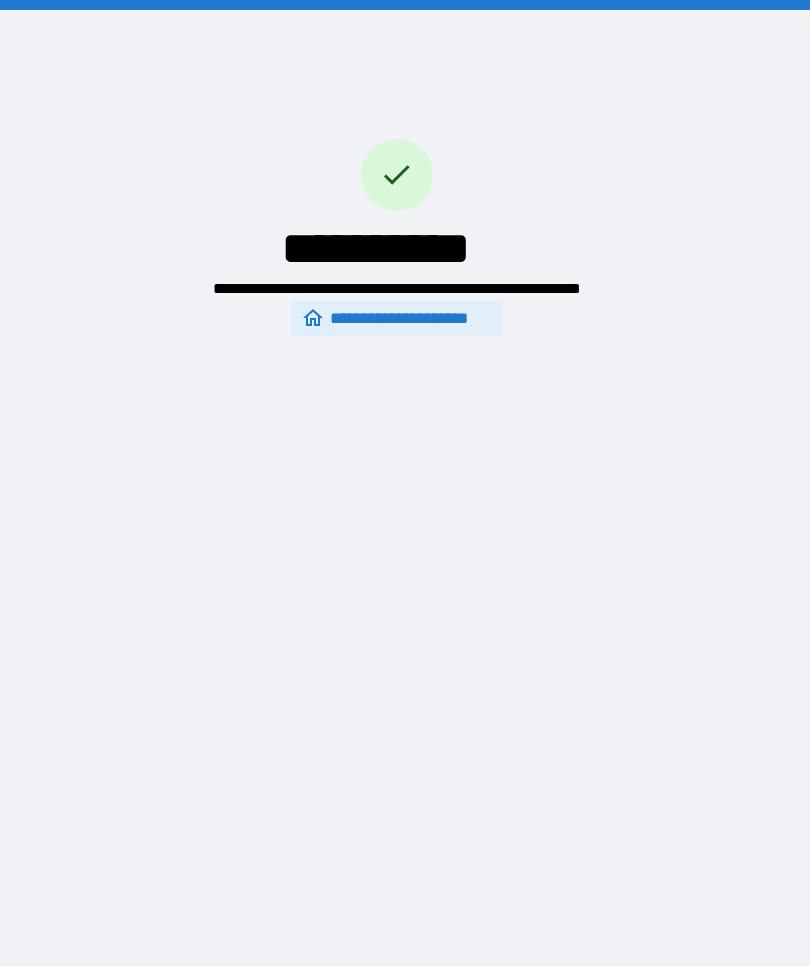 scroll, scrollTop: 70, scrollLeft: 0, axis: vertical 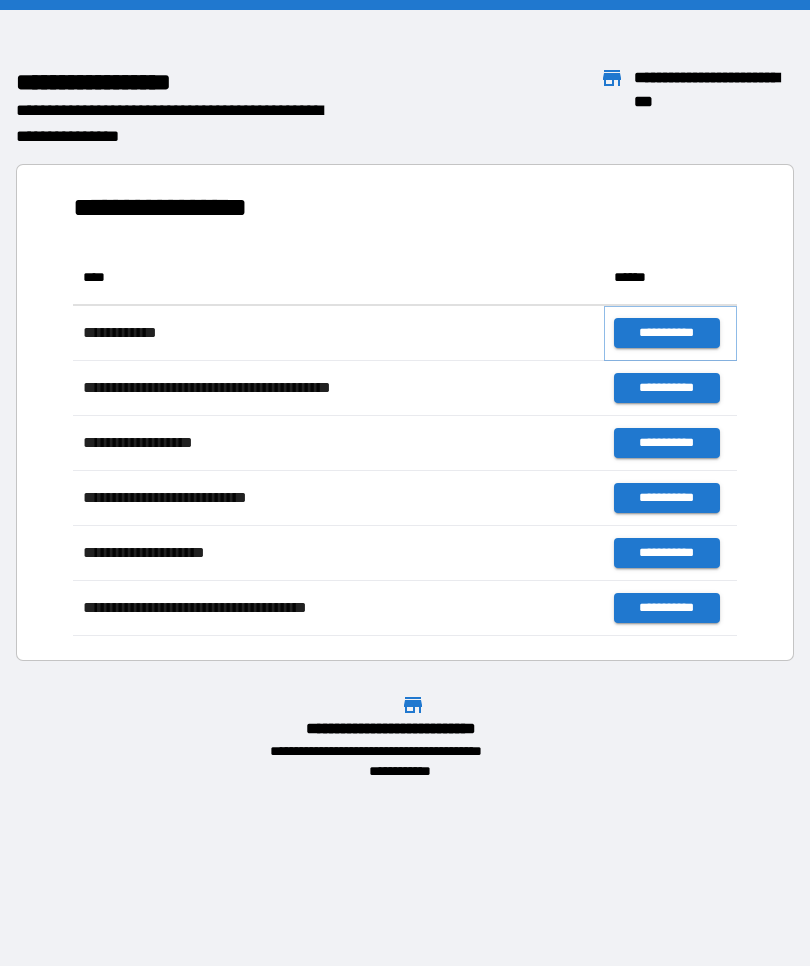 click on "**********" at bounding box center (666, 333) 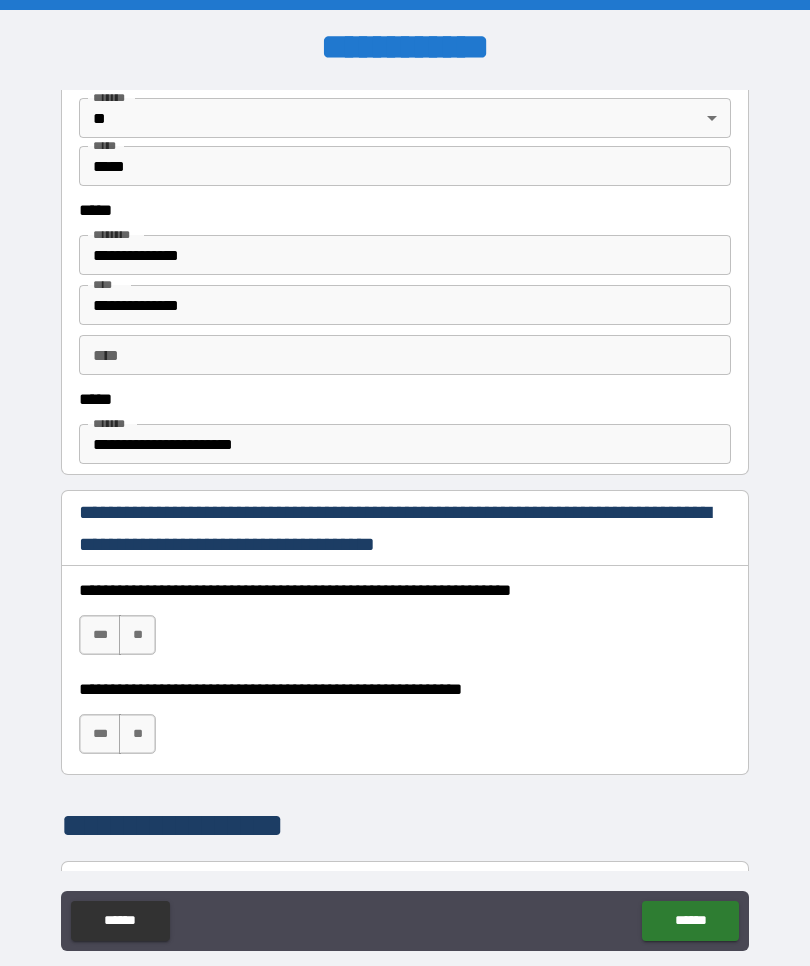 scroll, scrollTop: 962, scrollLeft: 0, axis: vertical 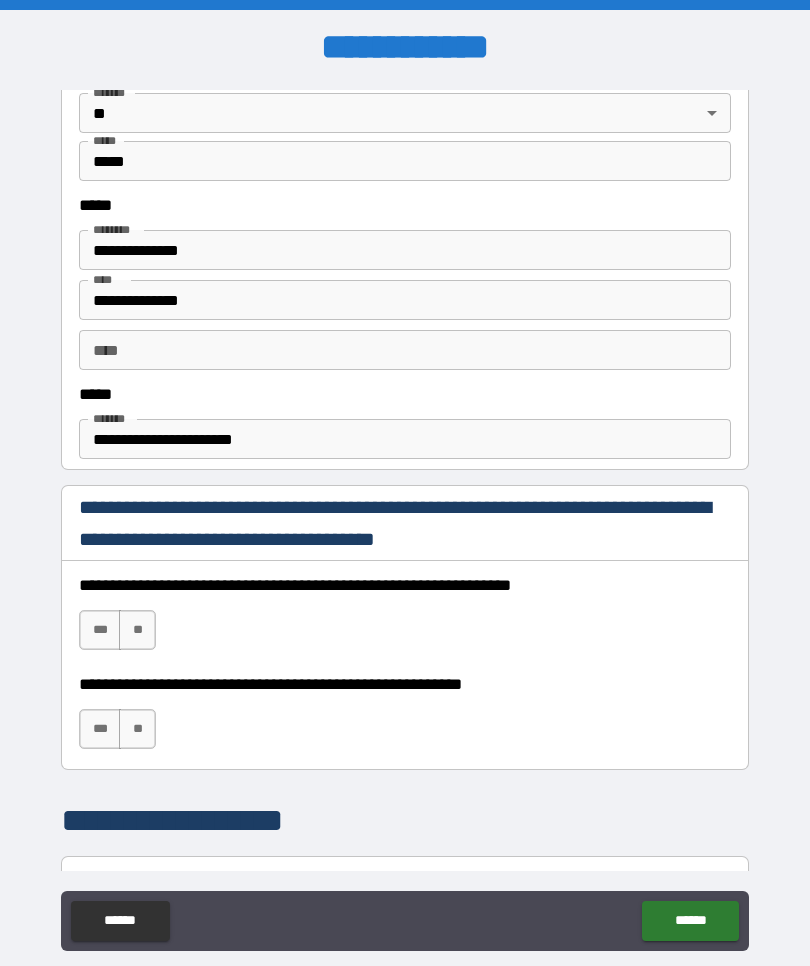 click on "***" at bounding box center [100, 630] 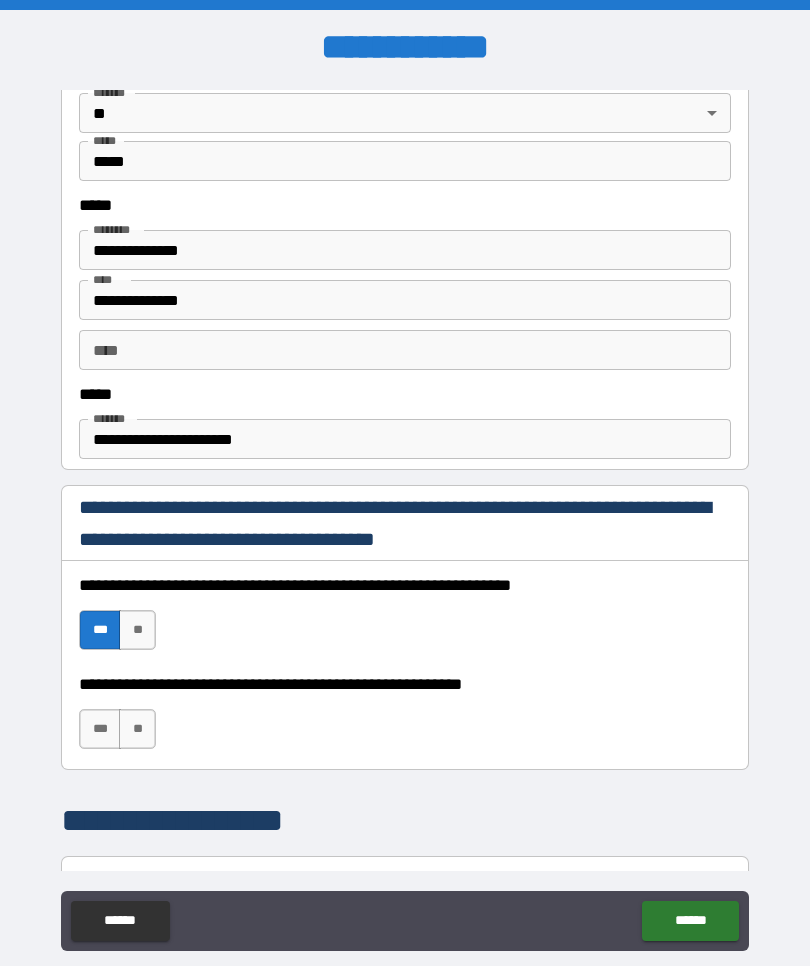 click on "***" at bounding box center [100, 729] 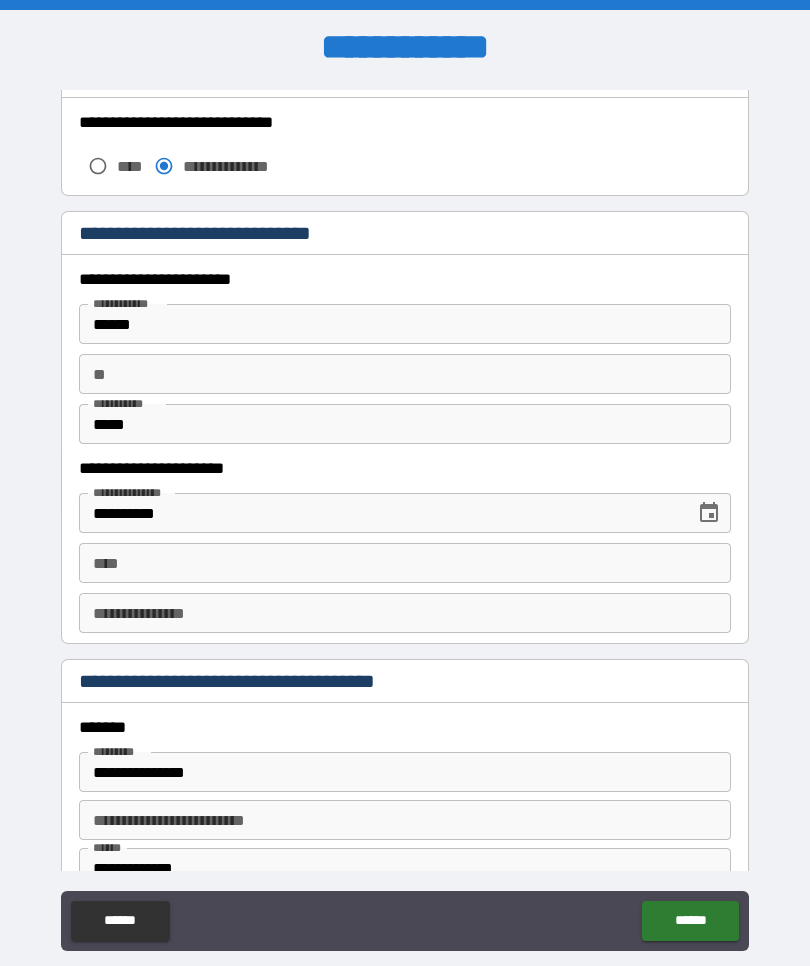 scroll, scrollTop: 1796, scrollLeft: 0, axis: vertical 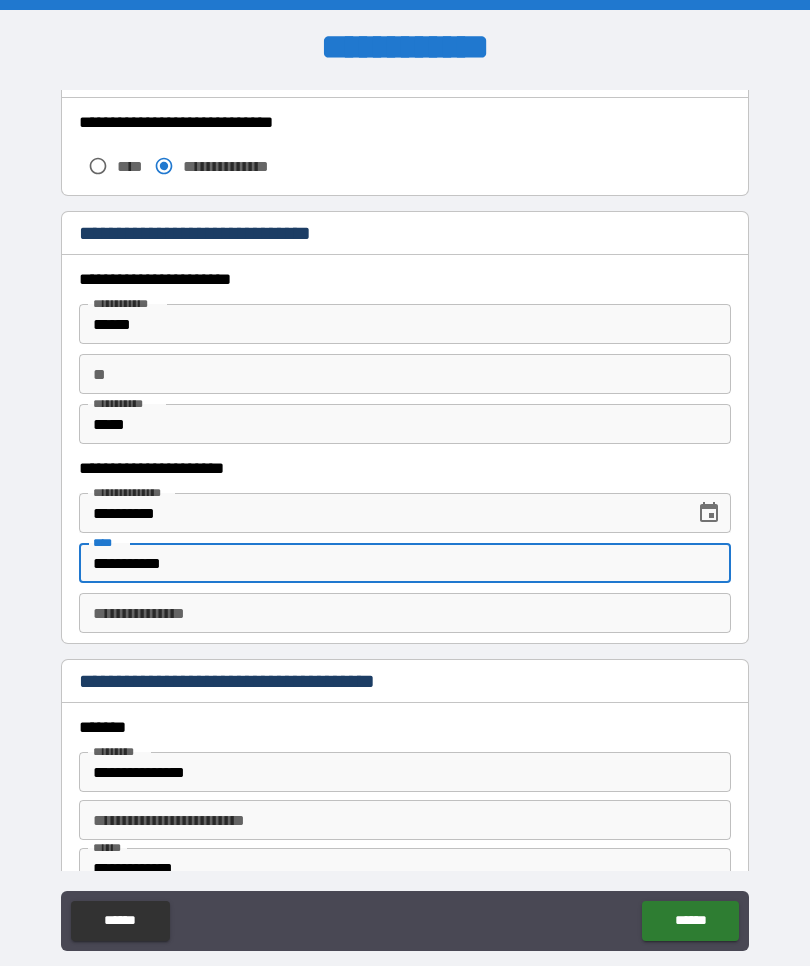 type on "**********" 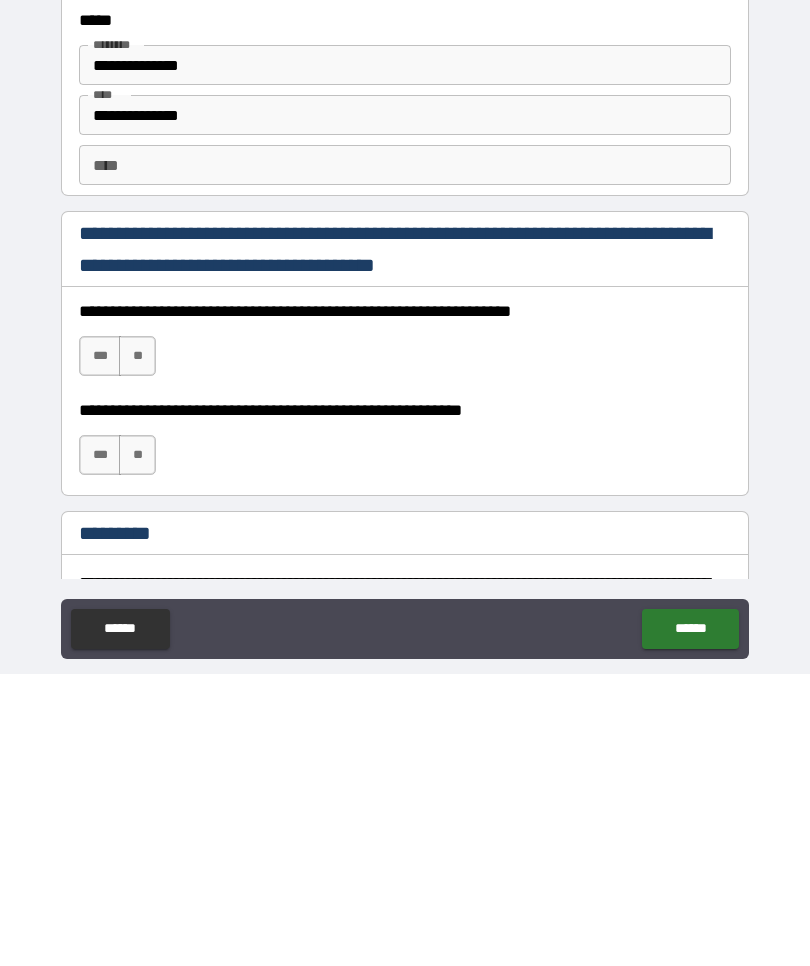 scroll, scrollTop: 2597, scrollLeft: 0, axis: vertical 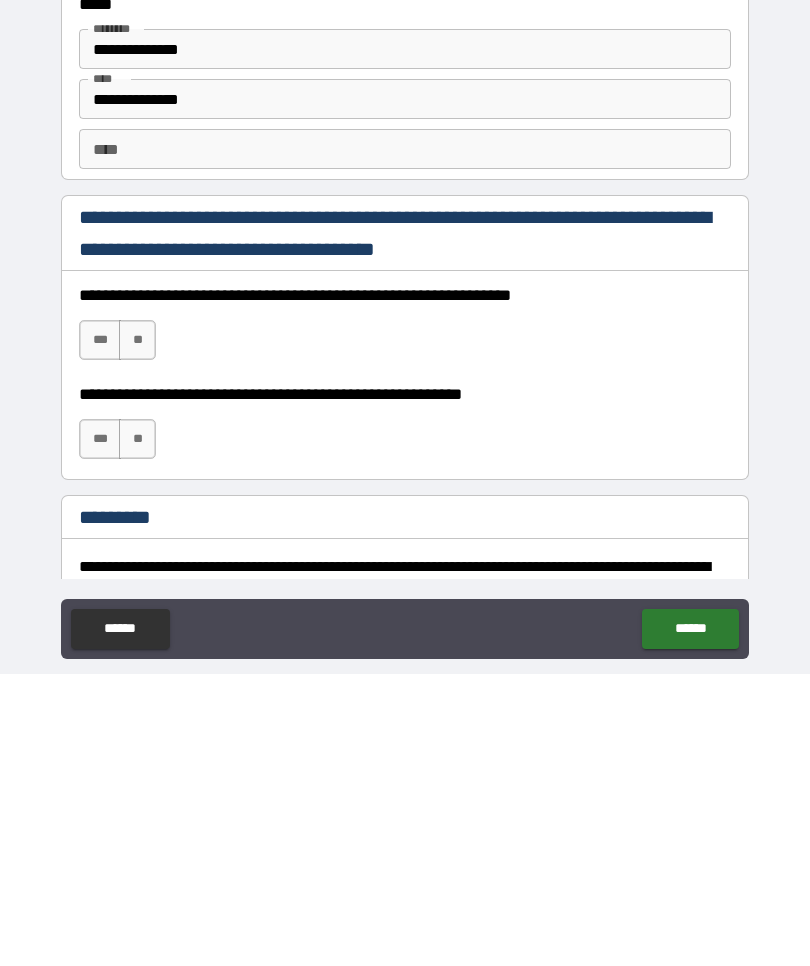 type on "**********" 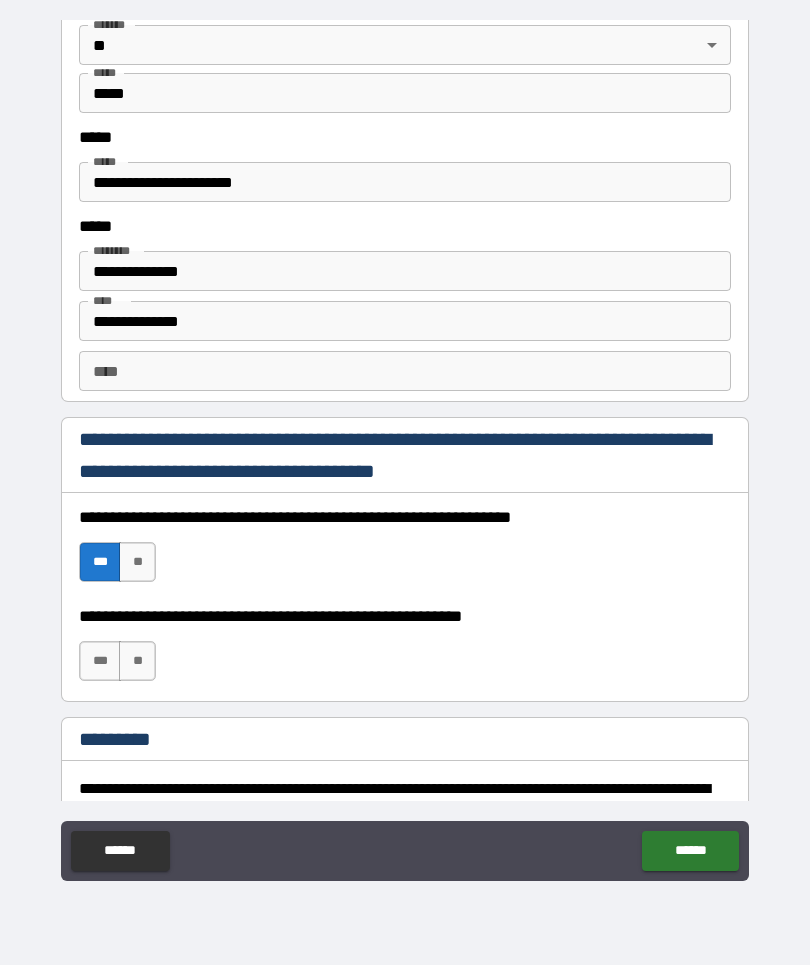 click on "***" at bounding box center (100, 662) 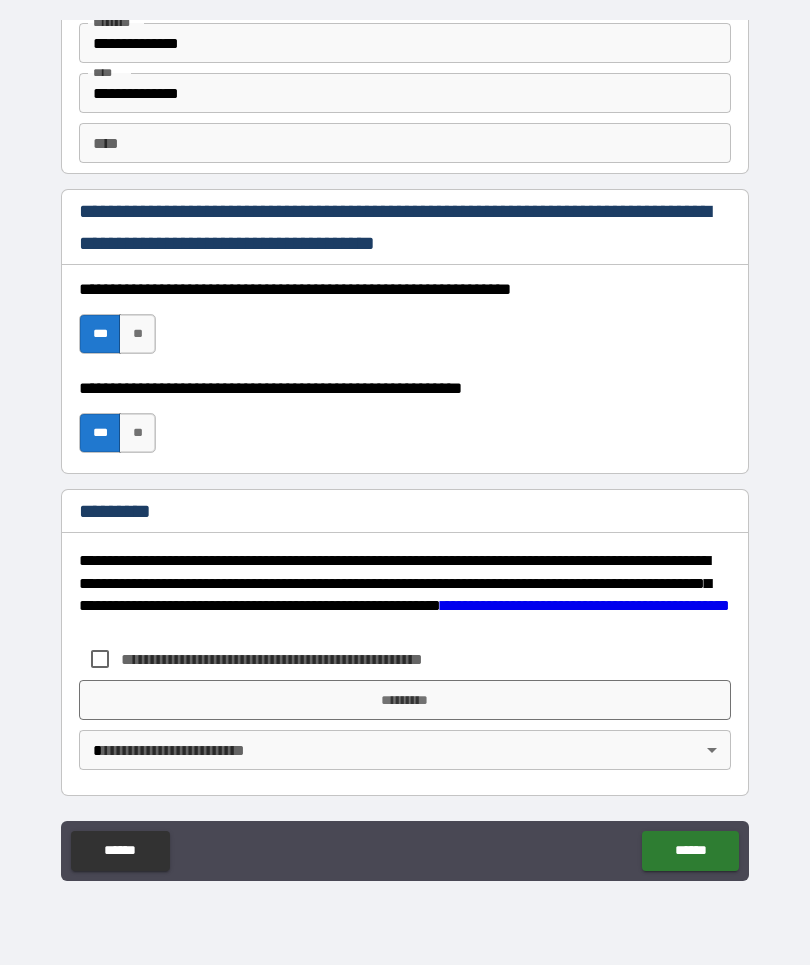 scroll, scrollTop: 2825, scrollLeft: 0, axis: vertical 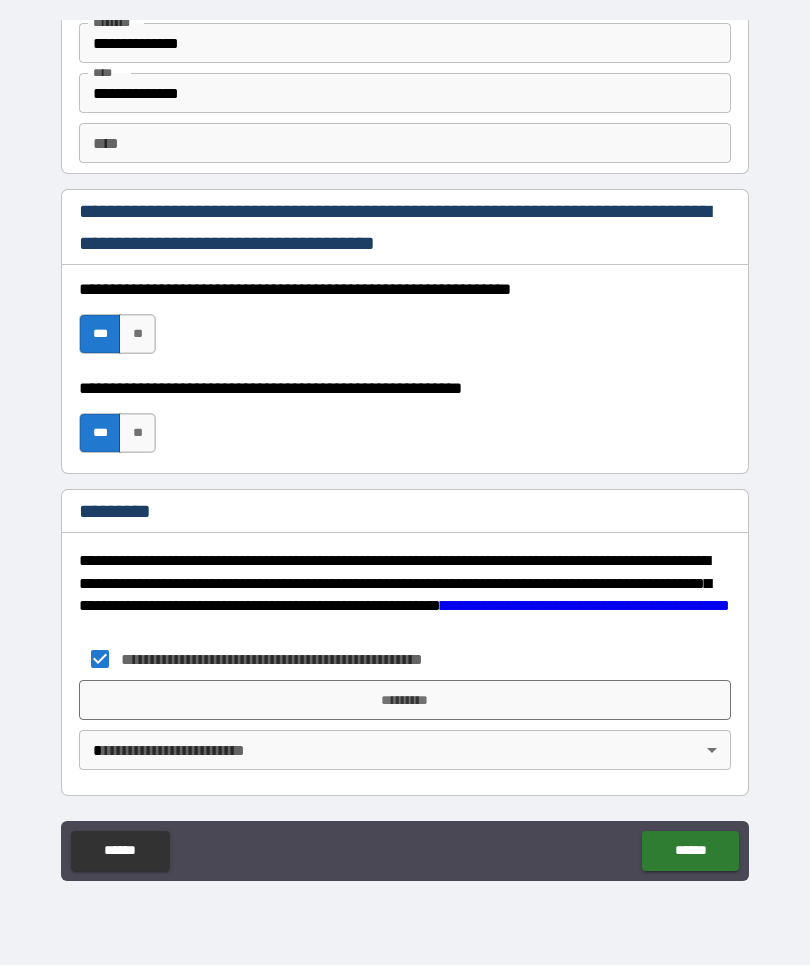 click on "*********" at bounding box center (405, 701) 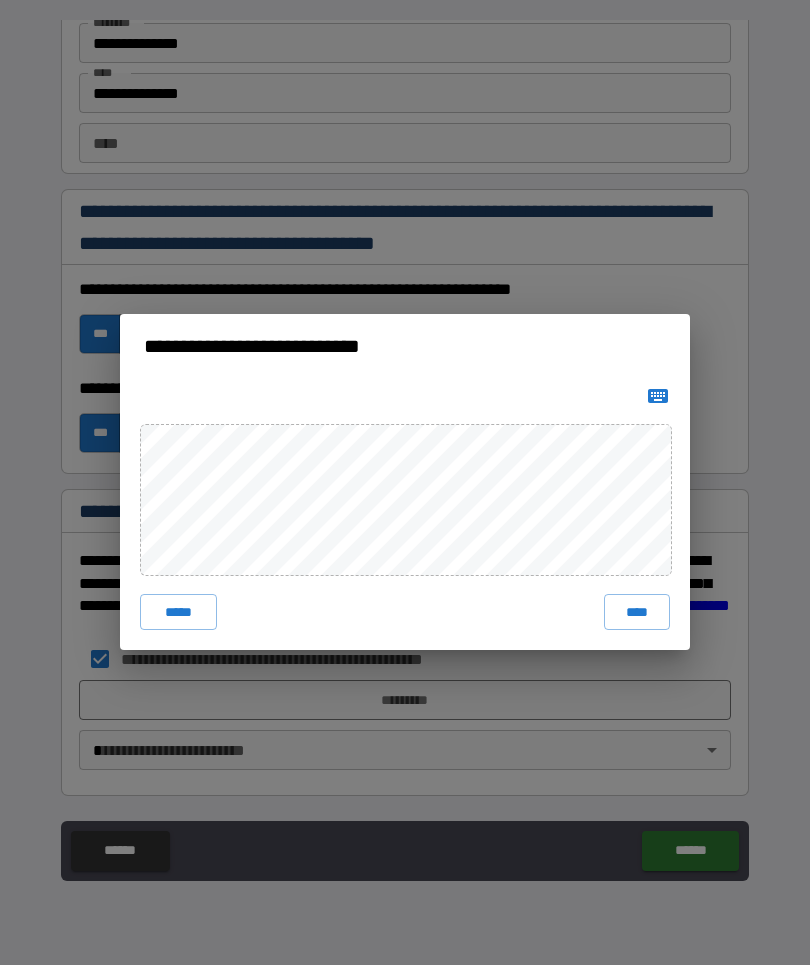 click on "****" at bounding box center [637, 613] 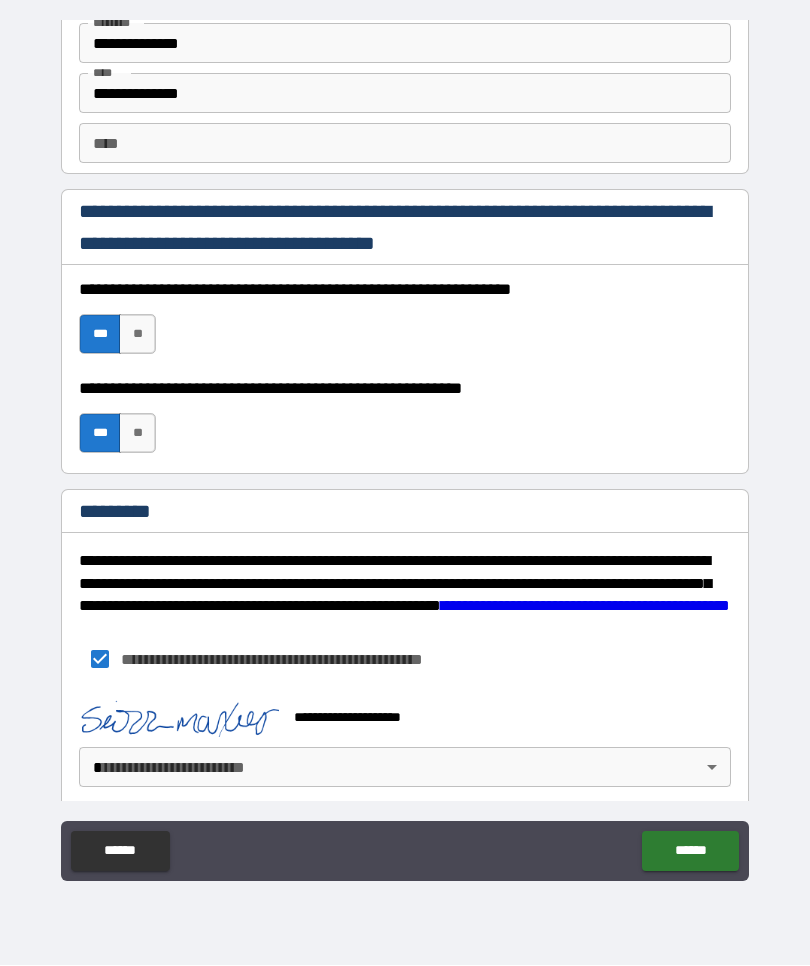 click on "**********" at bounding box center (405, 448) 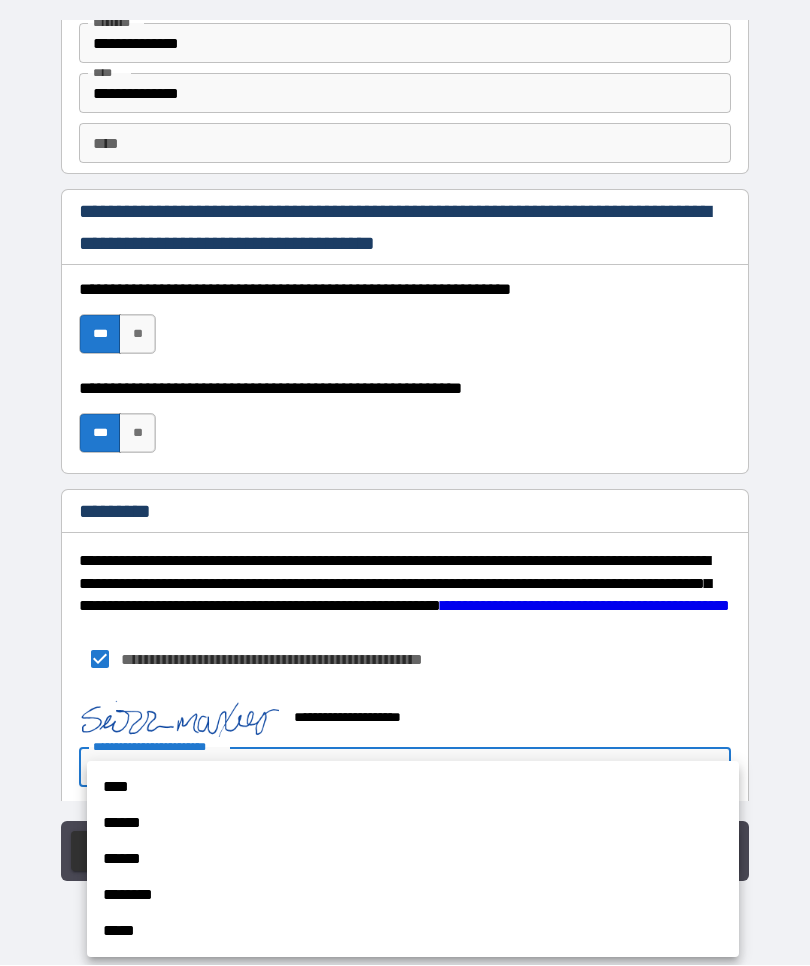 click on "******" at bounding box center (413, 824) 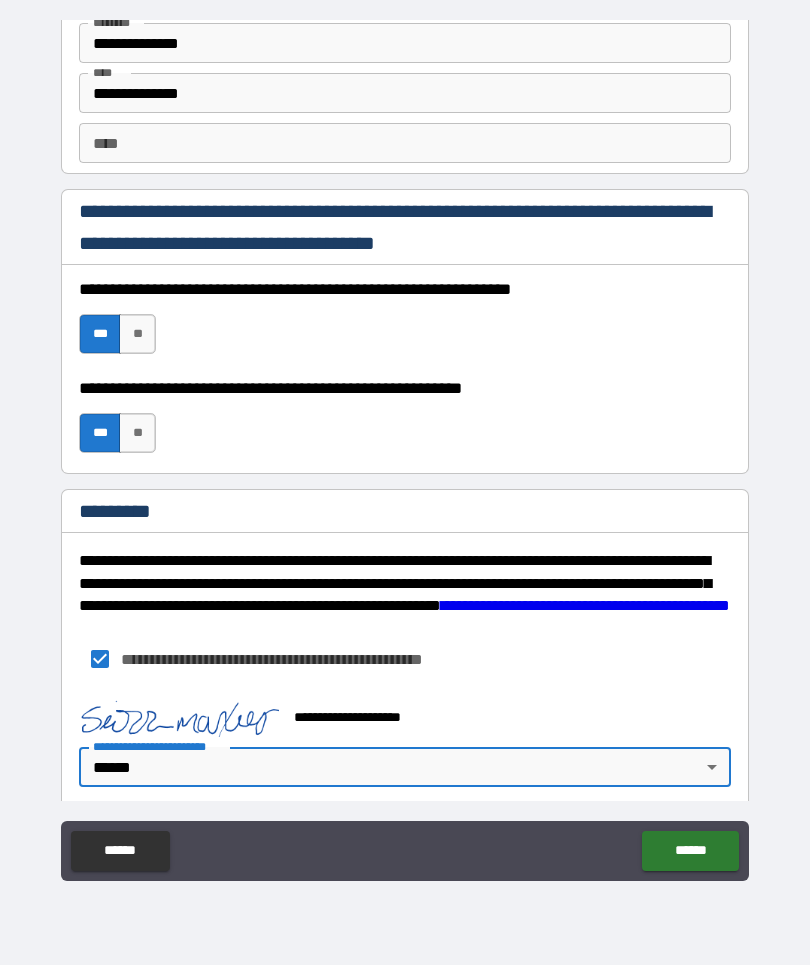 click on "******" at bounding box center [690, 852] 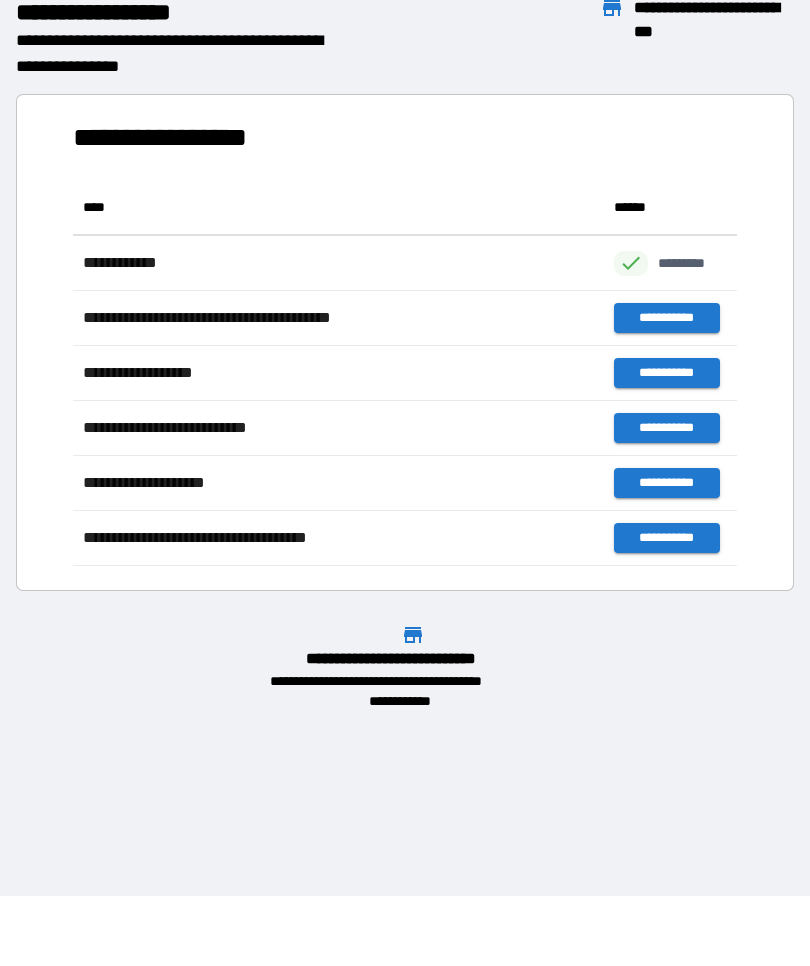 scroll, scrollTop: 1, scrollLeft: 1, axis: both 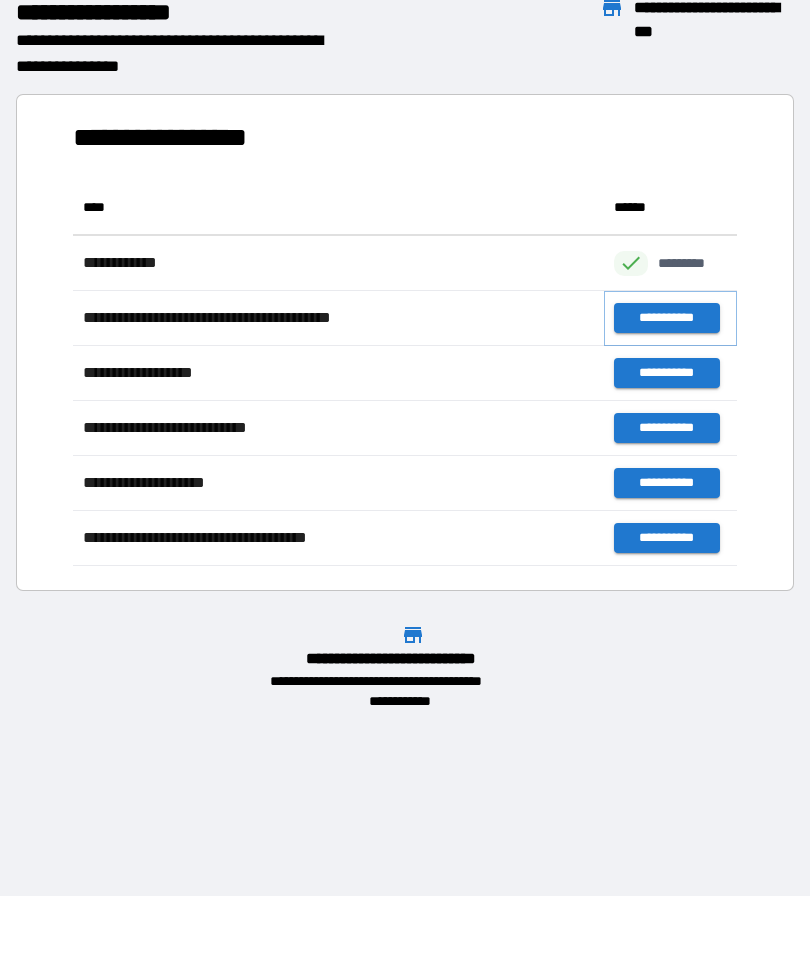 click on "**********" at bounding box center [666, 319] 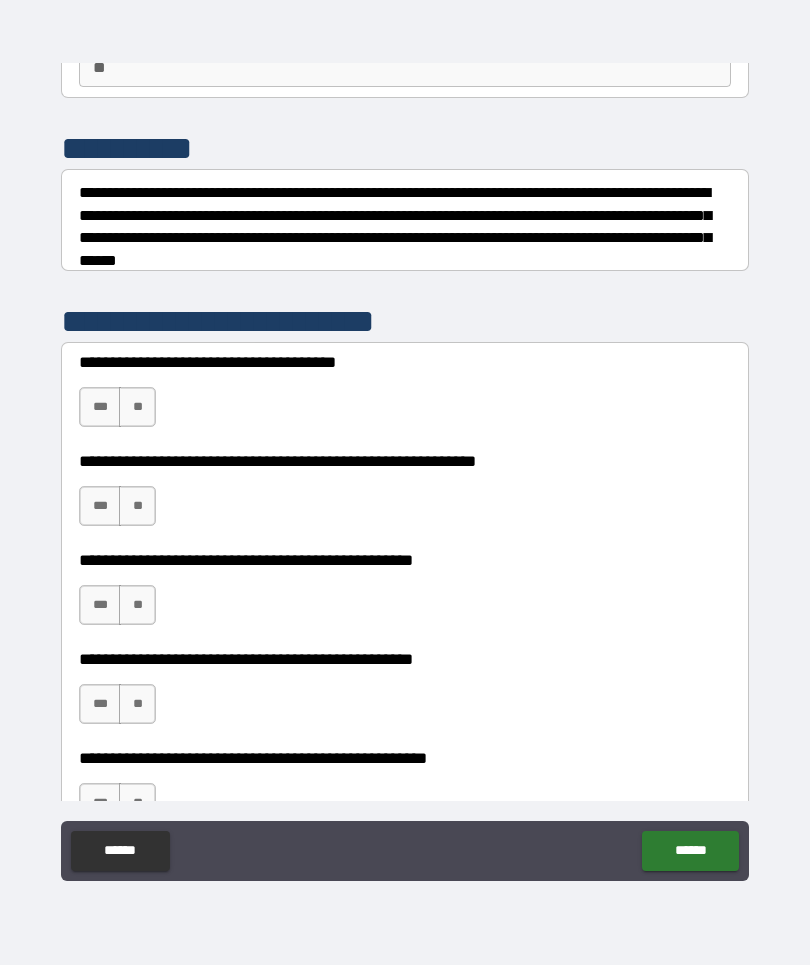 scroll, scrollTop: 211, scrollLeft: 0, axis: vertical 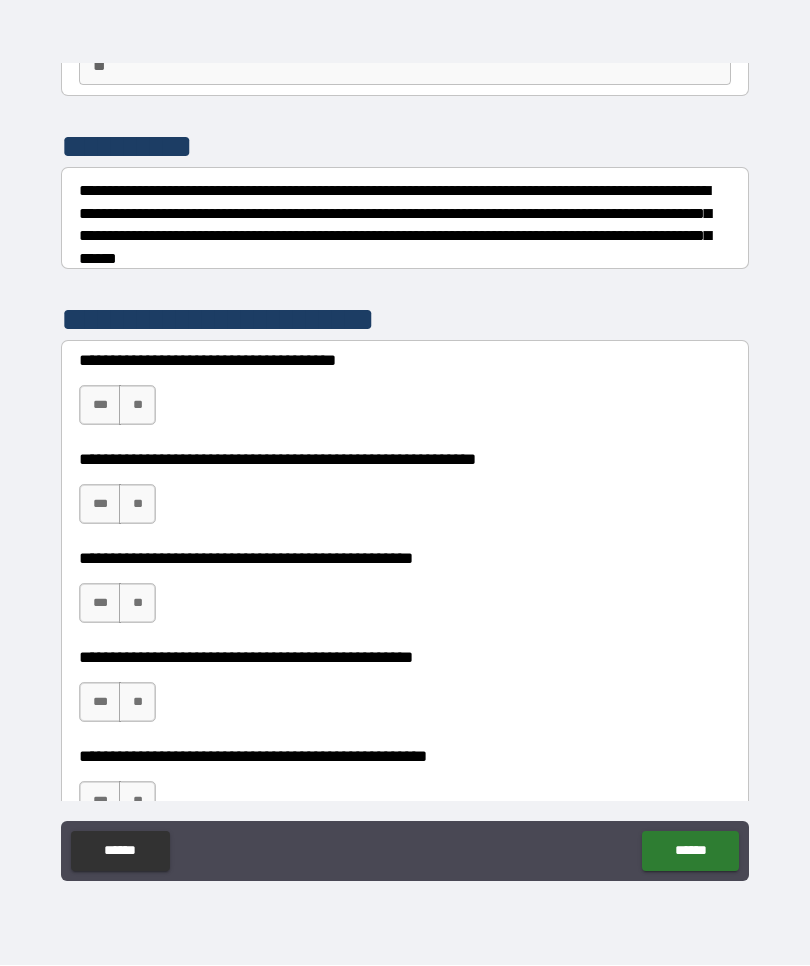 click on "**" at bounding box center (137, 406) 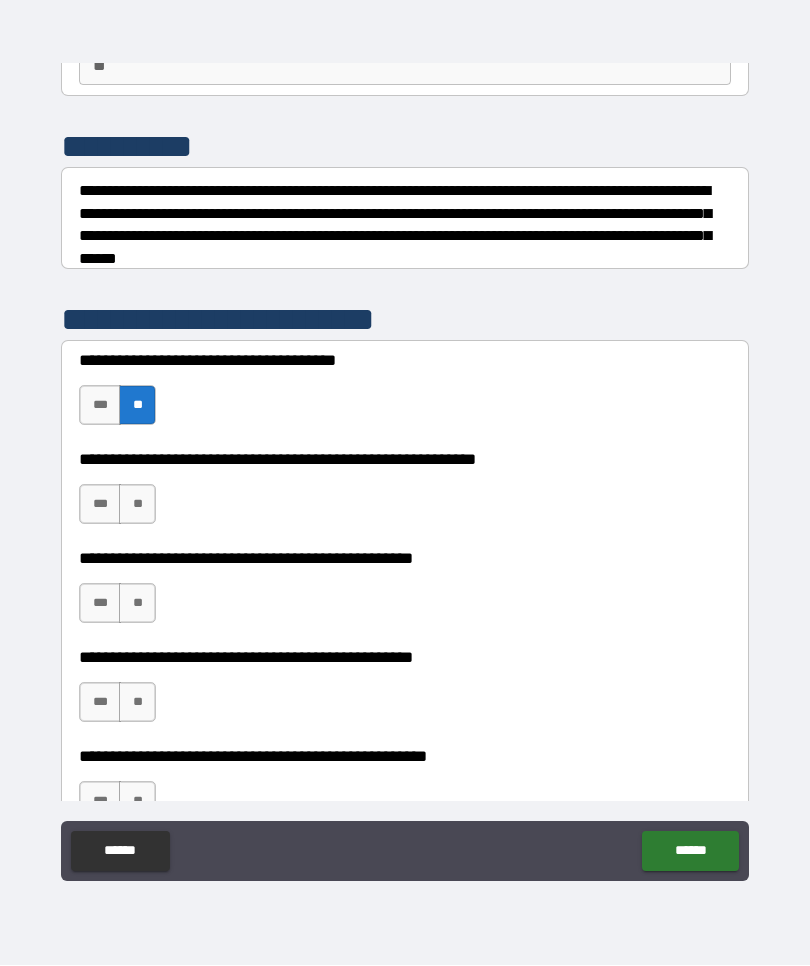 click on "**" at bounding box center [137, 505] 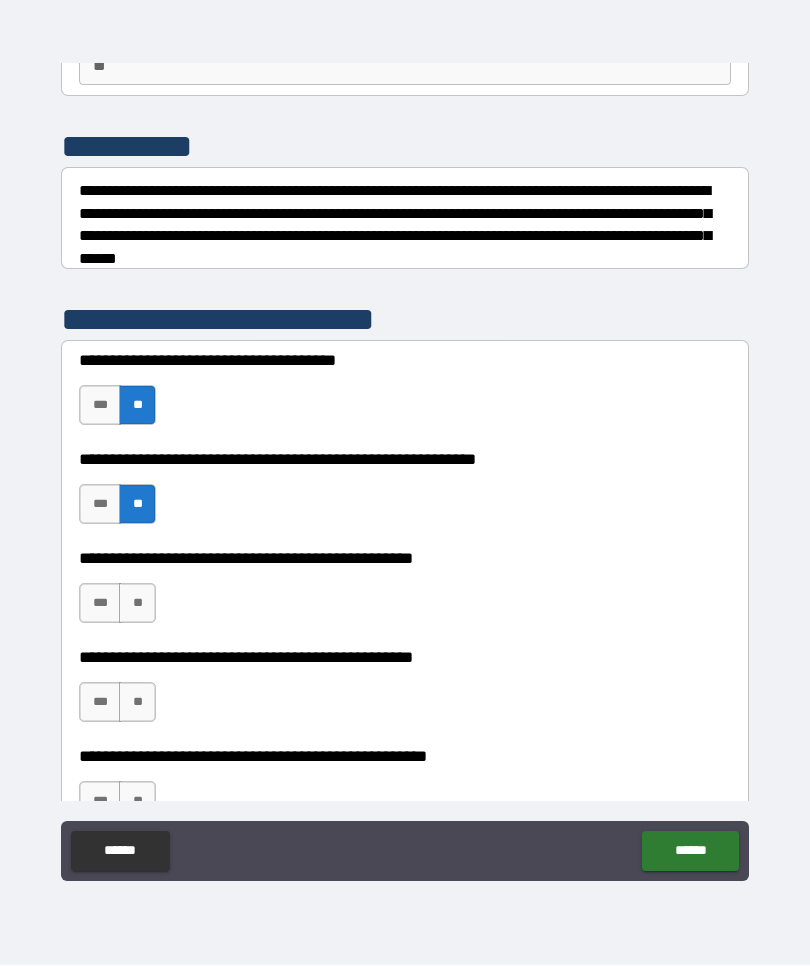 click on "**" at bounding box center [137, 604] 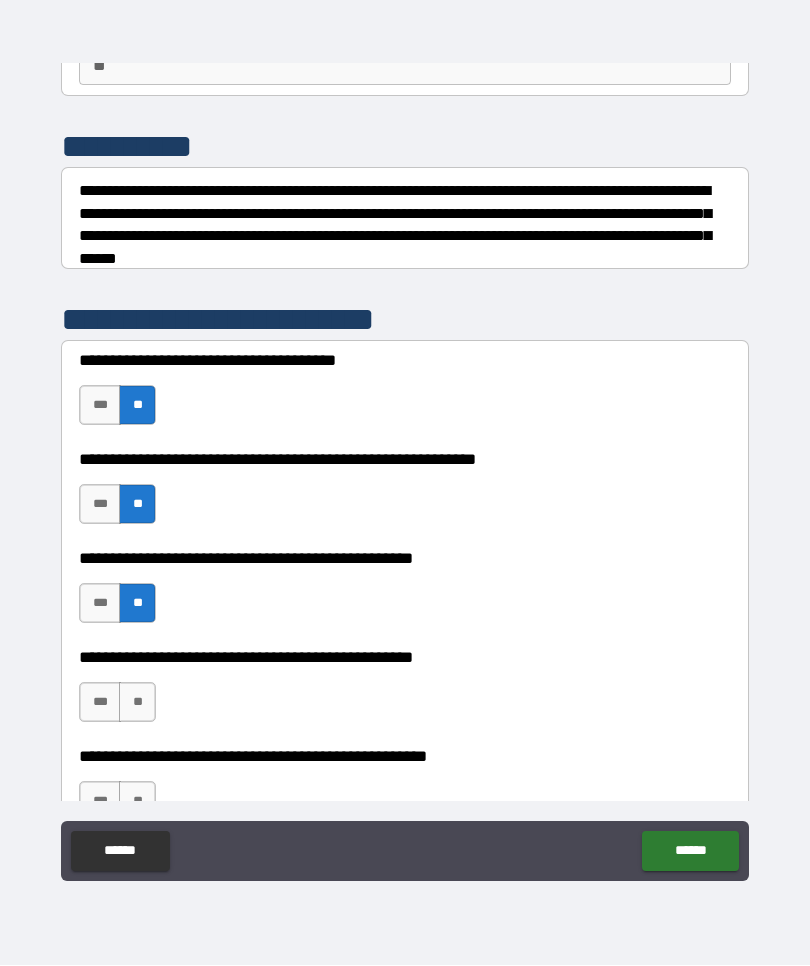 click on "**" at bounding box center [137, 703] 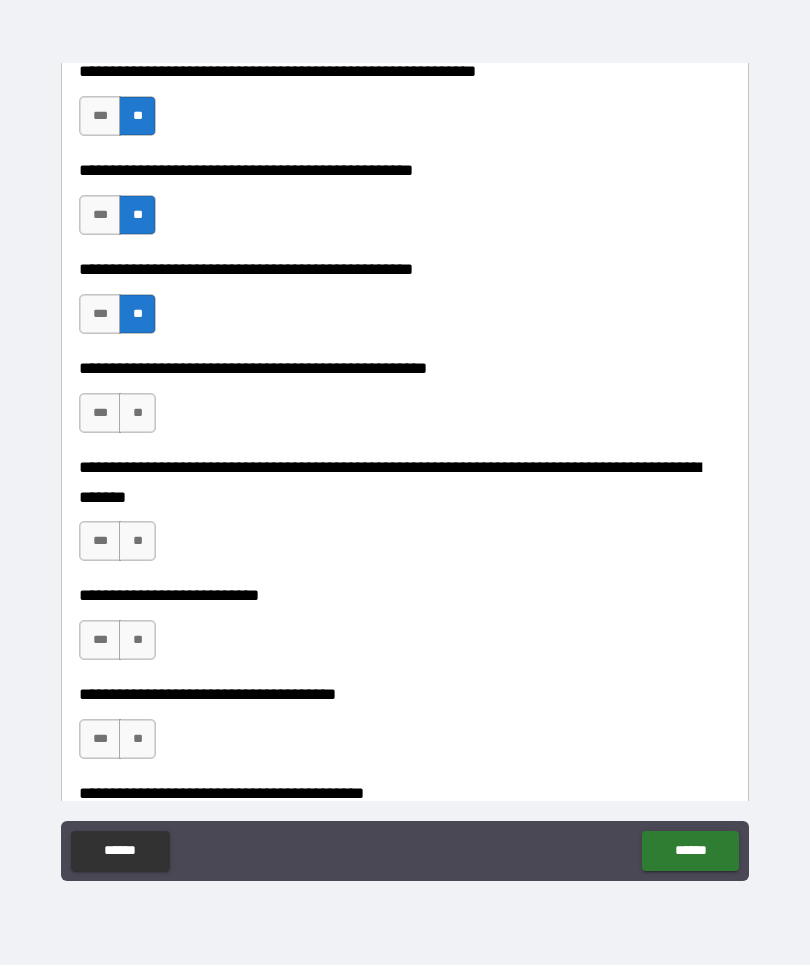 scroll, scrollTop: 600, scrollLeft: 0, axis: vertical 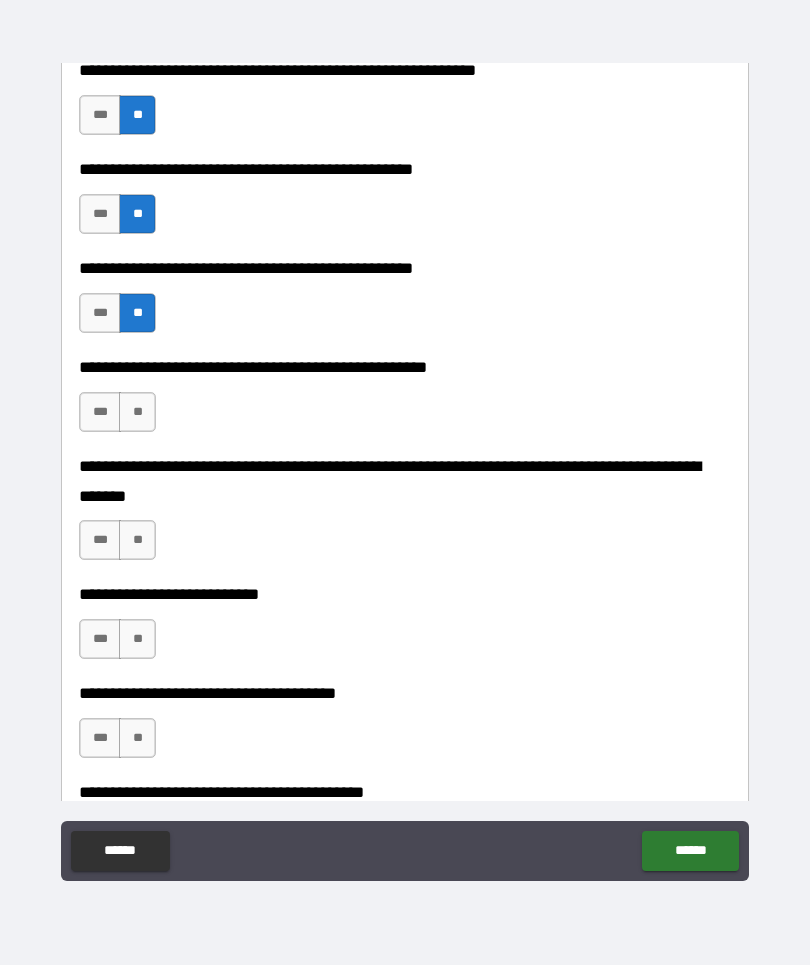 click on "**" at bounding box center (137, 413) 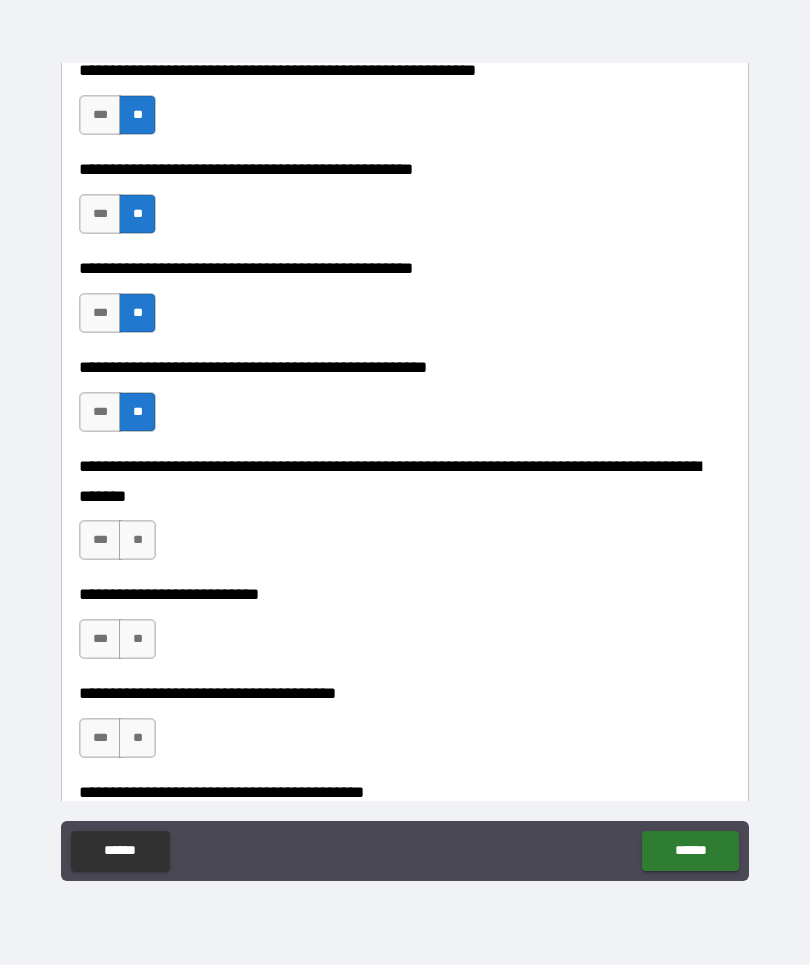 scroll, scrollTop: 597, scrollLeft: 0, axis: vertical 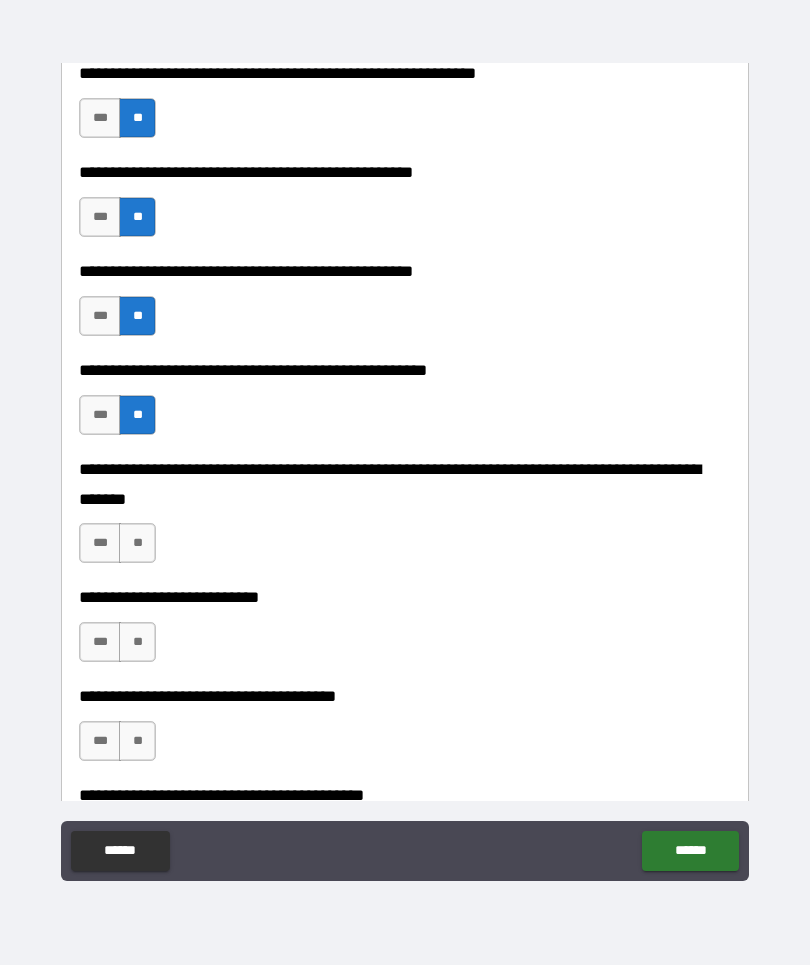 click on "**" at bounding box center (137, 544) 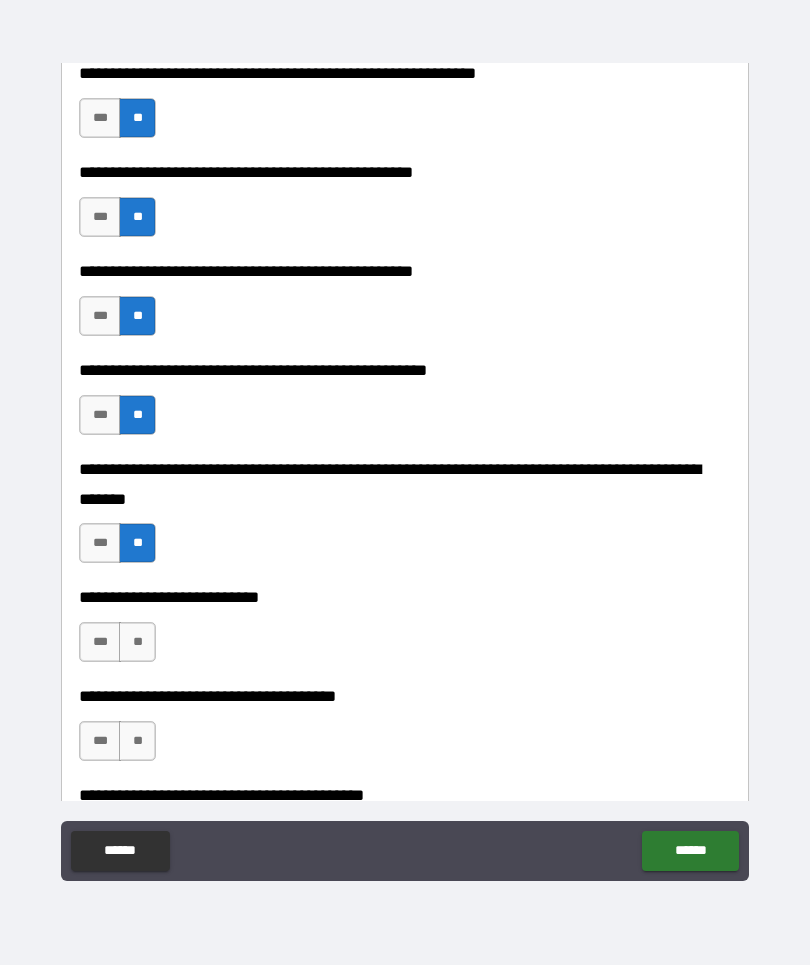 click on "**" at bounding box center (137, 643) 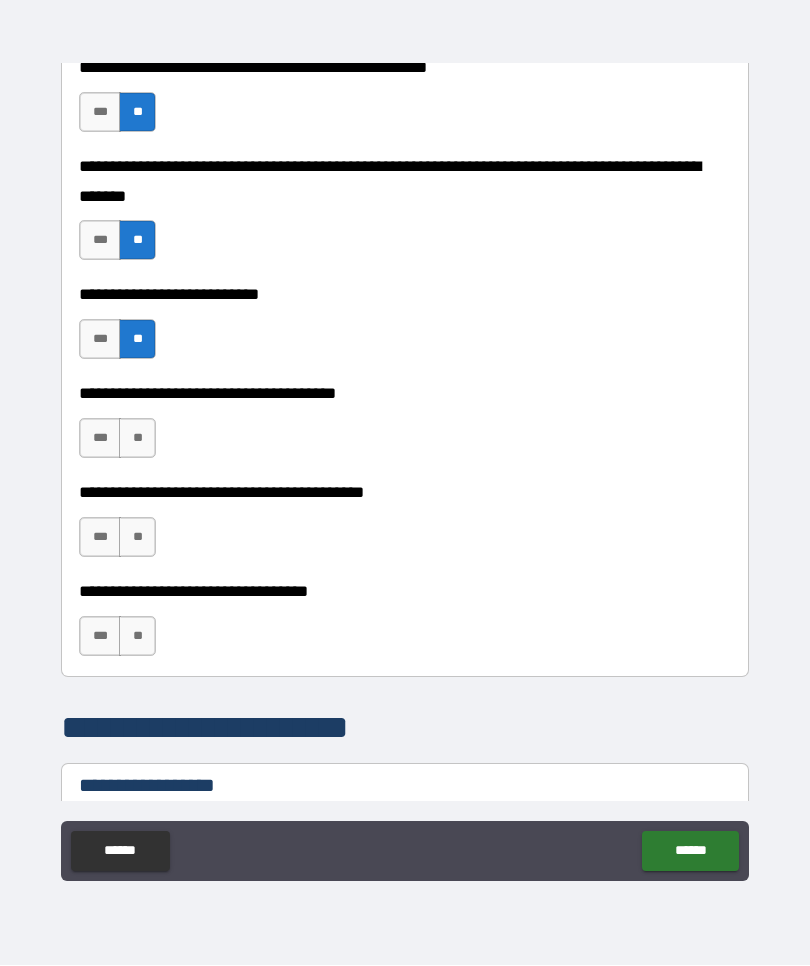 scroll, scrollTop: 908, scrollLeft: 0, axis: vertical 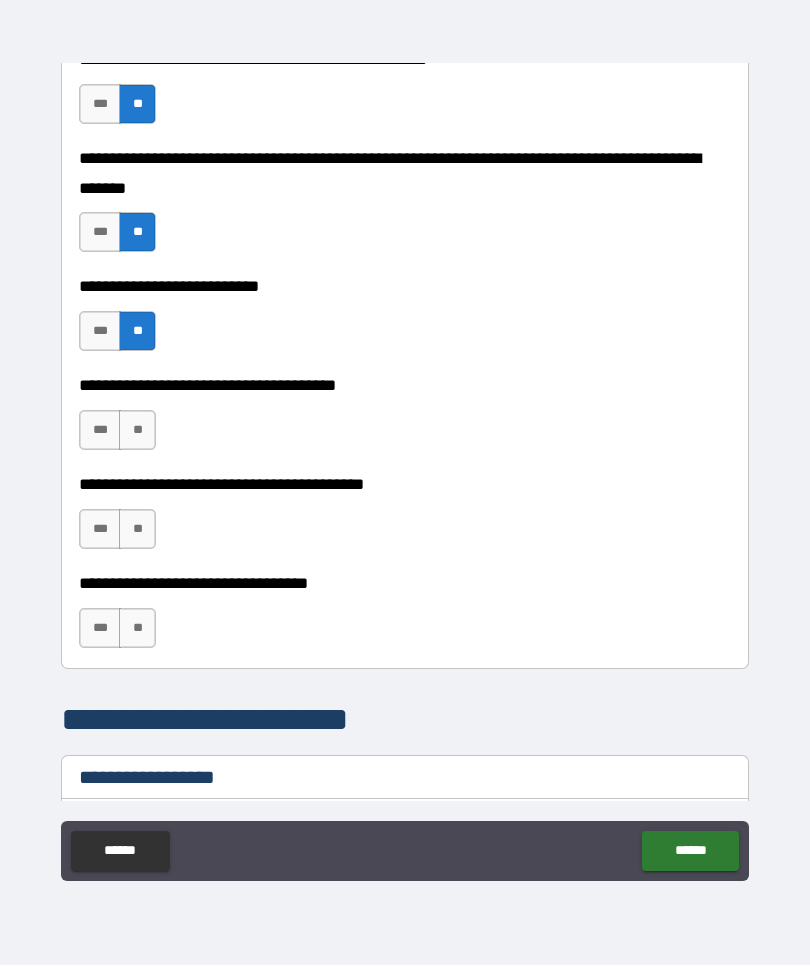 click on "**" at bounding box center (137, 431) 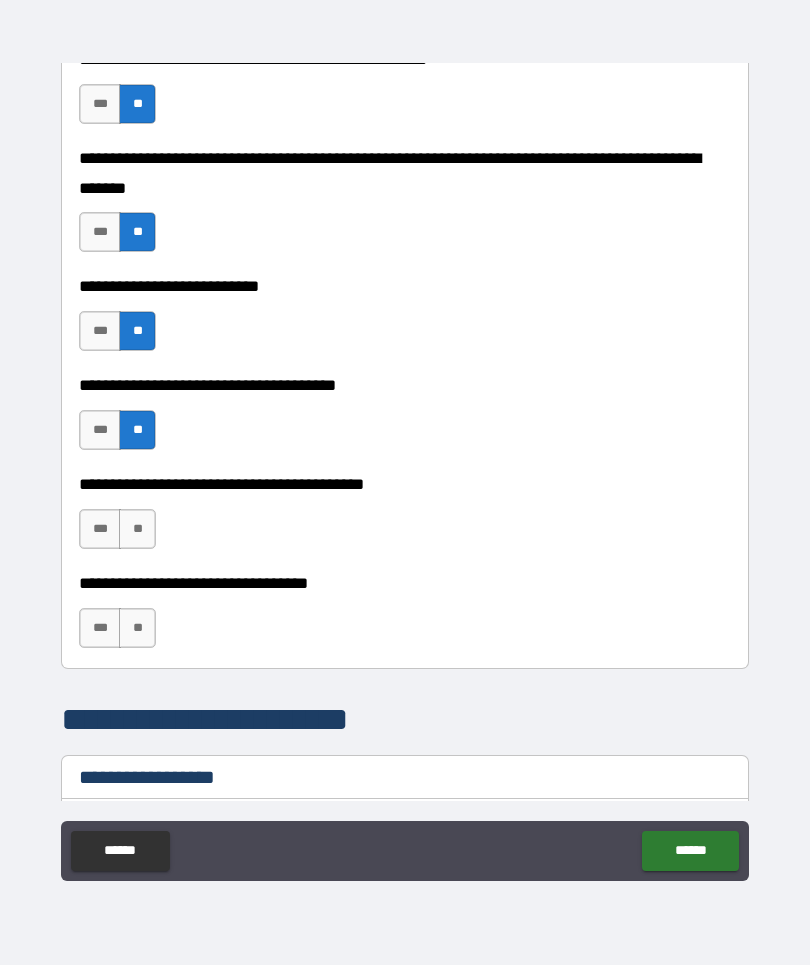 click on "**" at bounding box center [137, 530] 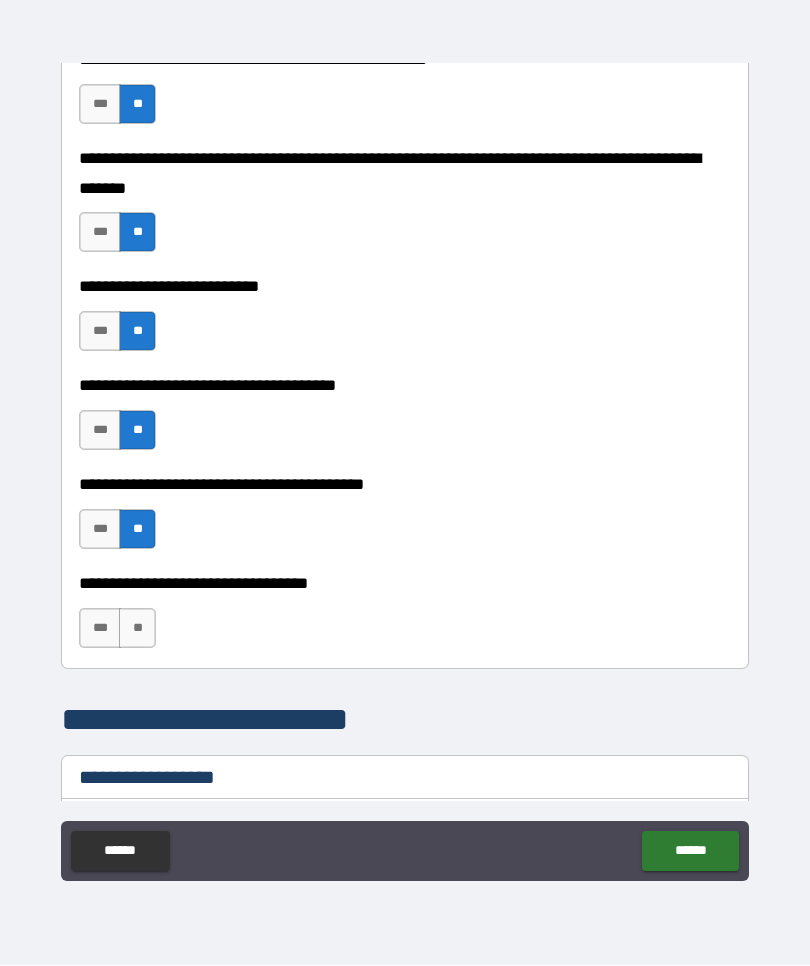 click on "**" at bounding box center [137, 629] 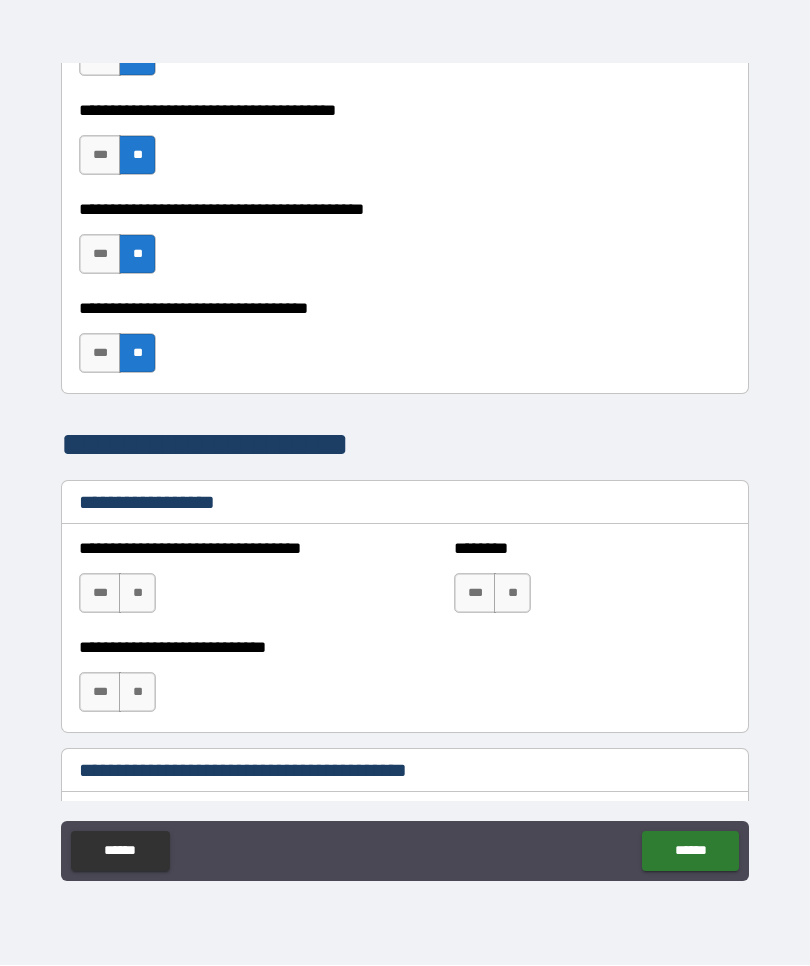scroll, scrollTop: 1200, scrollLeft: 0, axis: vertical 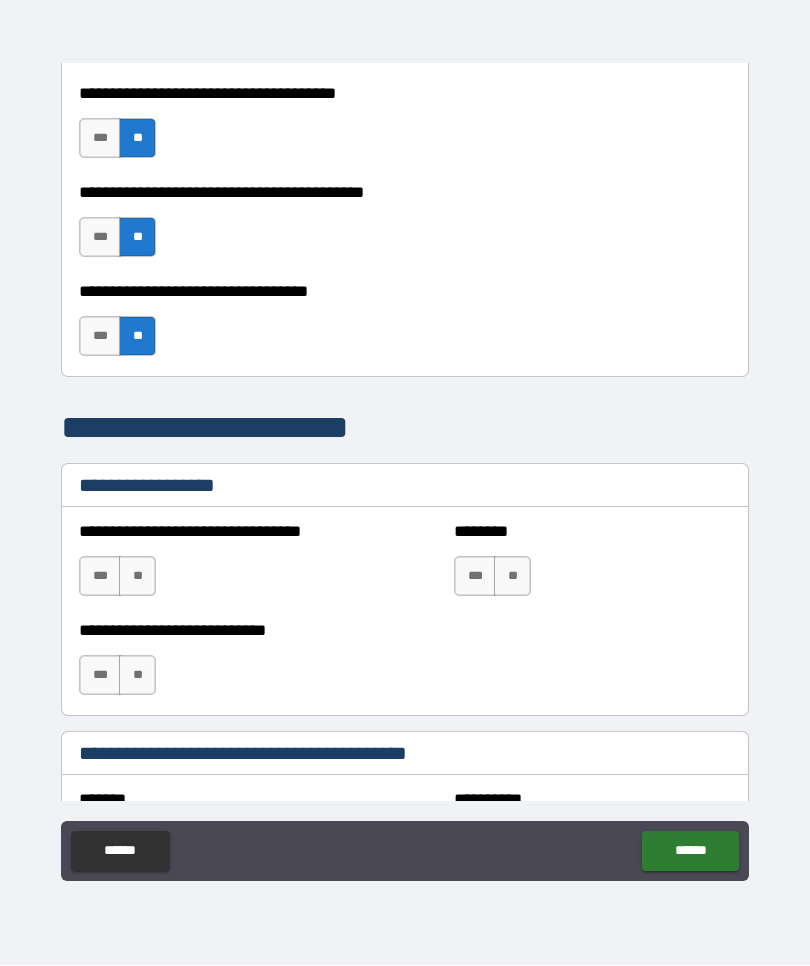 click on "**" at bounding box center [137, 577] 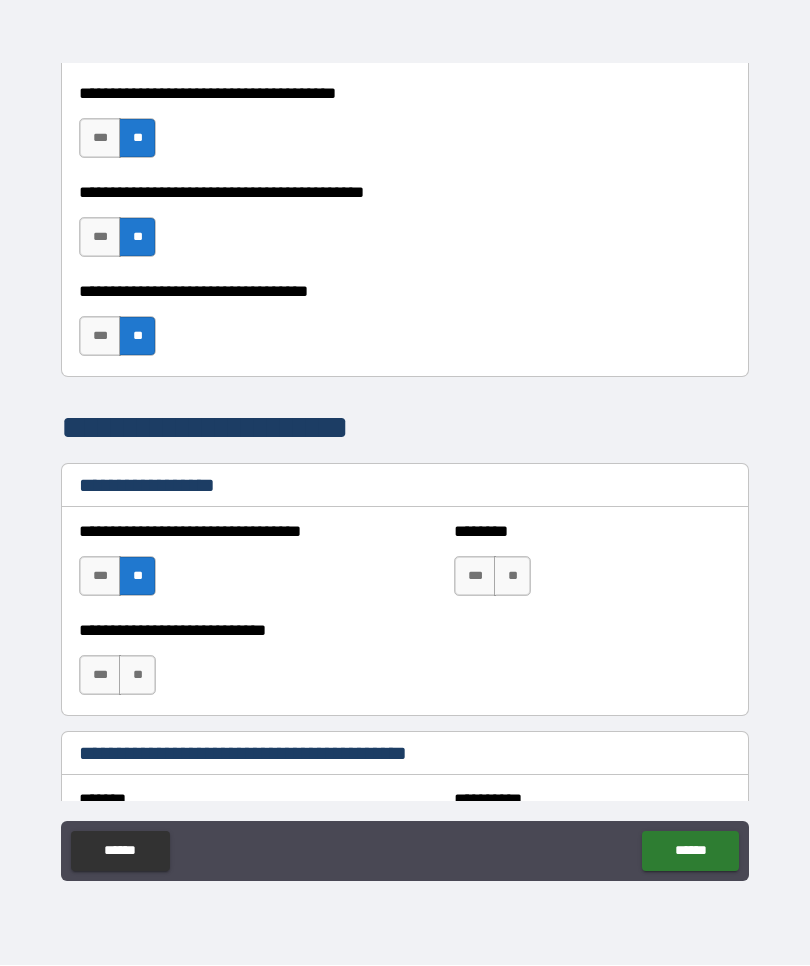 click on "**" at bounding box center [512, 577] 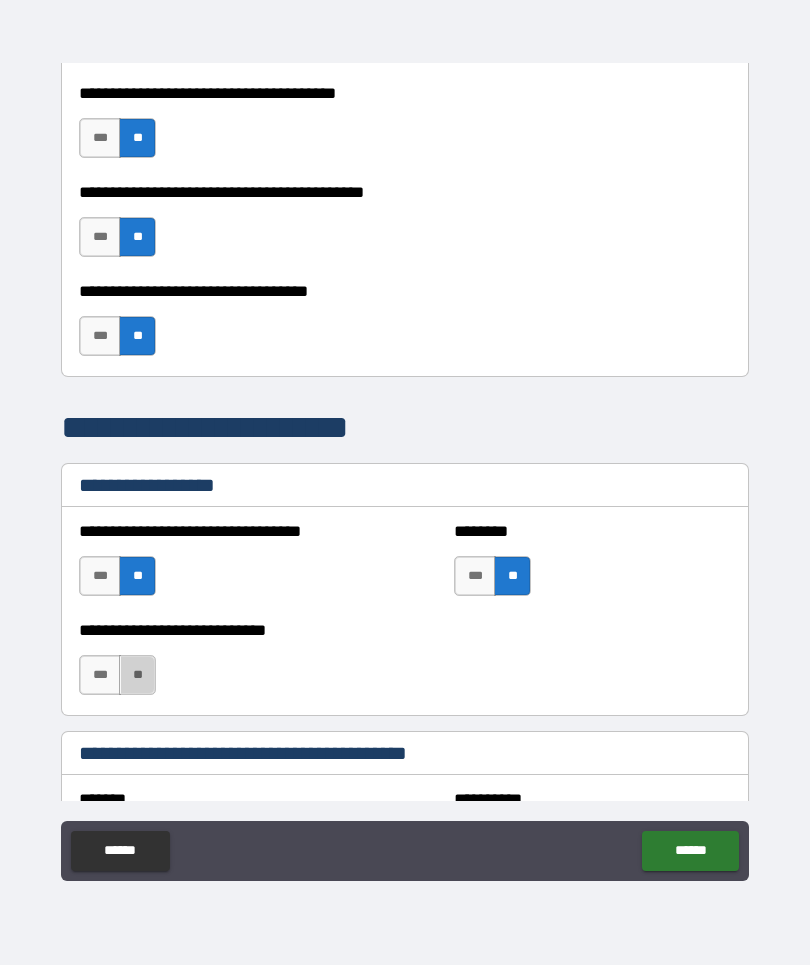 click on "**" at bounding box center [137, 676] 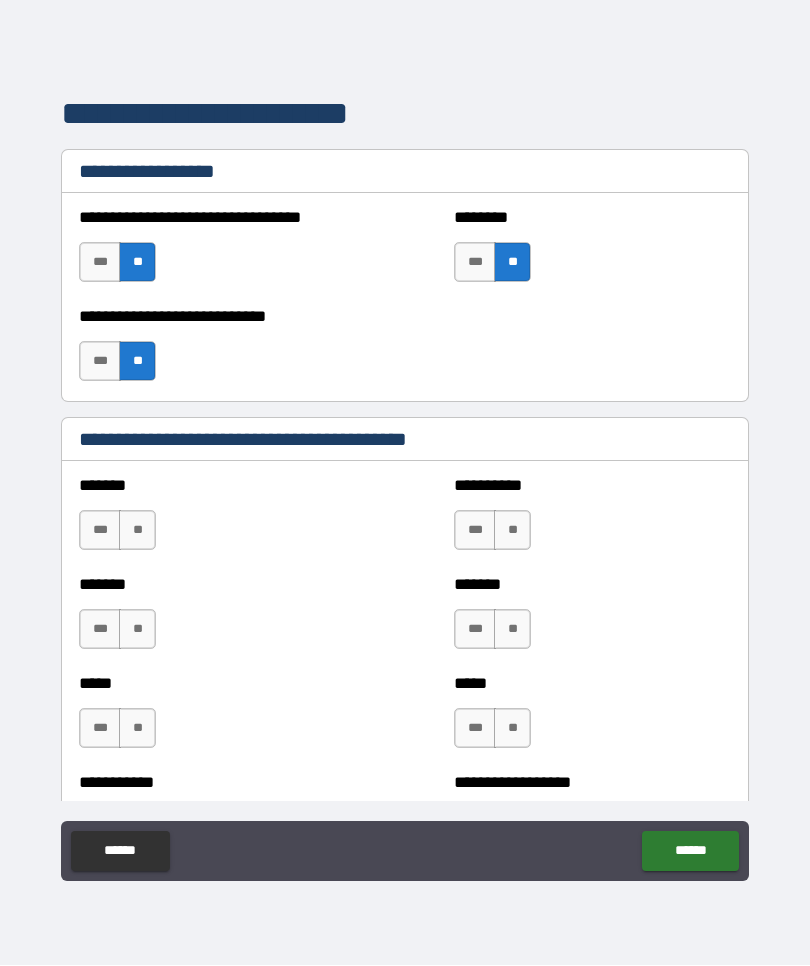 scroll, scrollTop: 1541, scrollLeft: 0, axis: vertical 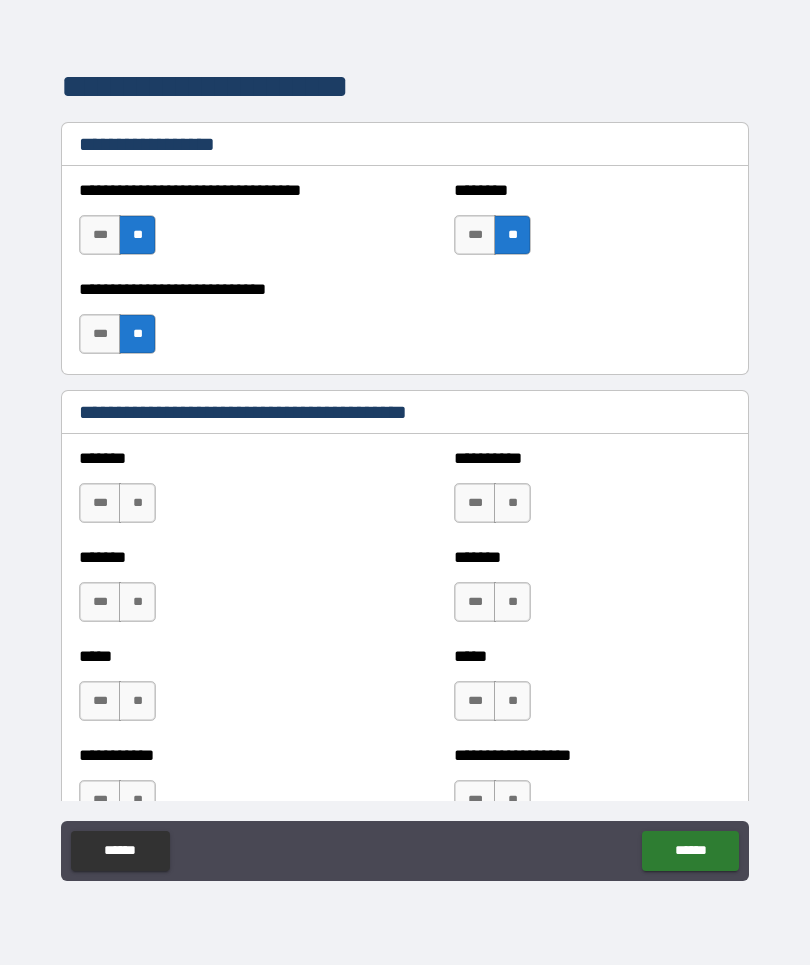 click on "**" at bounding box center [137, 504] 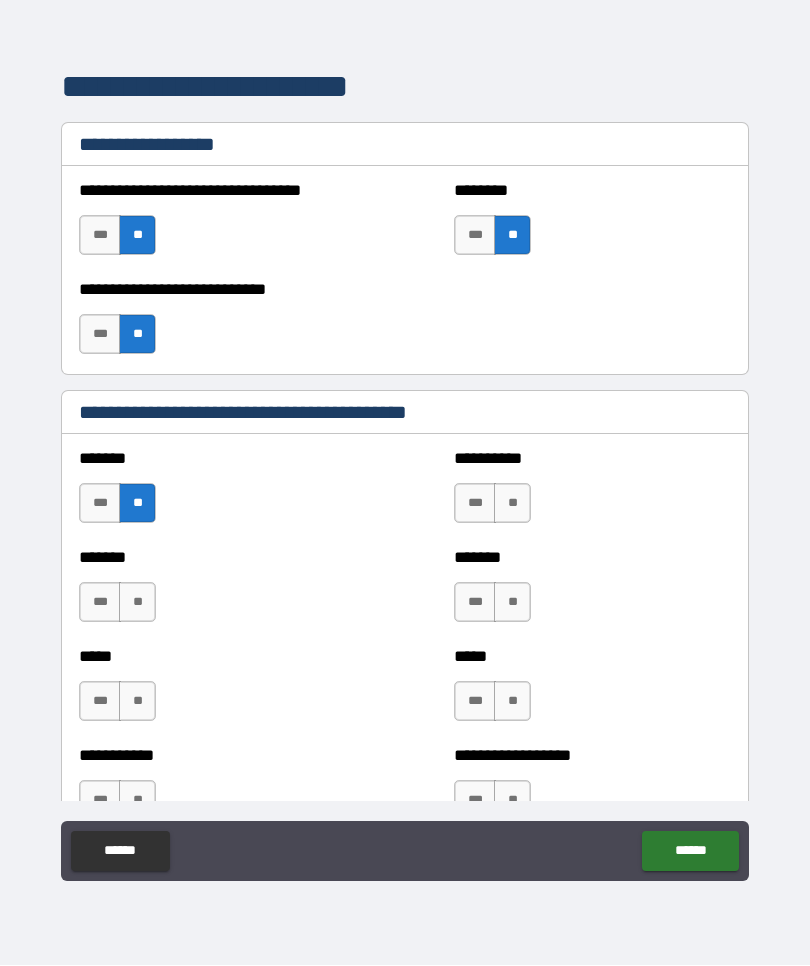 click on "**" at bounding box center [137, 603] 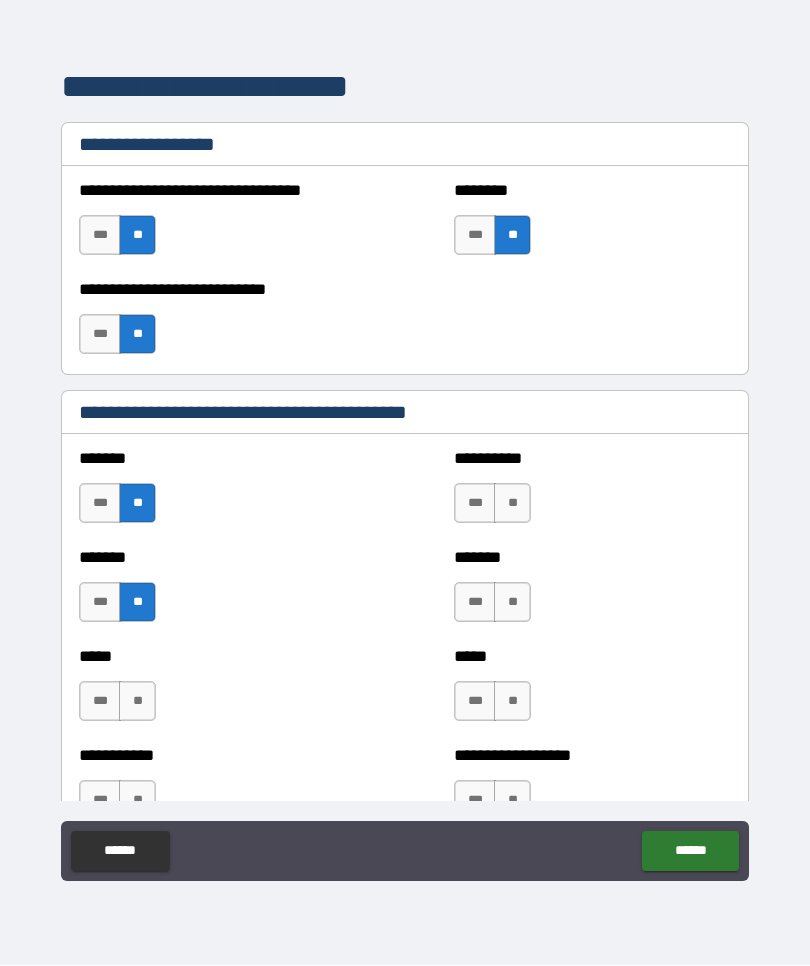 click on "**" at bounding box center (137, 702) 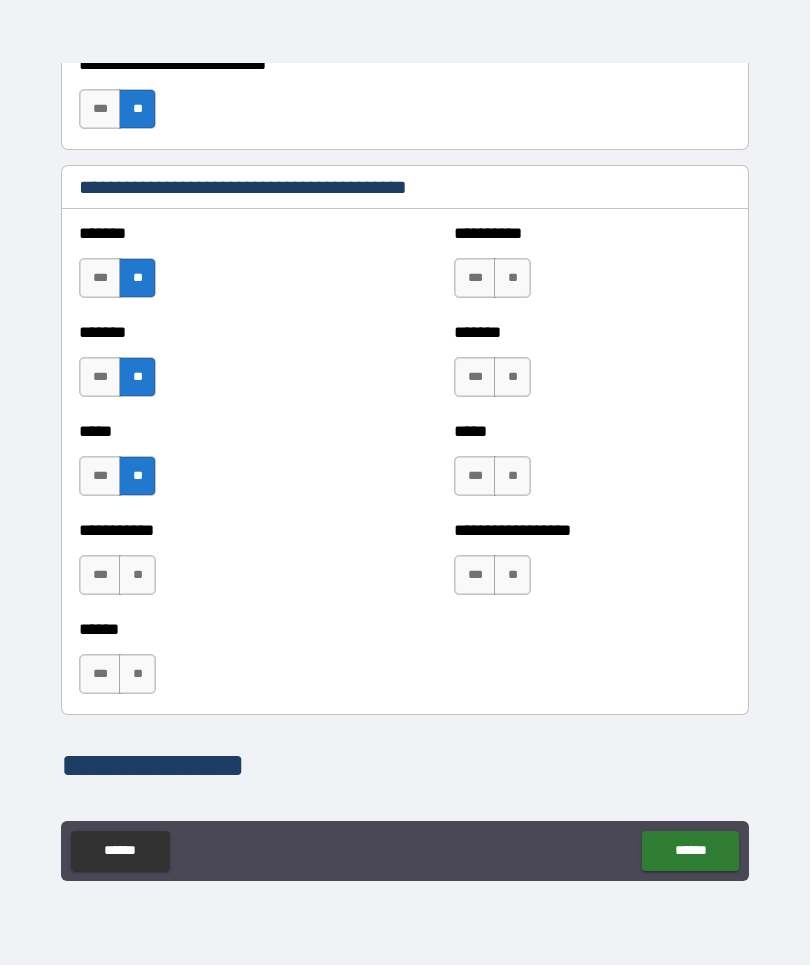 scroll, scrollTop: 1770, scrollLeft: 0, axis: vertical 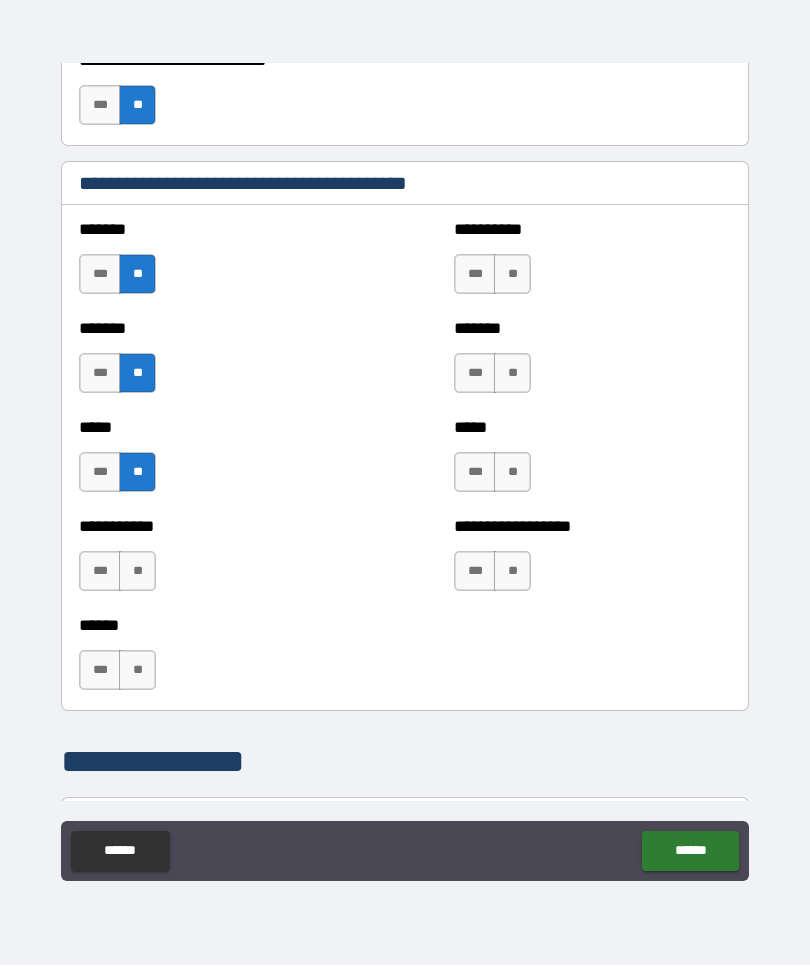 click on "**" at bounding box center [137, 572] 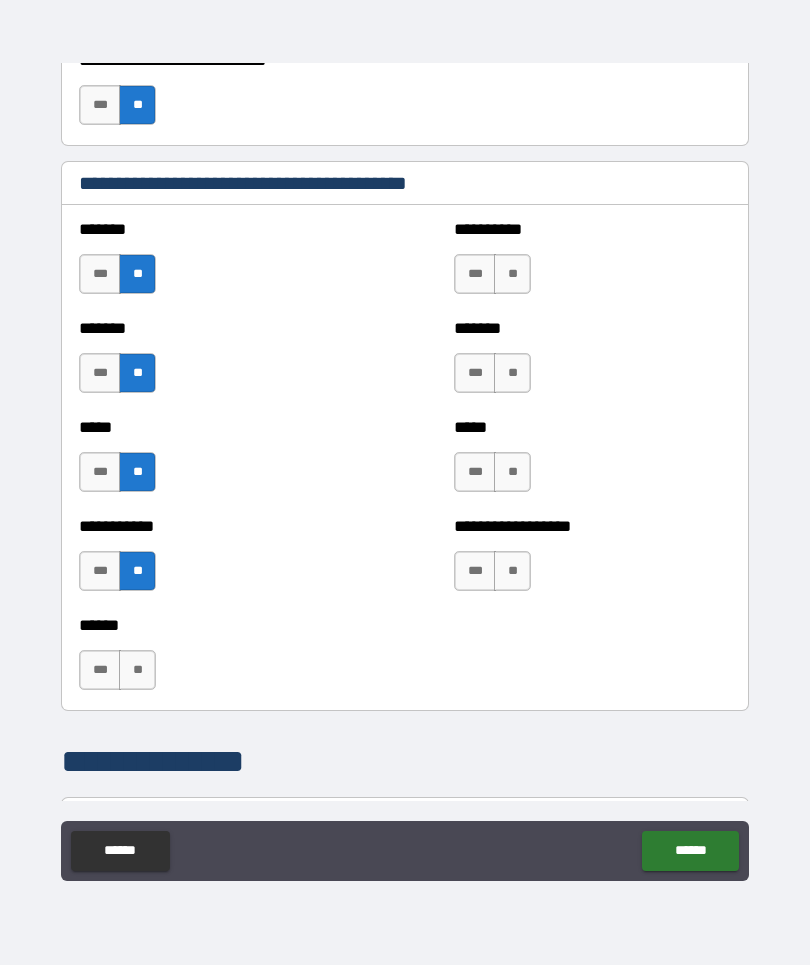click on "**" at bounding box center [137, 671] 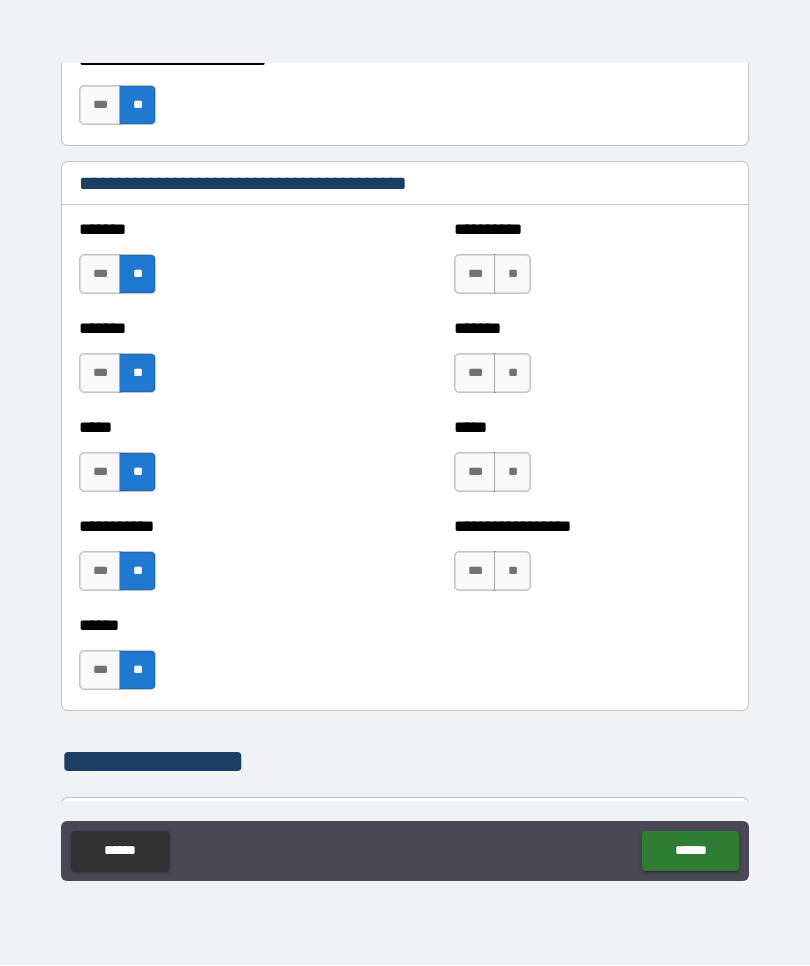 click on "**" at bounding box center (512, 275) 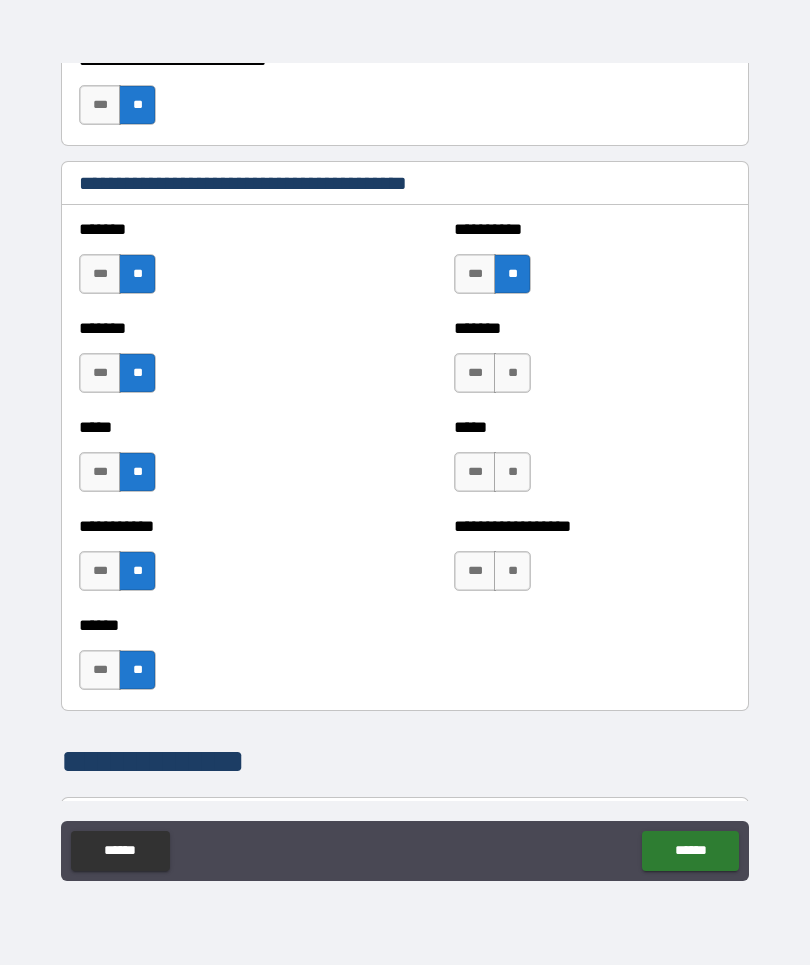 click on "**" at bounding box center [512, 374] 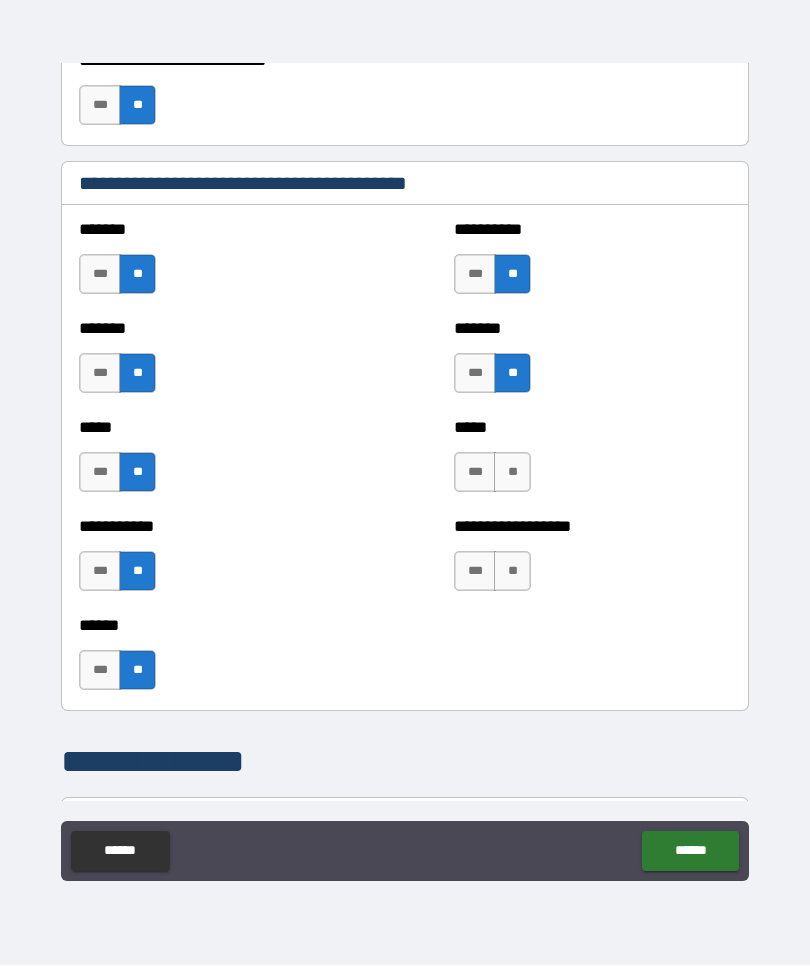 click on "**" at bounding box center (512, 473) 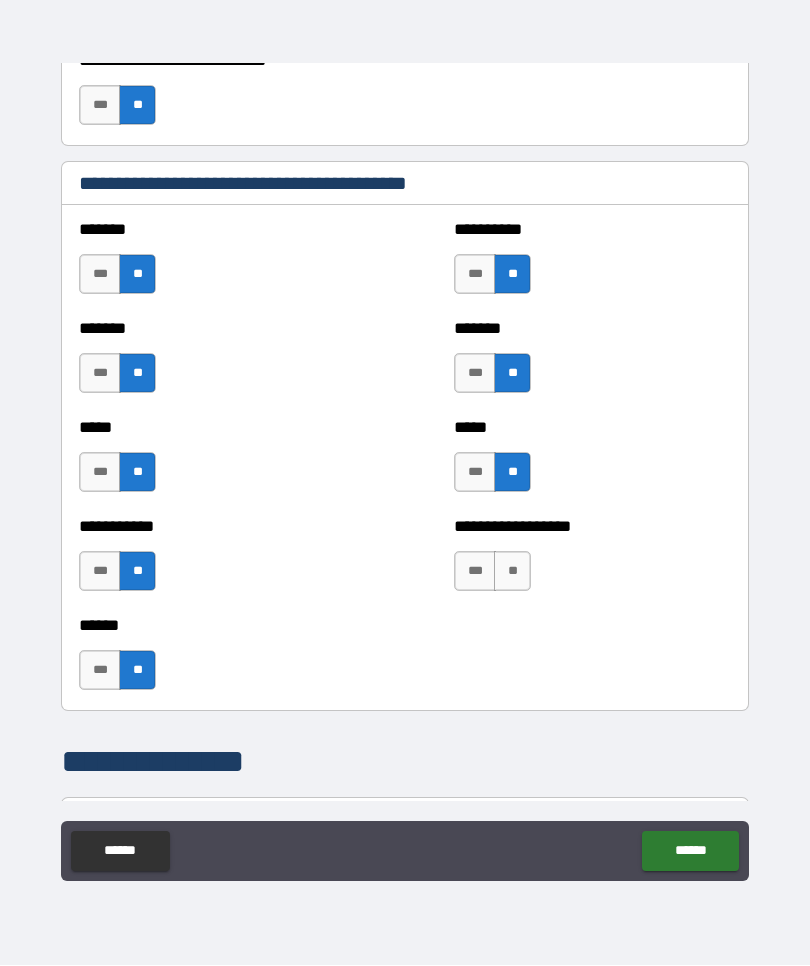 click on "**" at bounding box center [512, 572] 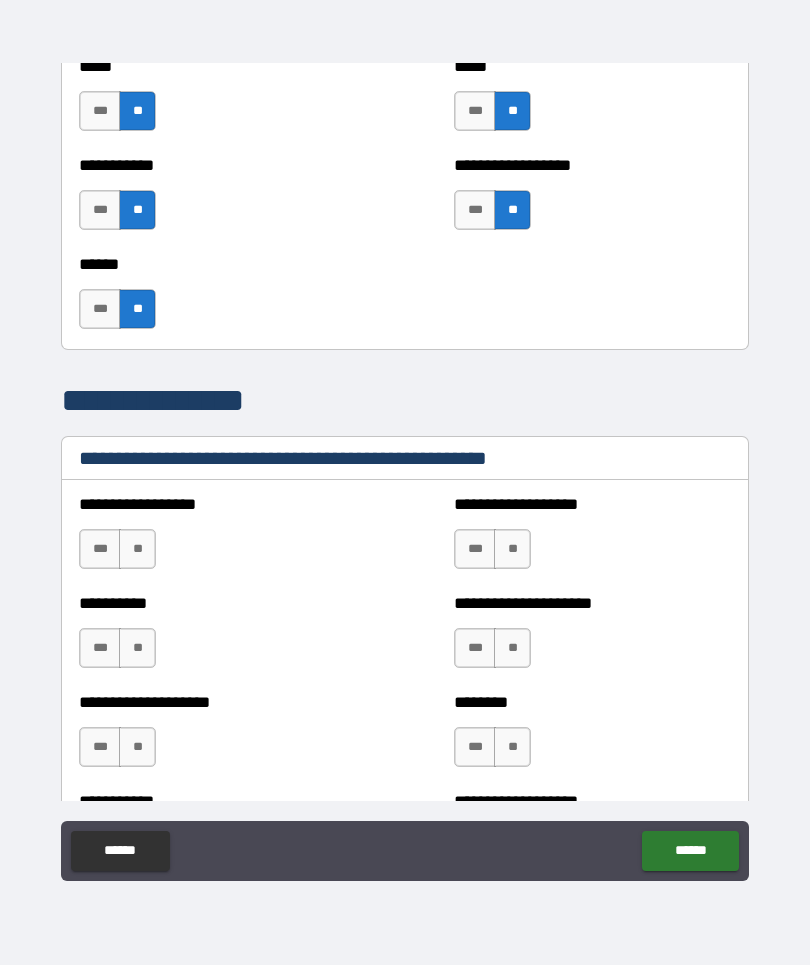 scroll, scrollTop: 2144, scrollLeft: 0, axis: vertical 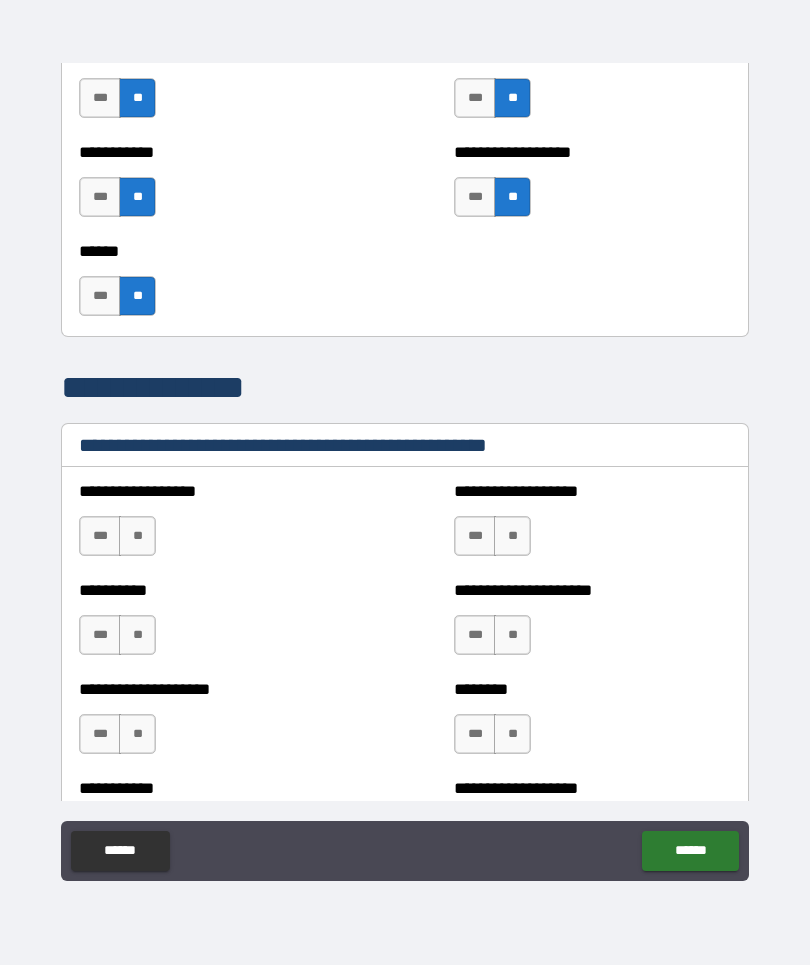 click on "**" at bounding box center [137, 537] 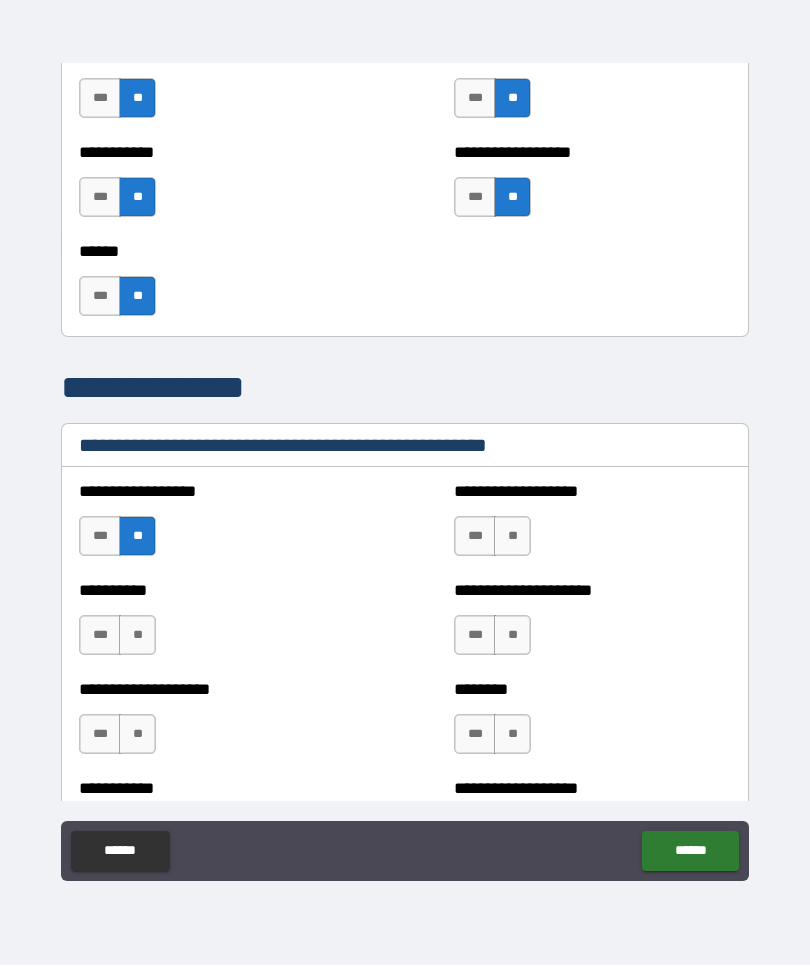 click on "**" at bounding box center (137, 636) 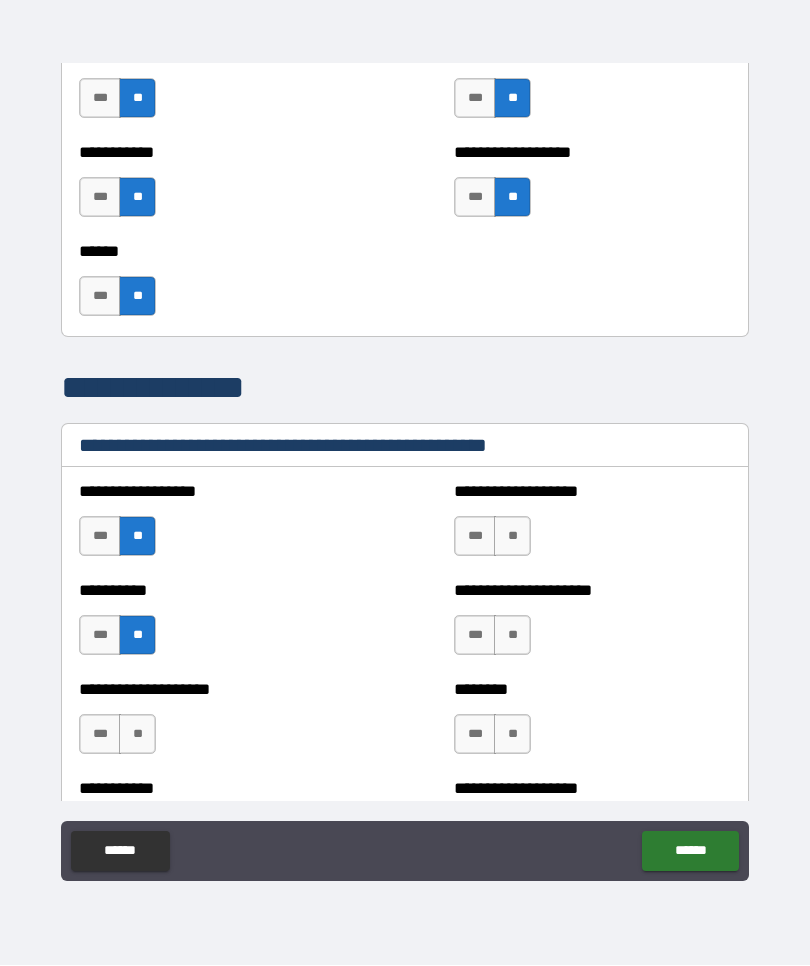click on "**" at bounding box center (137, 735) 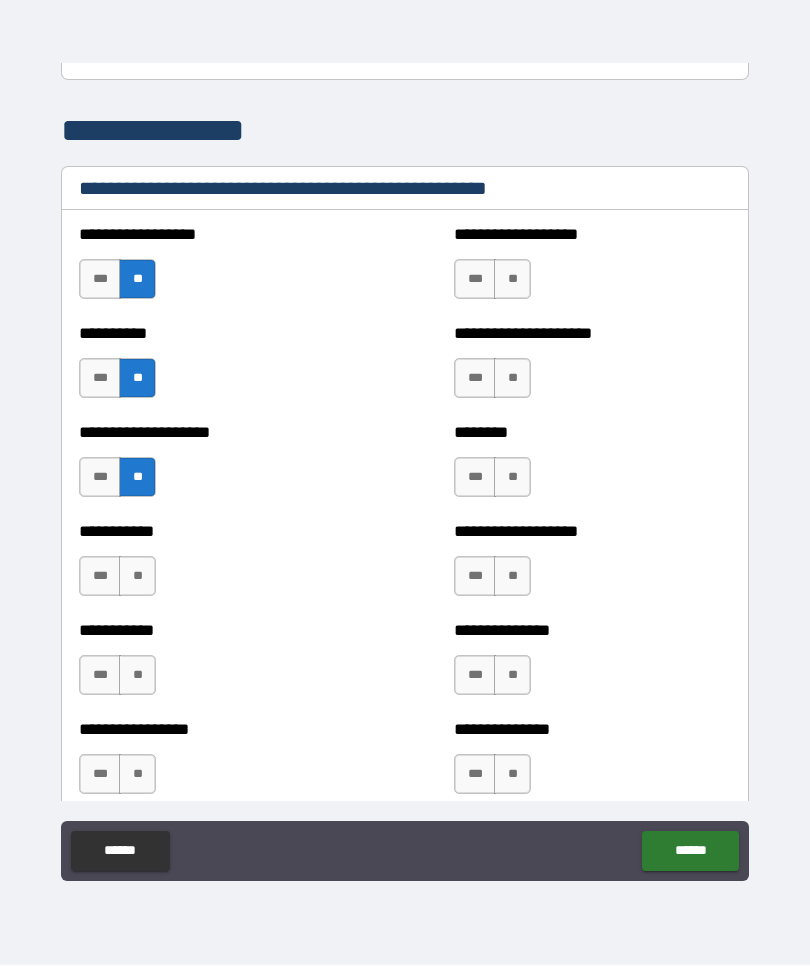 scroll, scrollTop: 2402, scrollLeft: 0, axis: vertical 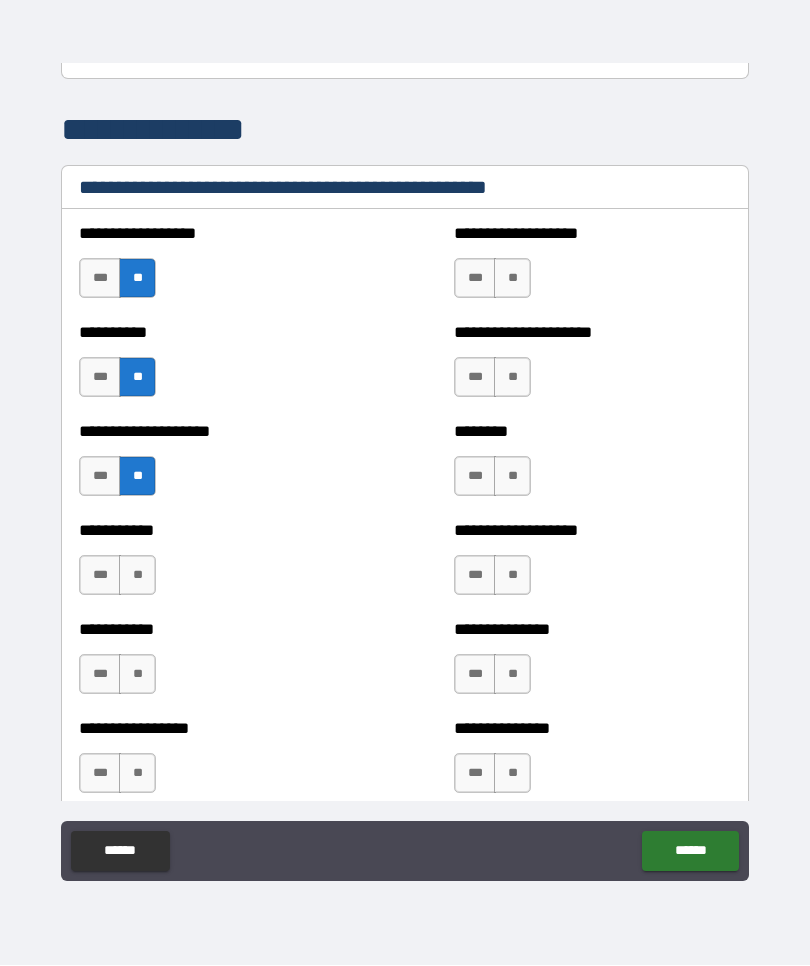 click on "**" at bounding box center [137, 576] 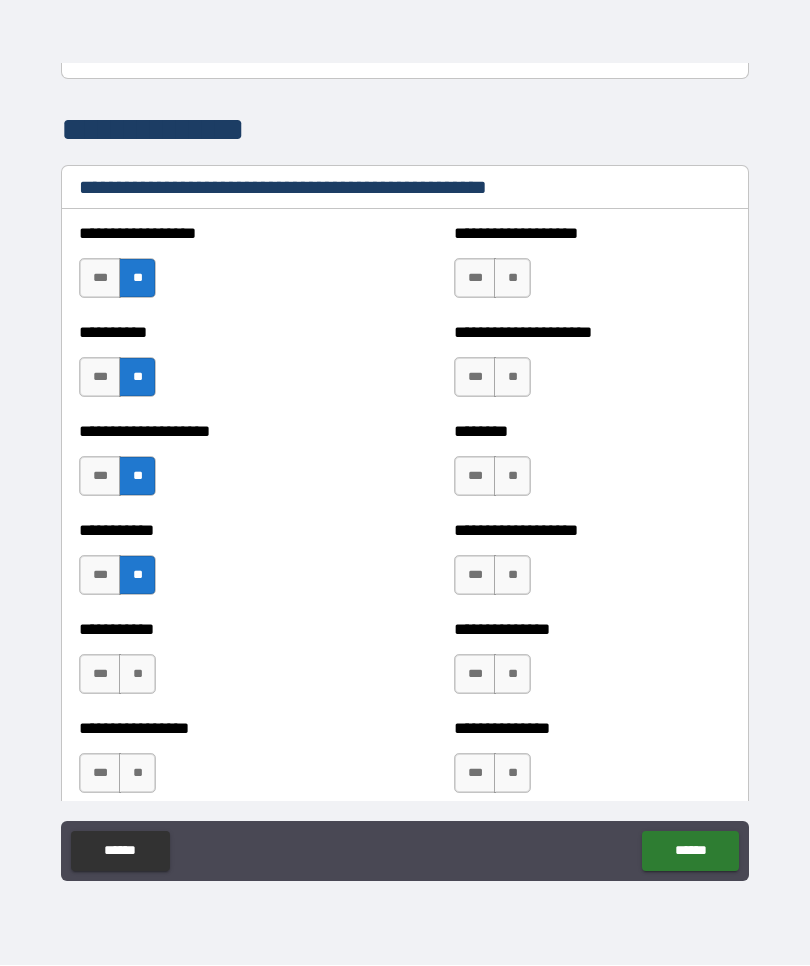 click on "**" at bounding box center [137, 675] 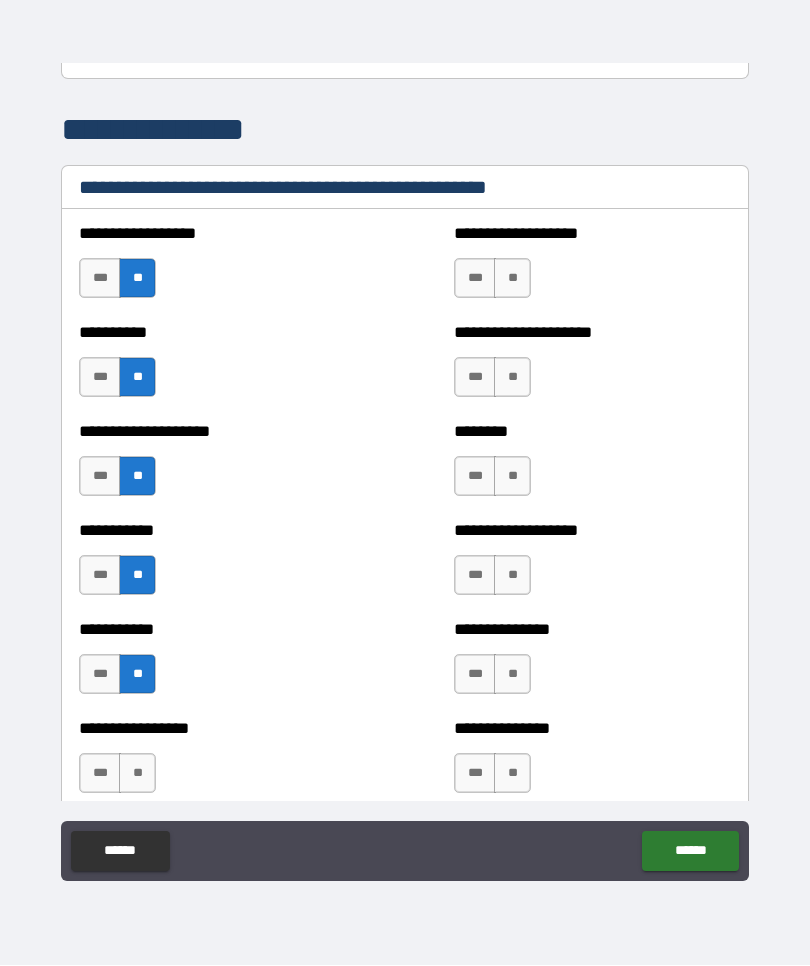 click on "**" at bounding box center [137, 774] 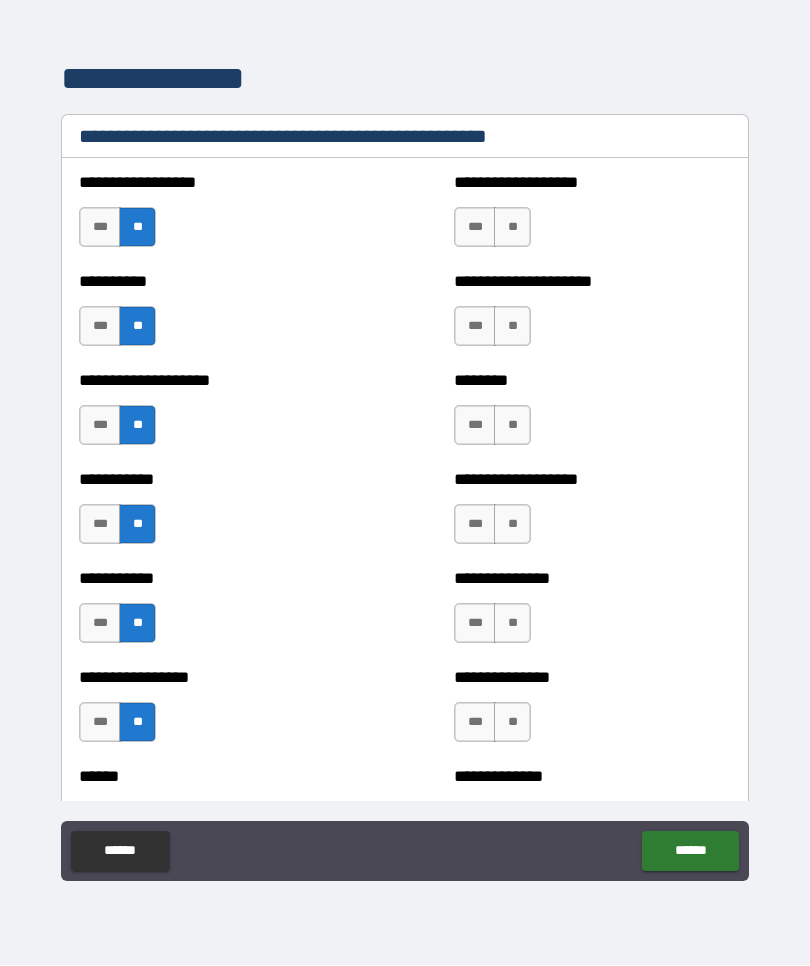 scroll, scrollTop: 2455, scrollLeft: 0, axis: vertical 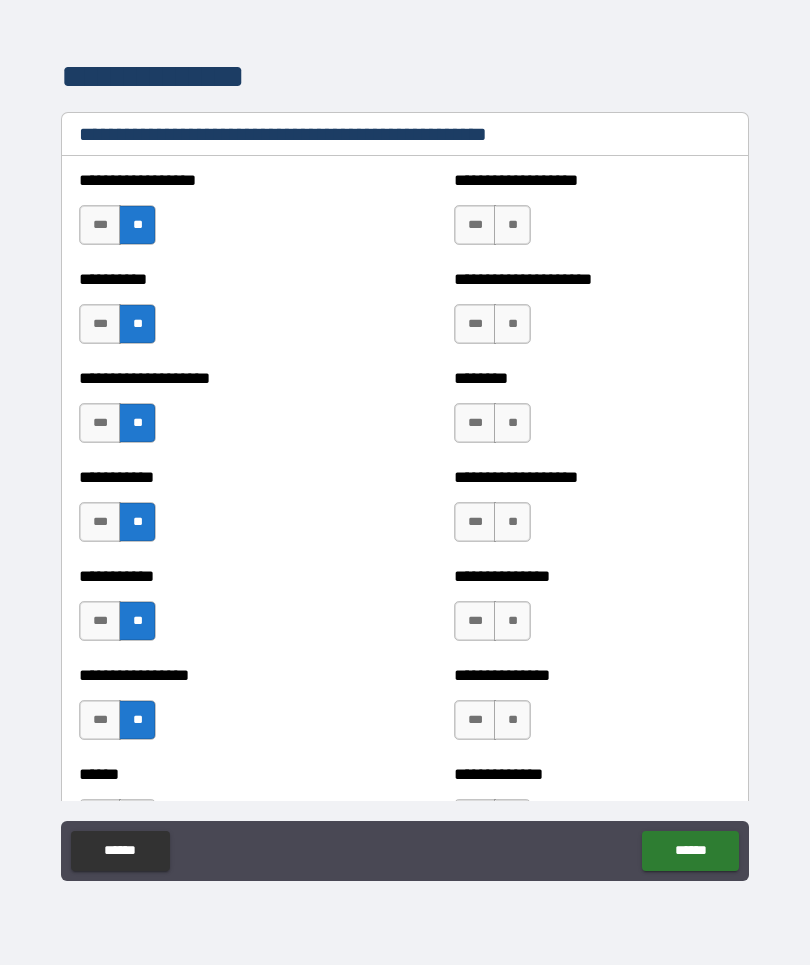 click on "**" at bounding box center [512, 226] 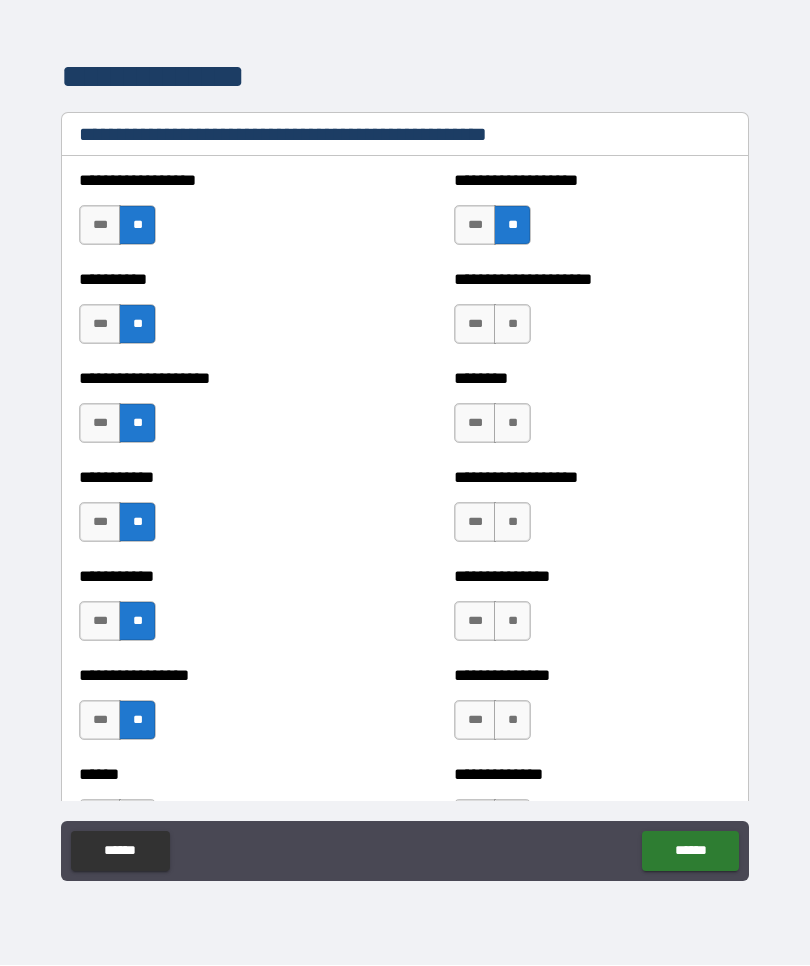 click on "**" at bounding box center [512, 325] 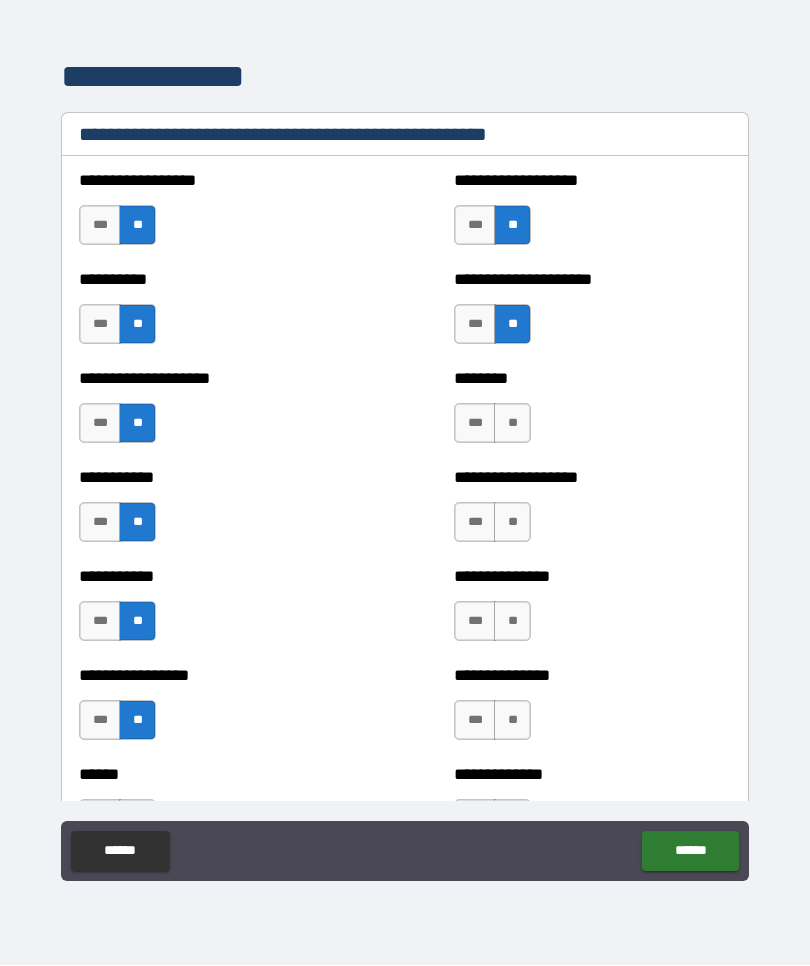 click on "**" at bounding box center [512, 424] 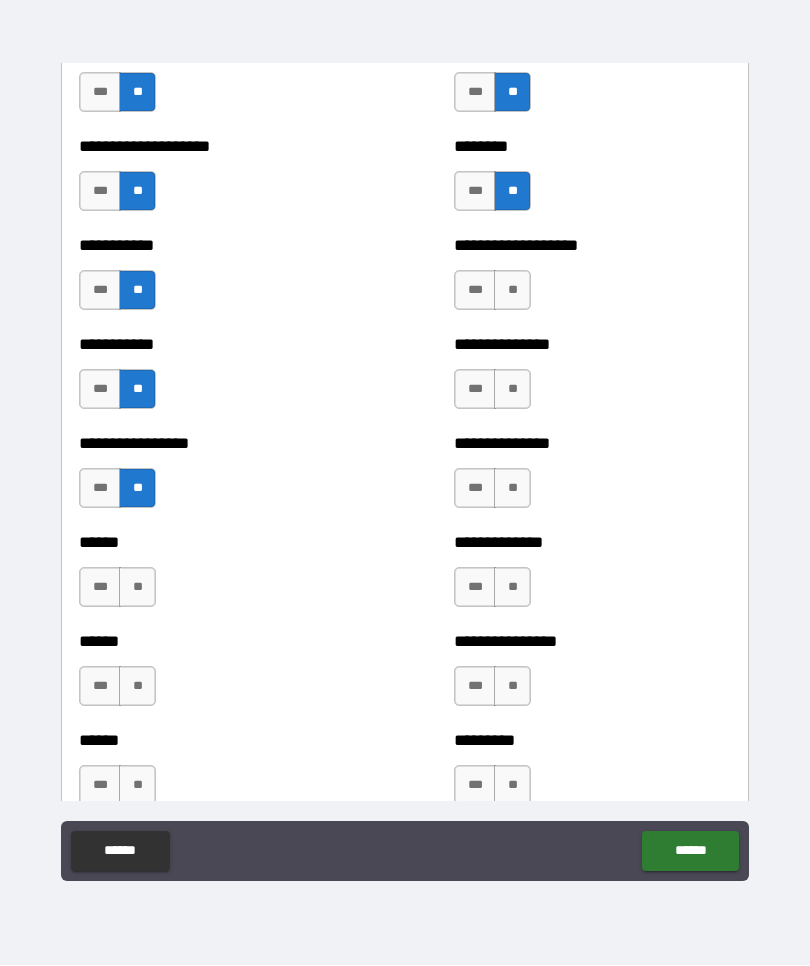 scroll, scrollTop: 2695, scrollLeft: 0, axis: vertical 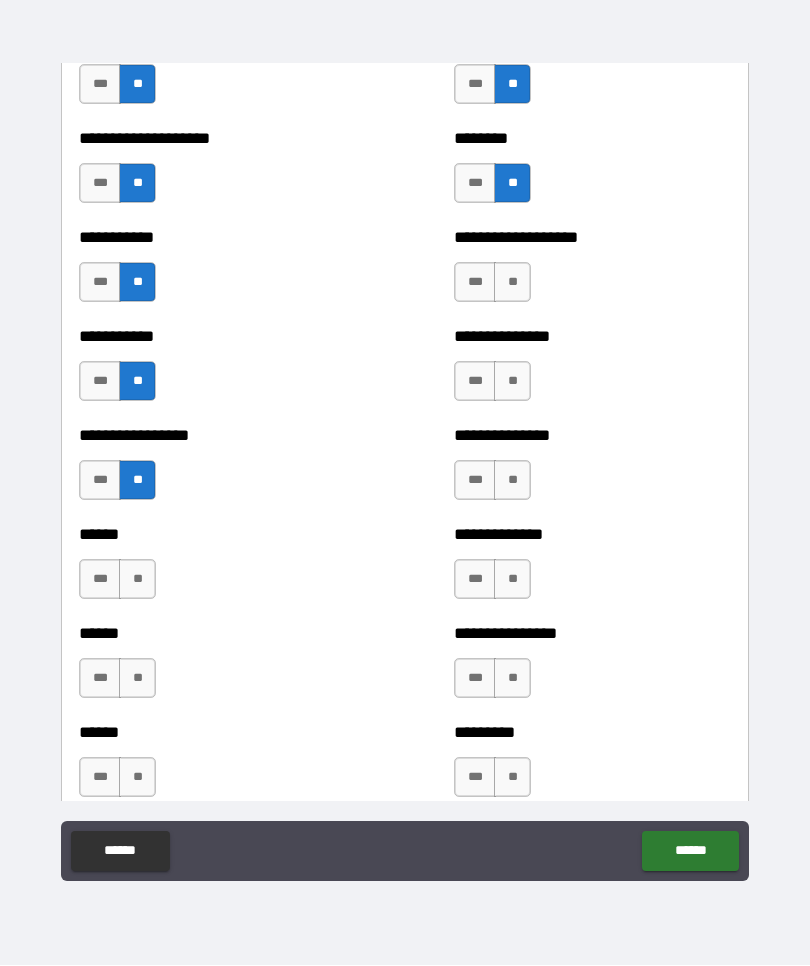 click on "**" at bounding box center [512, 283] 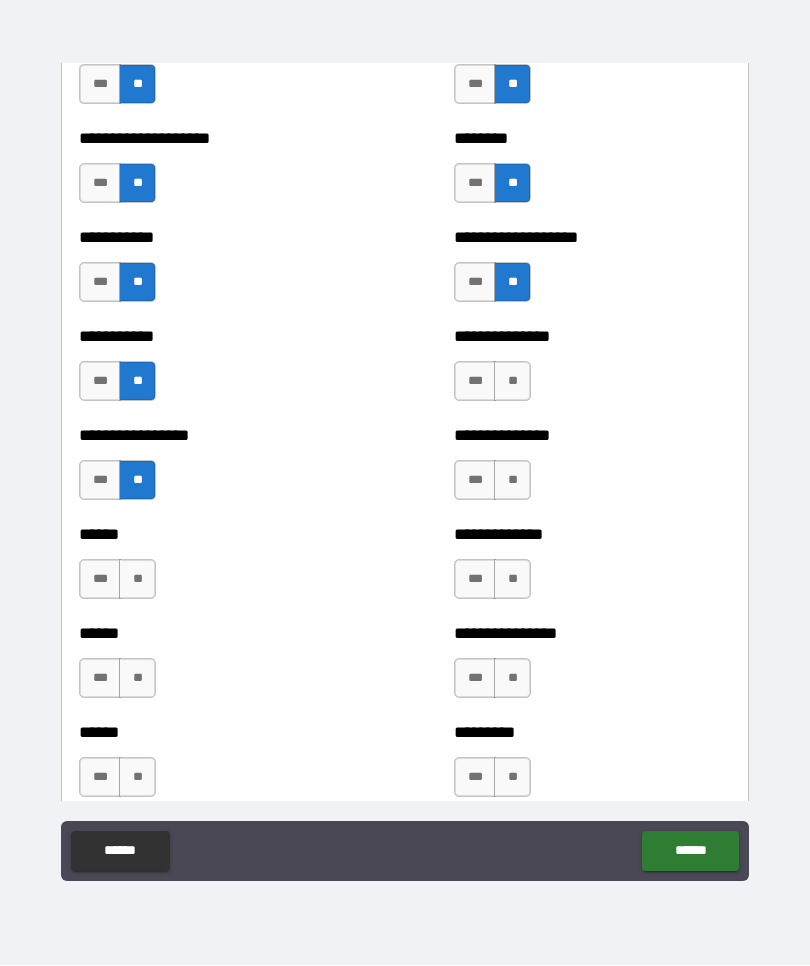 click on "**" at bounding box center (512, 382) 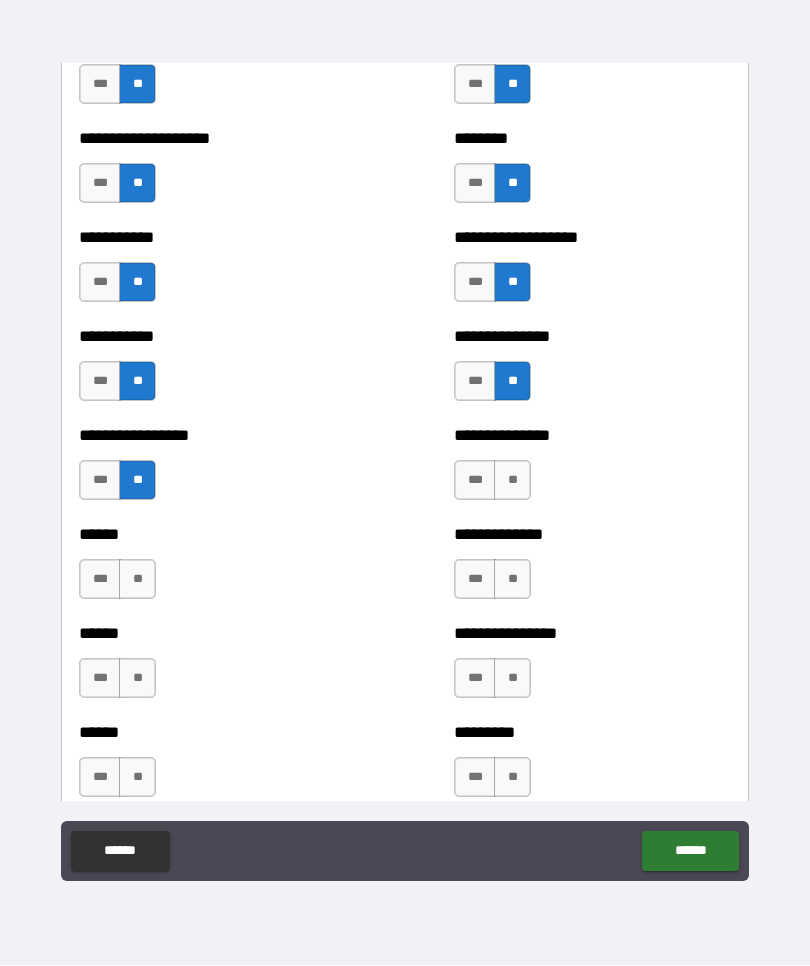 click on "**" at bounding box center [512, 481] 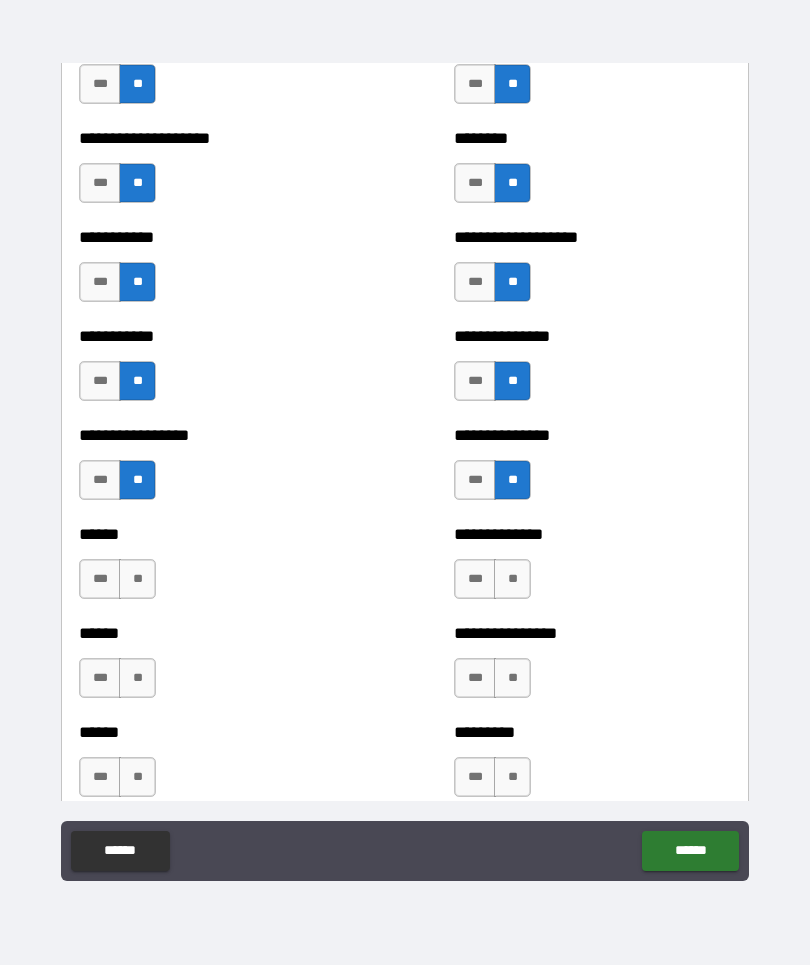 click on "**" at bounding box center [512, 580] 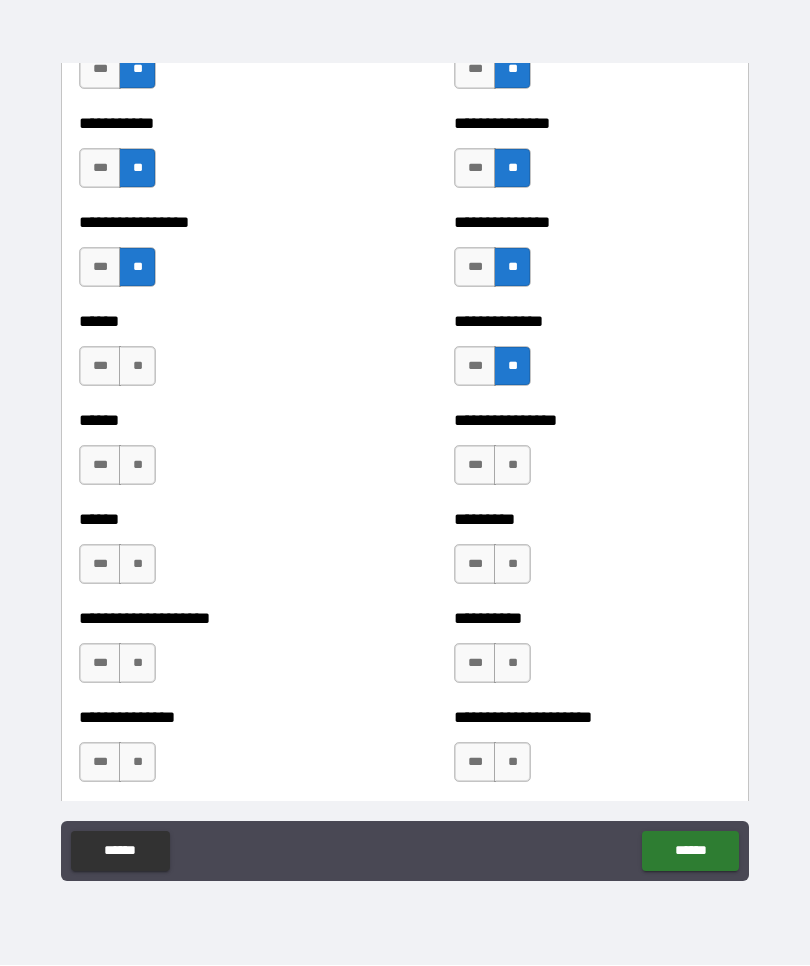 scroll, scrollTop: 2922, scrollLeft: 0, axis: vertical 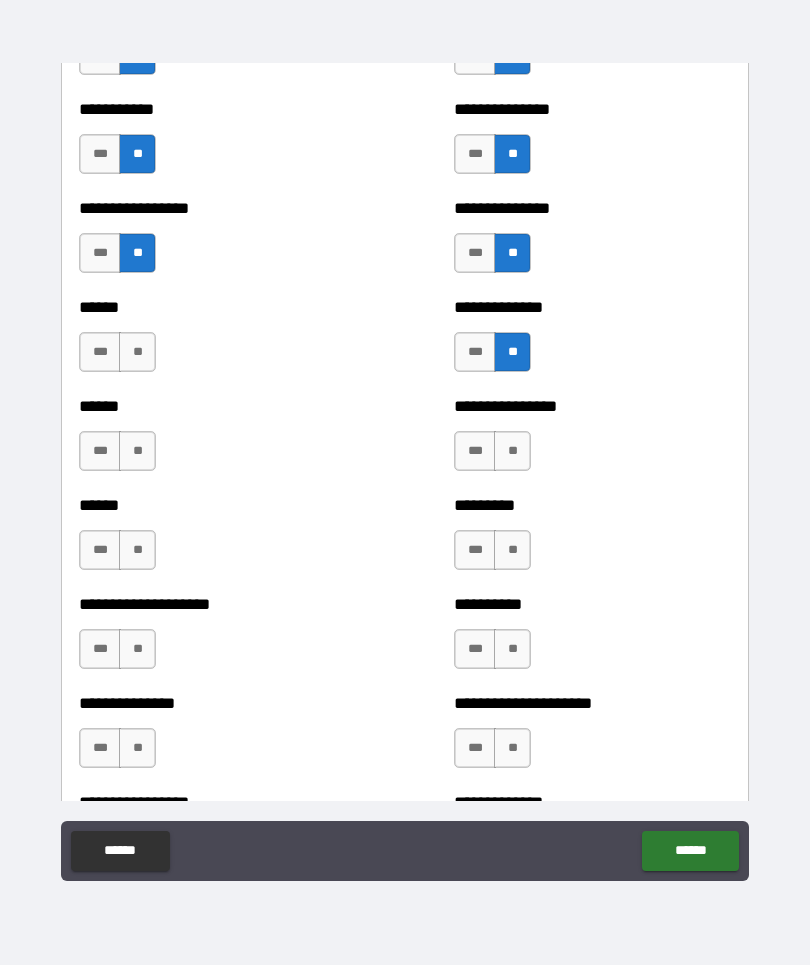 click on "**" at bounding box center [137, 353] 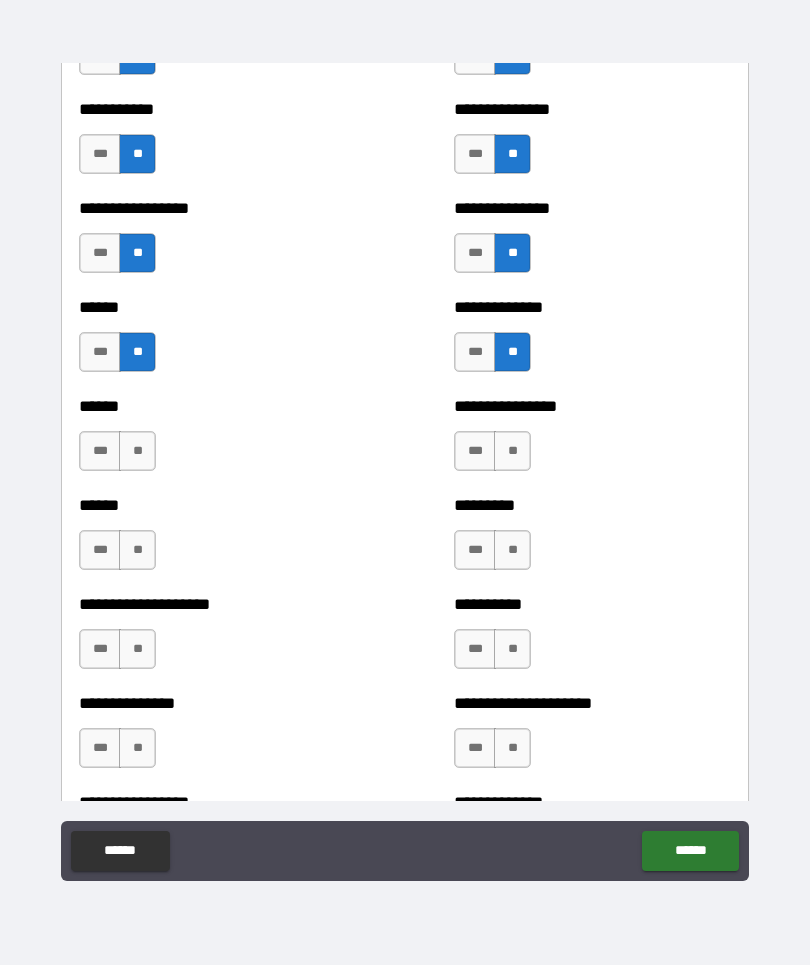 click on "**" at bounding box center [137, 452] 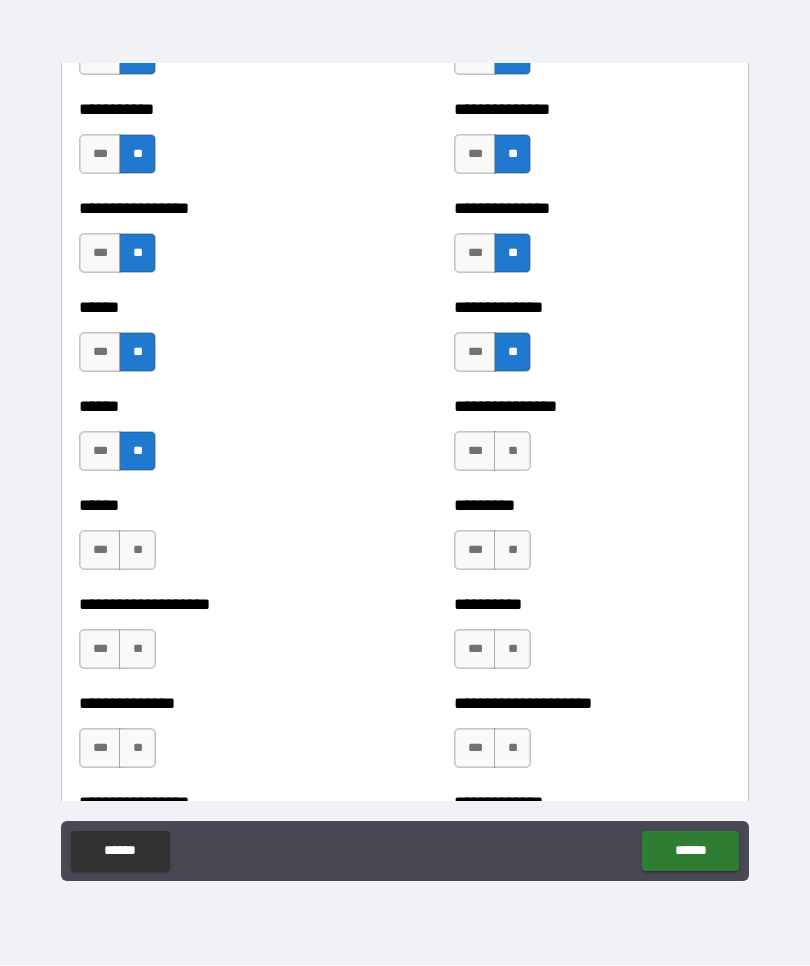 click on "**" at bounding box center [137, 551] 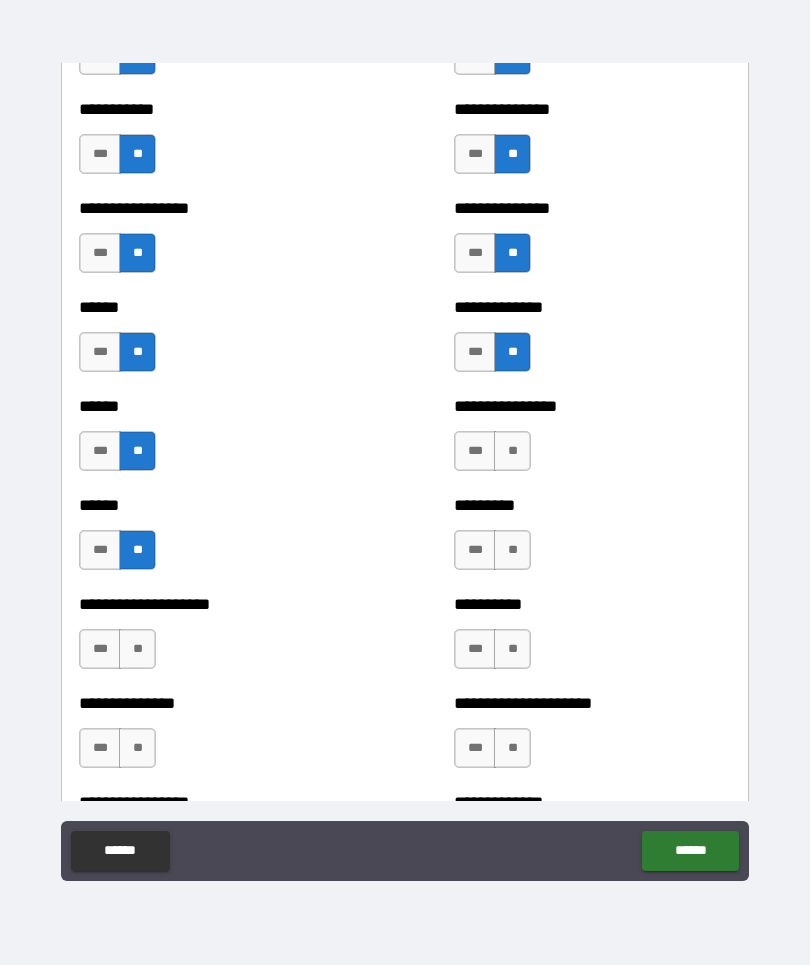 click on "**" at bounding box center [137, 650] 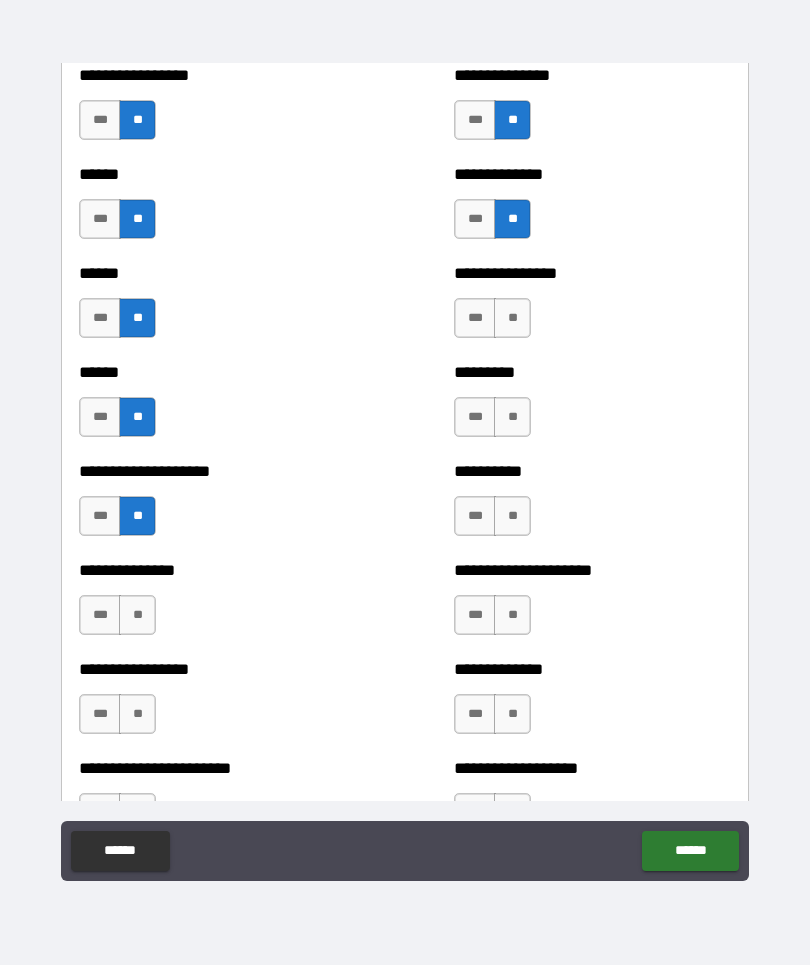 scroll, scrollTop: 3126, scrollLeft: 0, axis: vertical 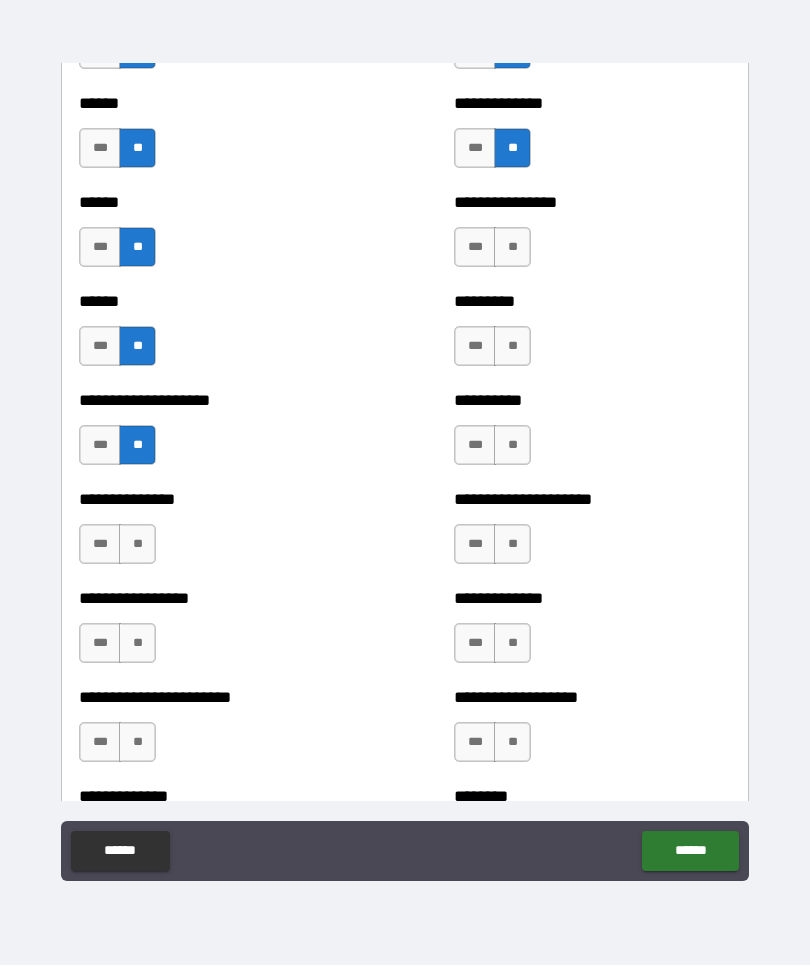 click on "**" at bounding box center [137, 545] 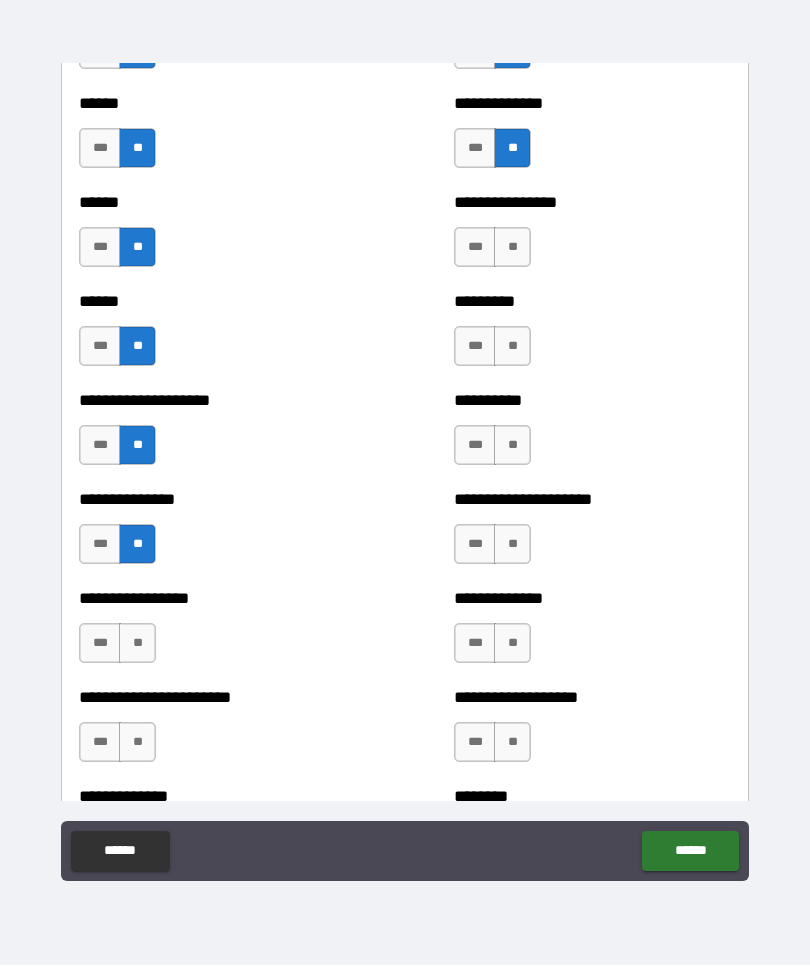 click on "**" at bounding box center [137, 644] 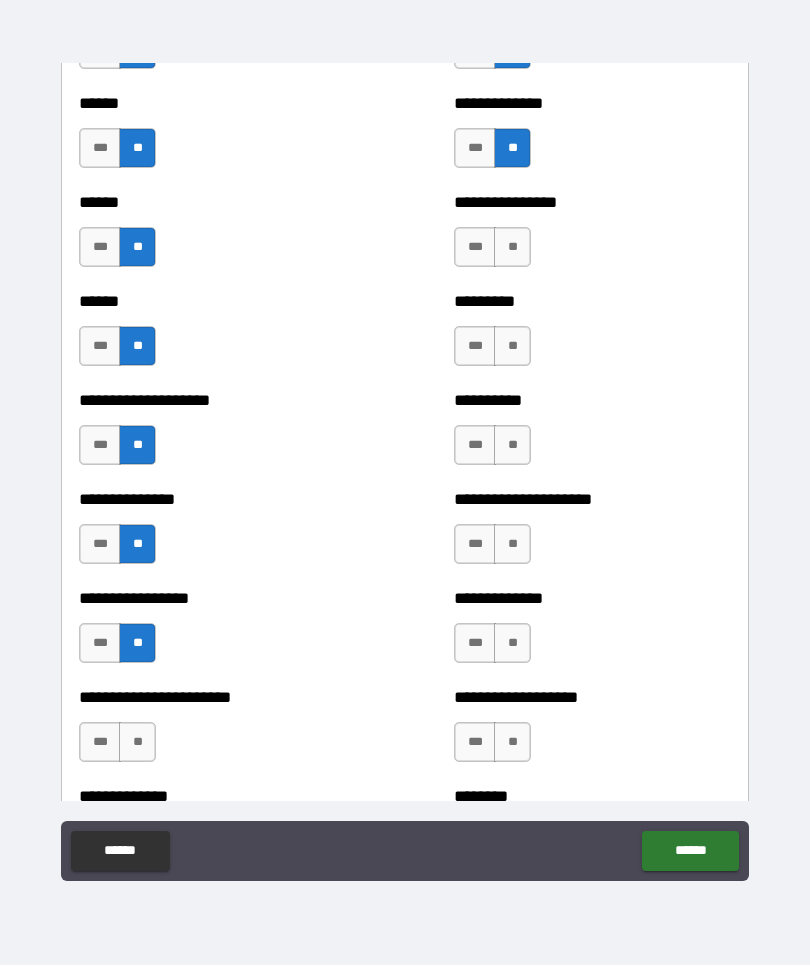 click on "**" at bounding box center (137, 743) 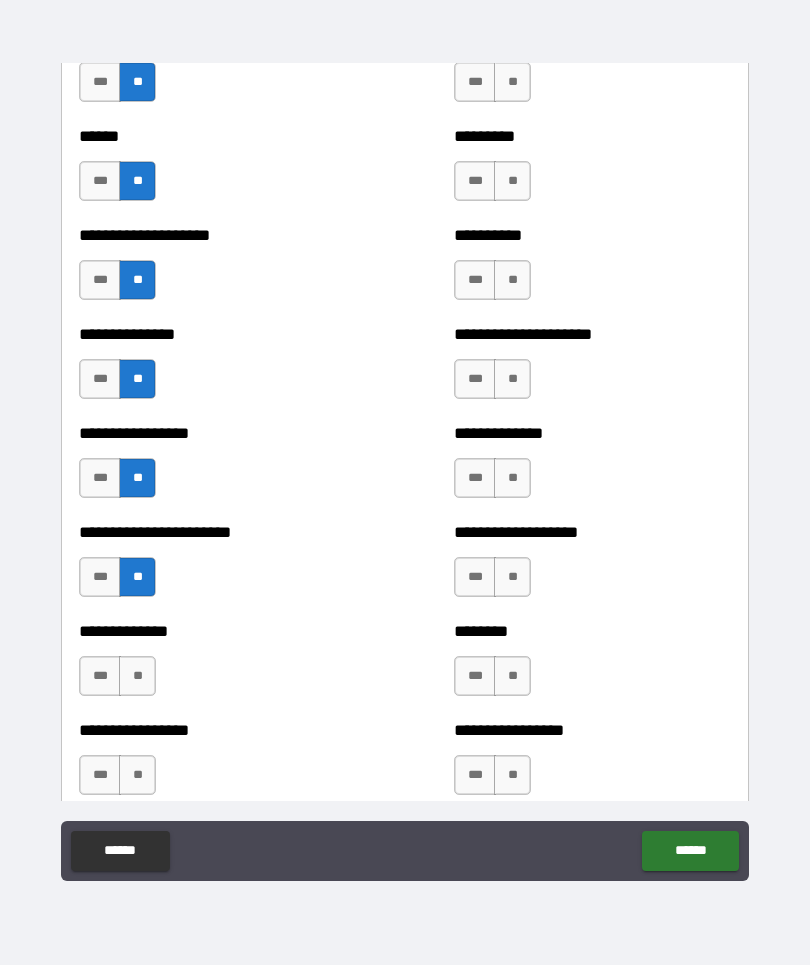 scroll, scrollTop: 3308, scrollLeft: 0, axis: vertical 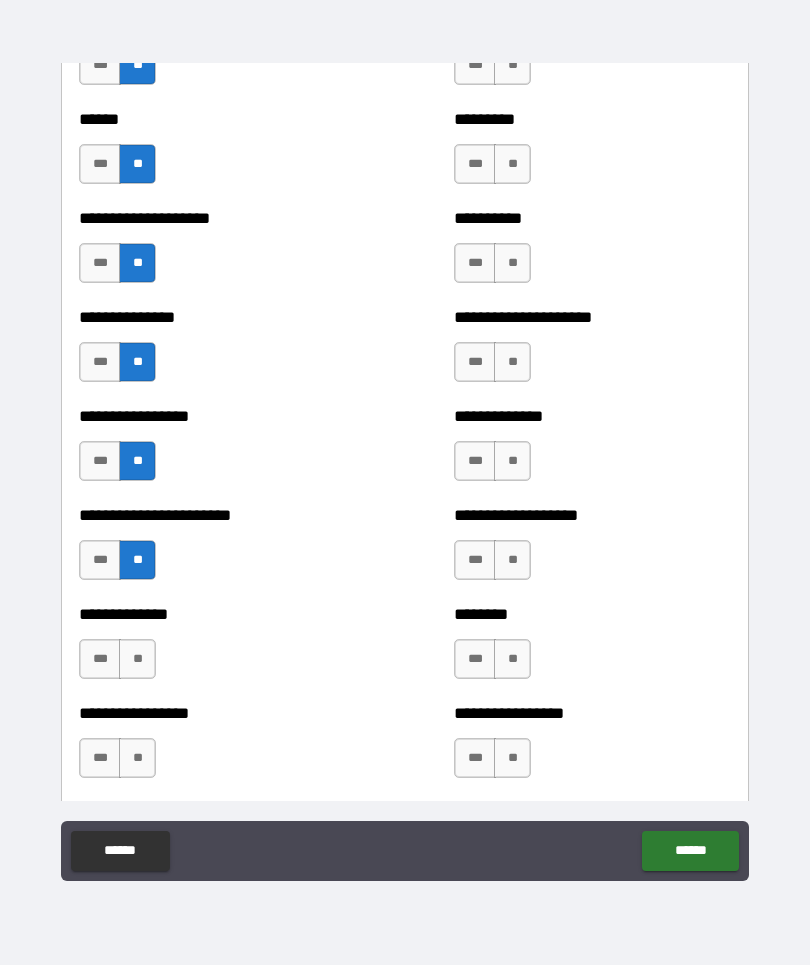 click on "**" at bounding box center (137, 660) 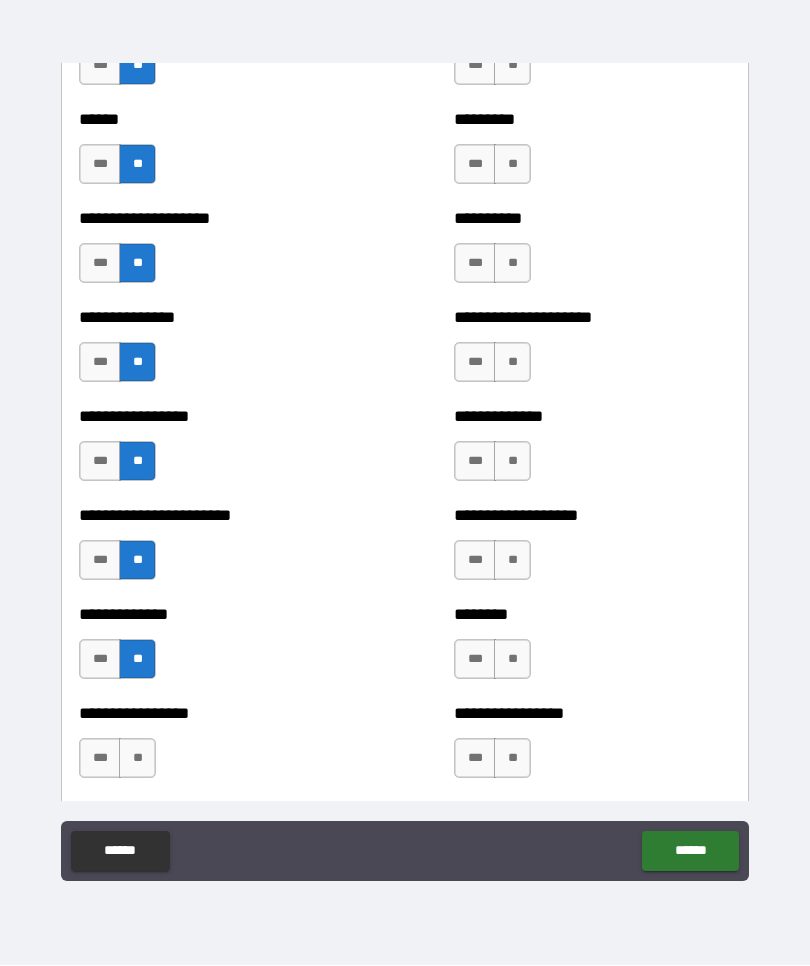 click on "**" at bounding box center (137, 759) 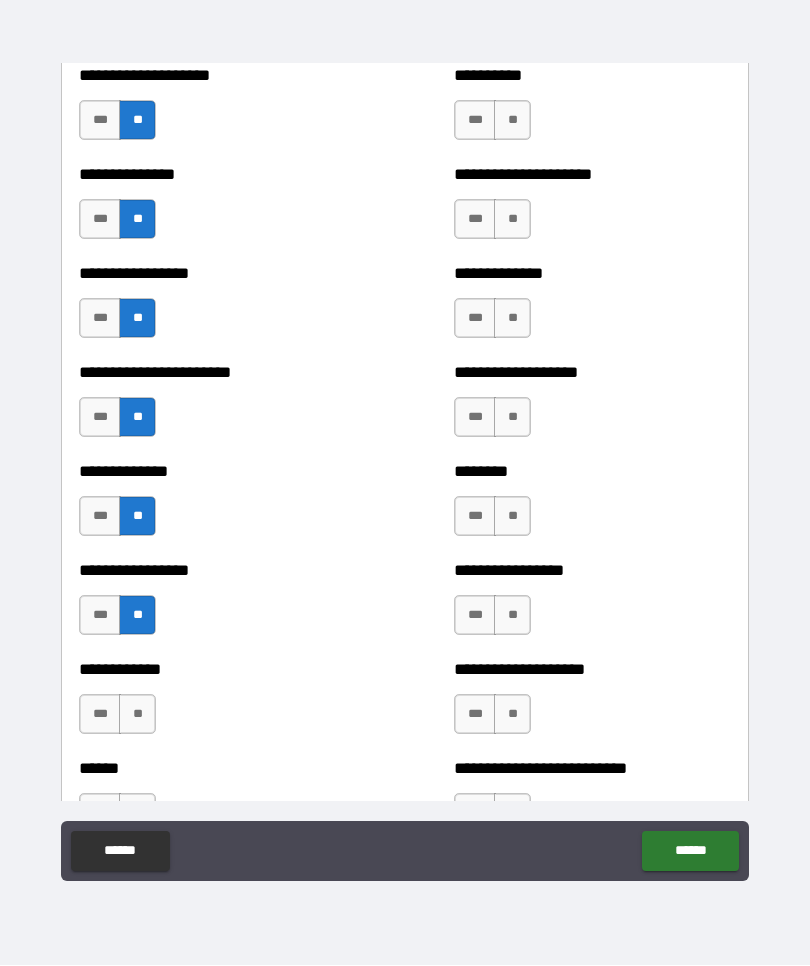 click on "**" at bounding box center [137, 715] 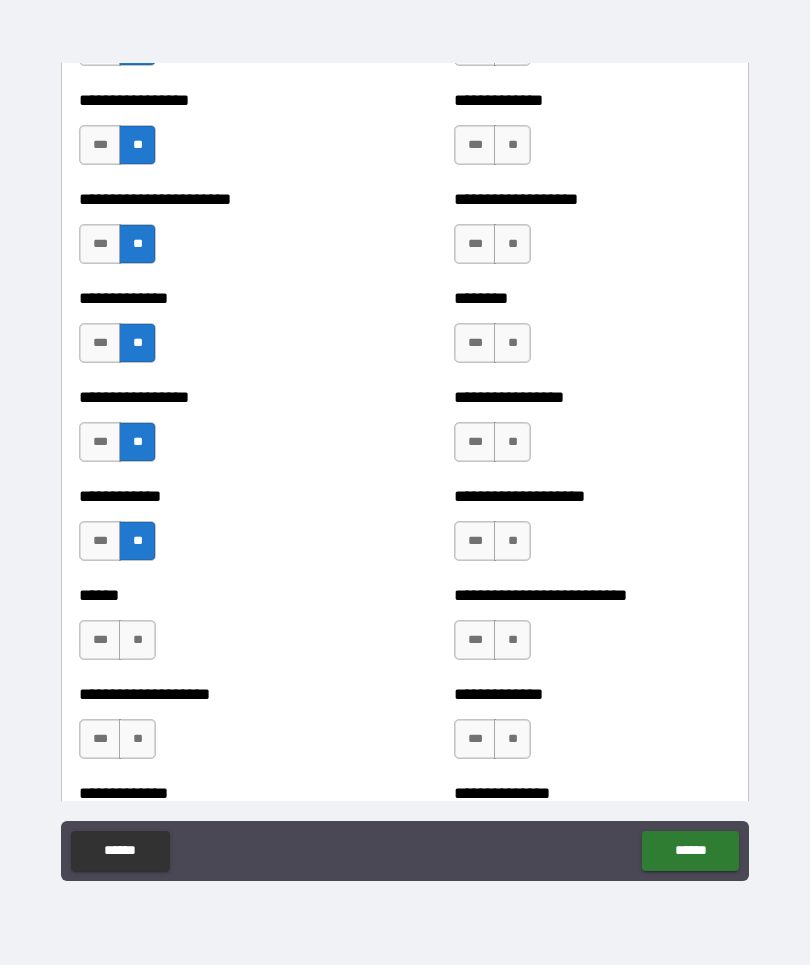 scroll, scrollTop: 3626, scrollLeft: 0, axis: vertical 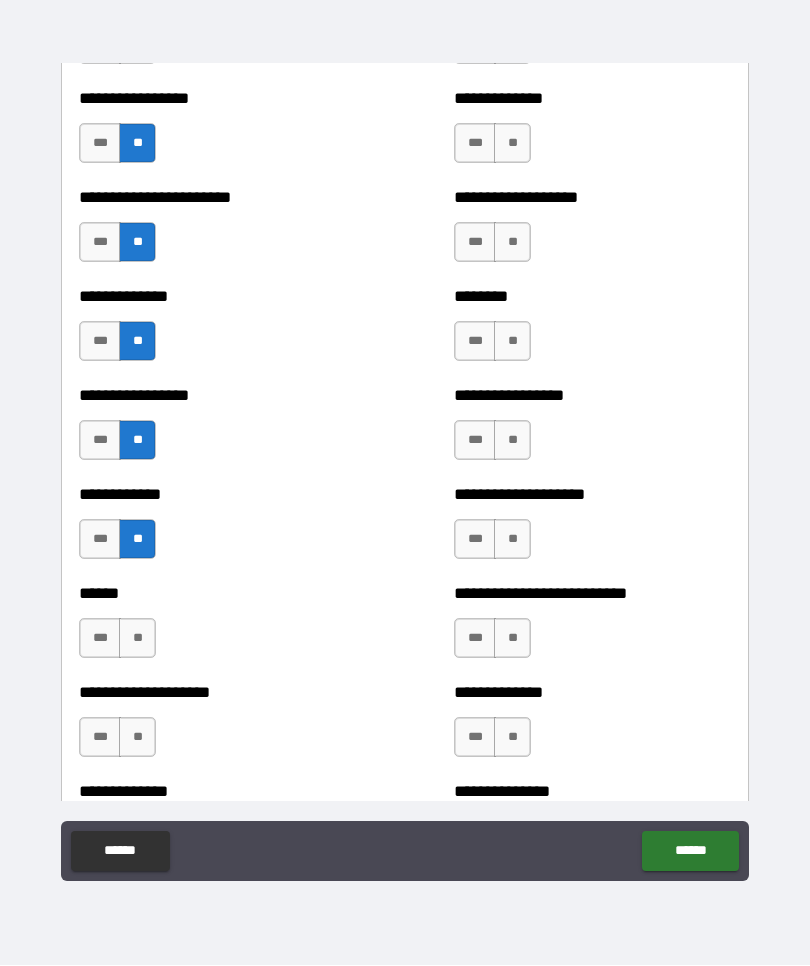 click on "**" at bounding box center [137, 639] 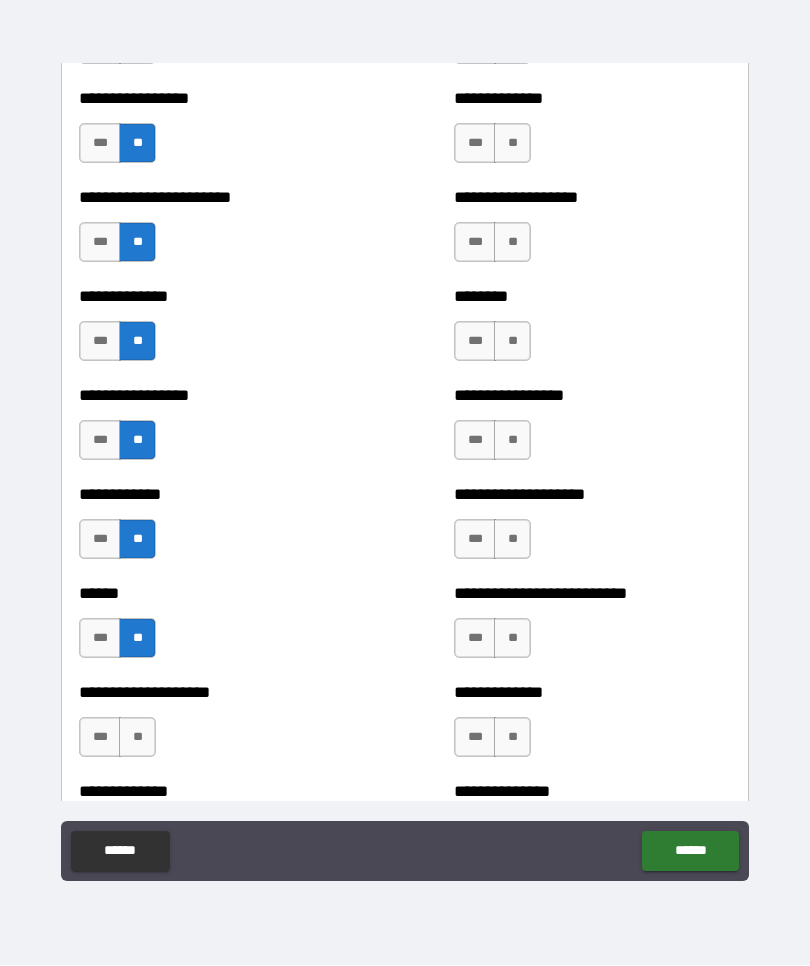 click on "**" at bounding box center [137, 738] 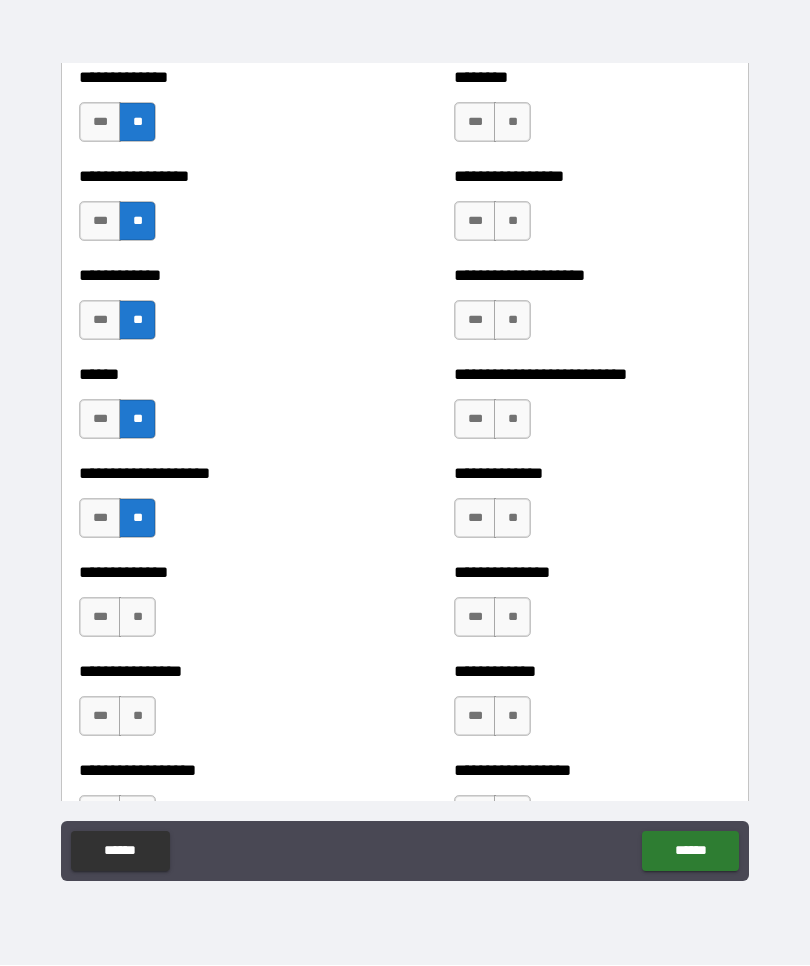 scroll, scrollTop: 3848, scrollLeft: 0, axis: vertical 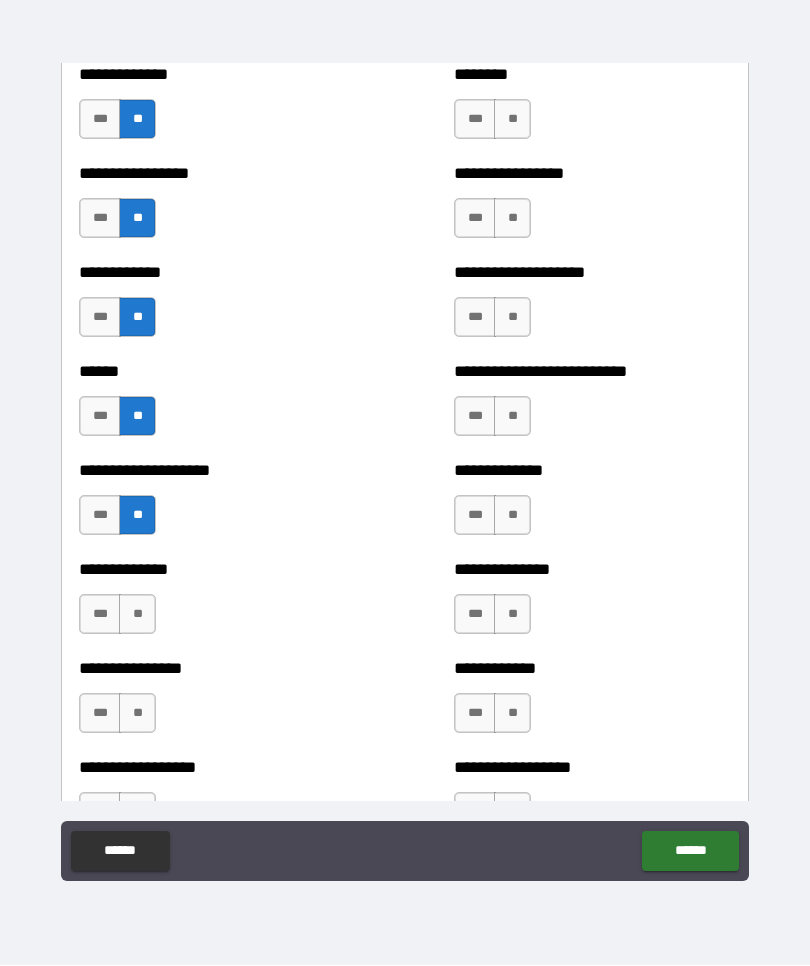 click on "**" at bounding box center (137, 615) 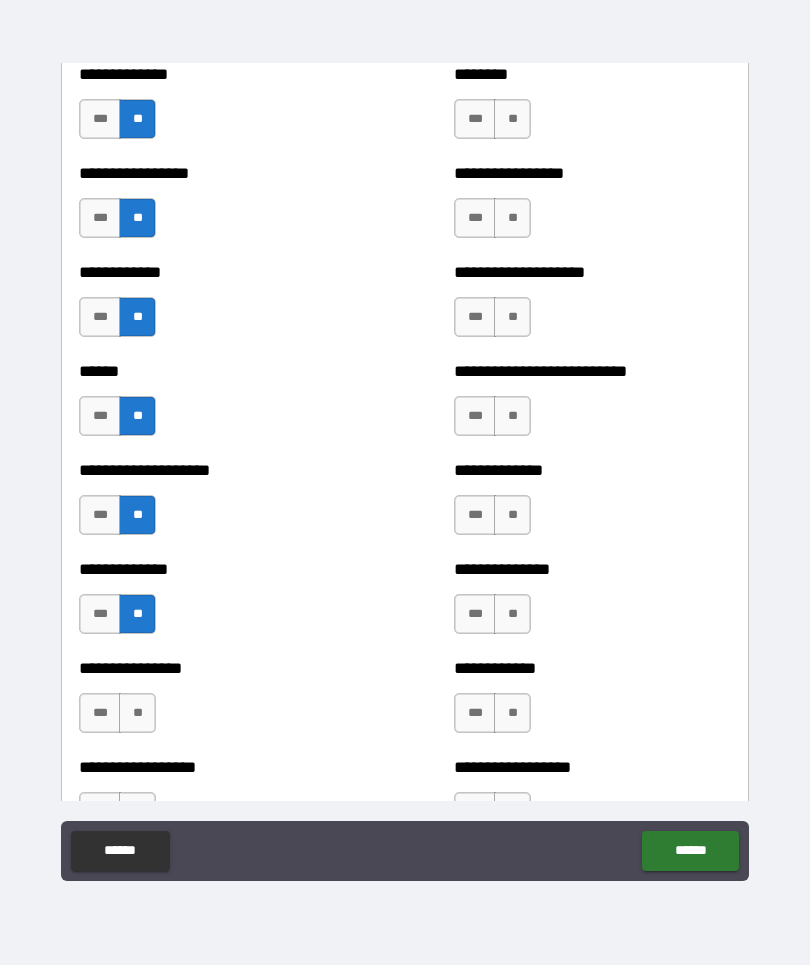 click on "**" at bounding box center [137, 714] 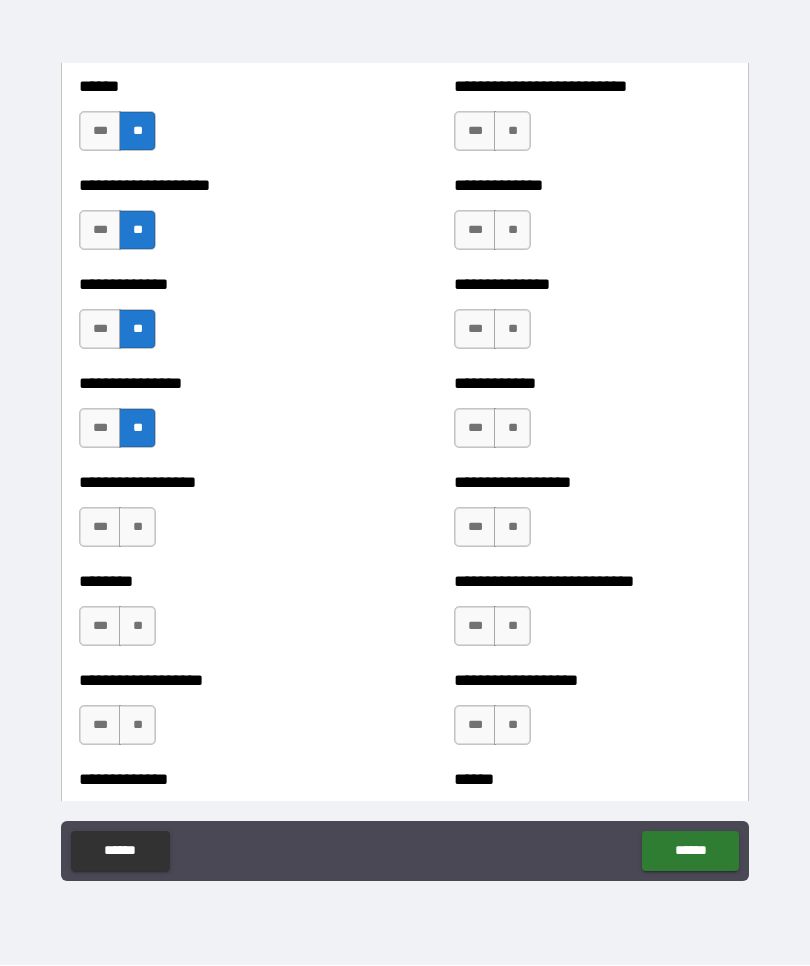 scroll, scrollTop: 4148, scrollLeft: 0, axis: vertical 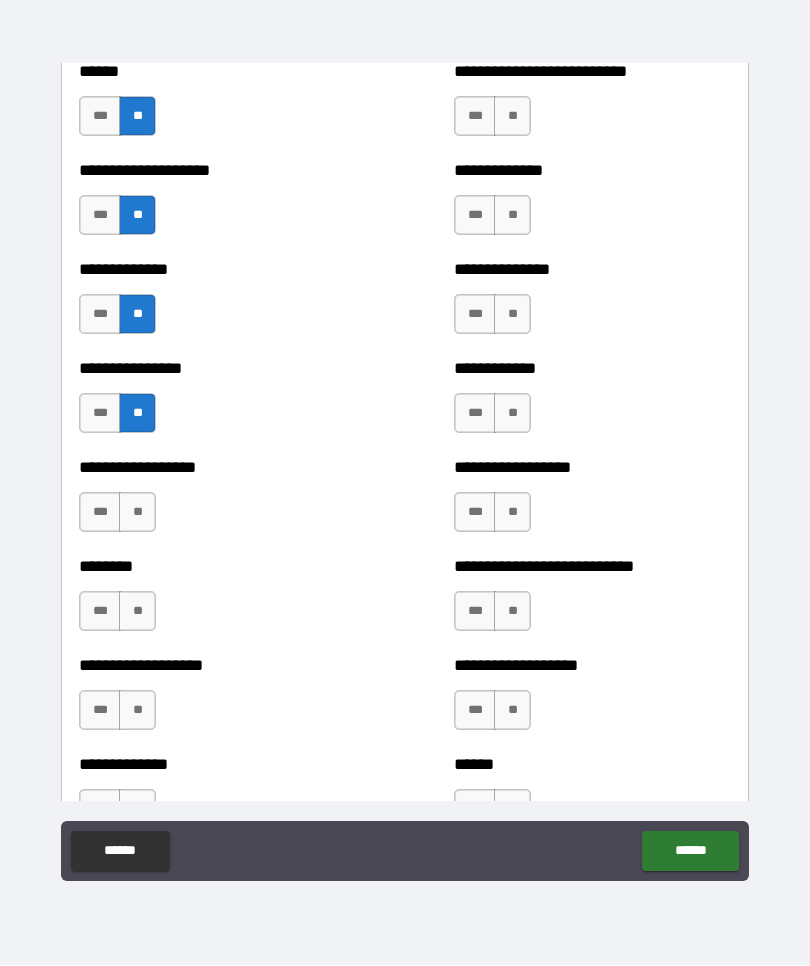 click on "**" at bounding box center (137, 513) 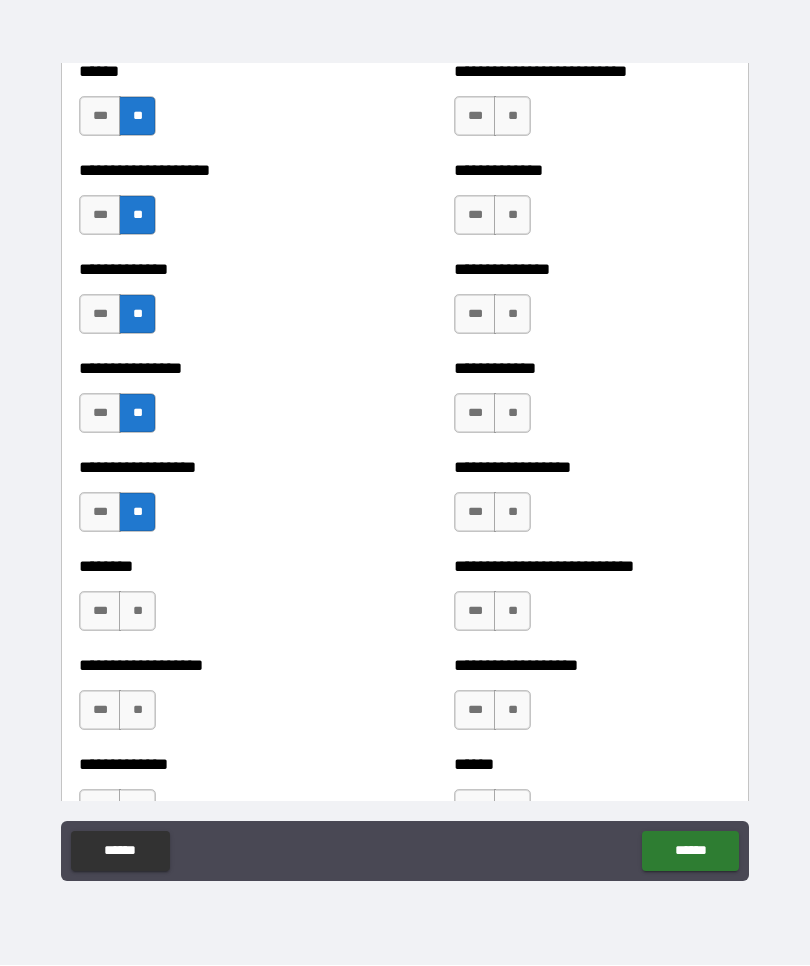 click on "**" at bounding box center (137, 612) 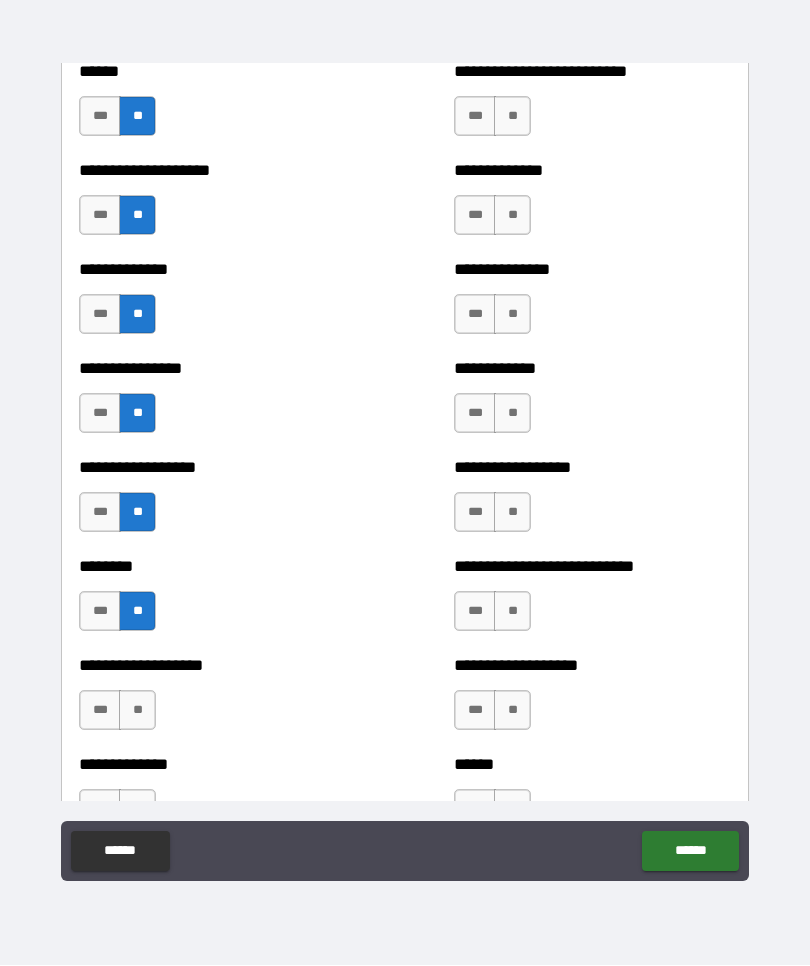 click on "**" at bounding box center (137, 711) 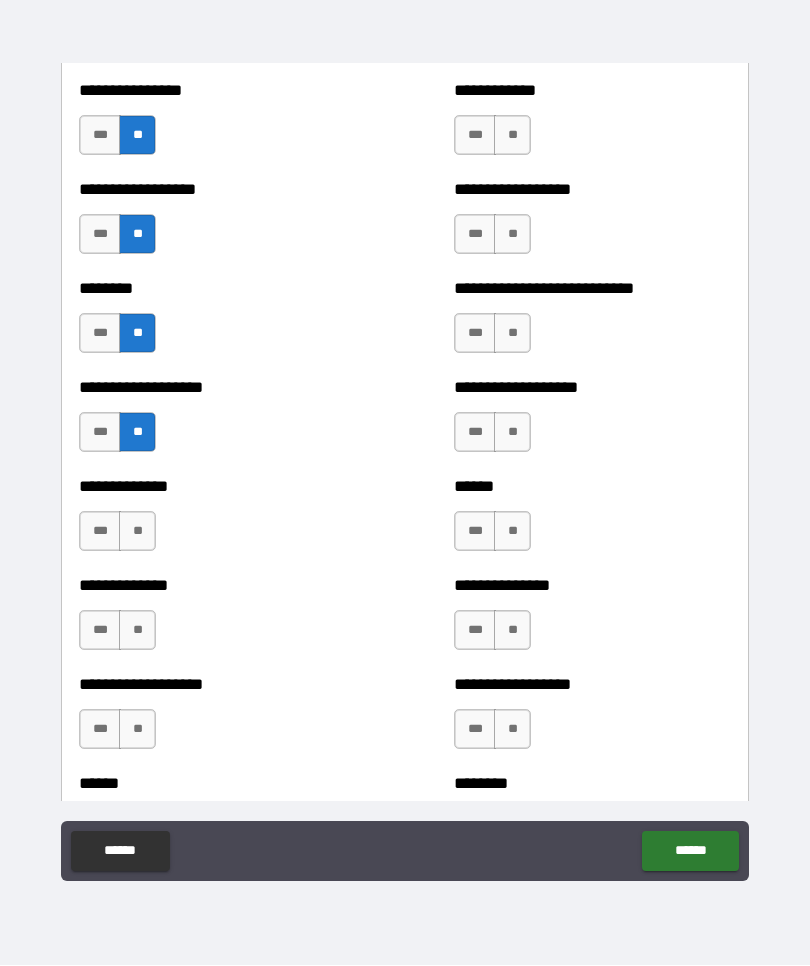 scroll, scrollTop: 4428, scrollLeft: 0, axis: vertical 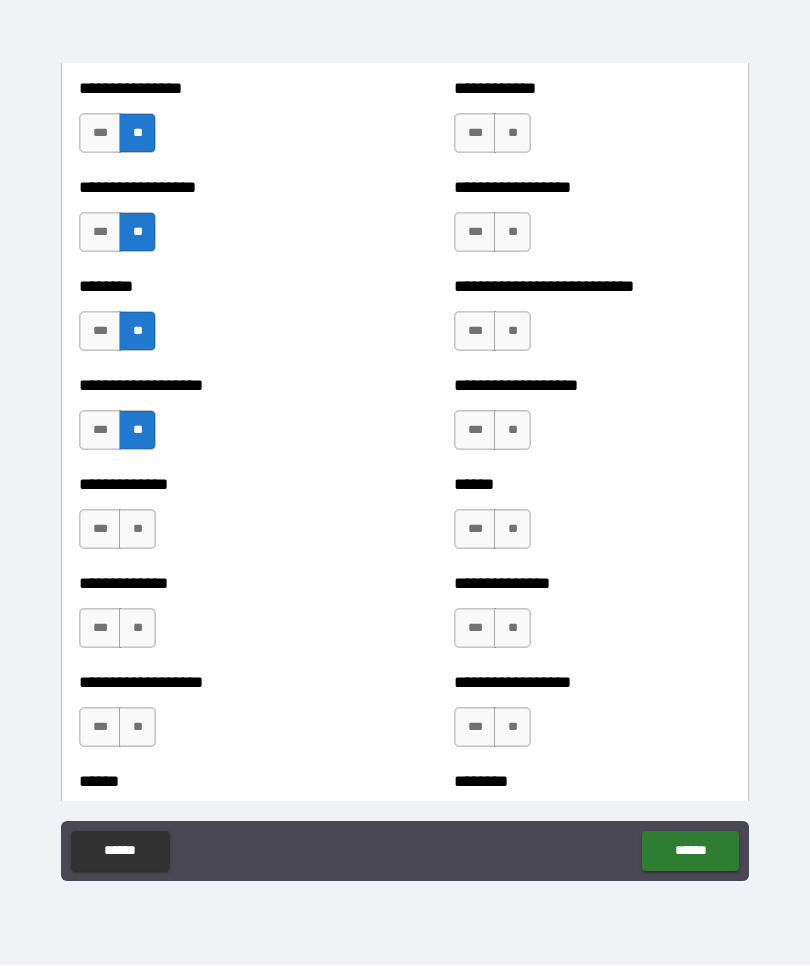 click on "**" at bounding box center (137, 530) 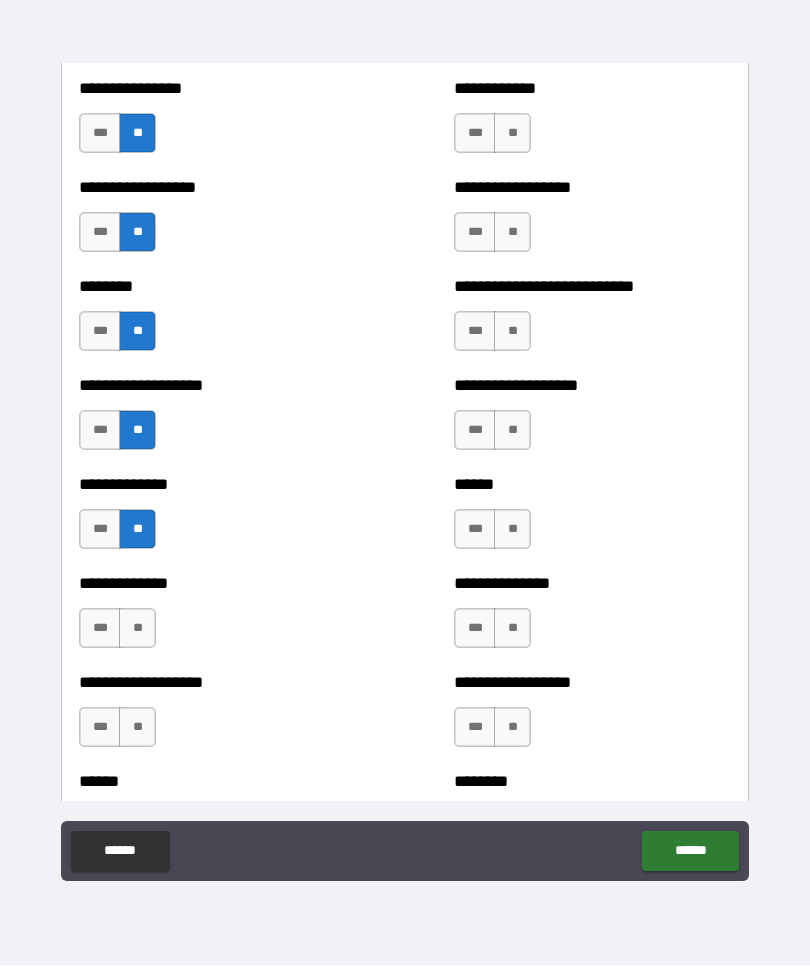 click on "**" at bounding box center (137, 629) 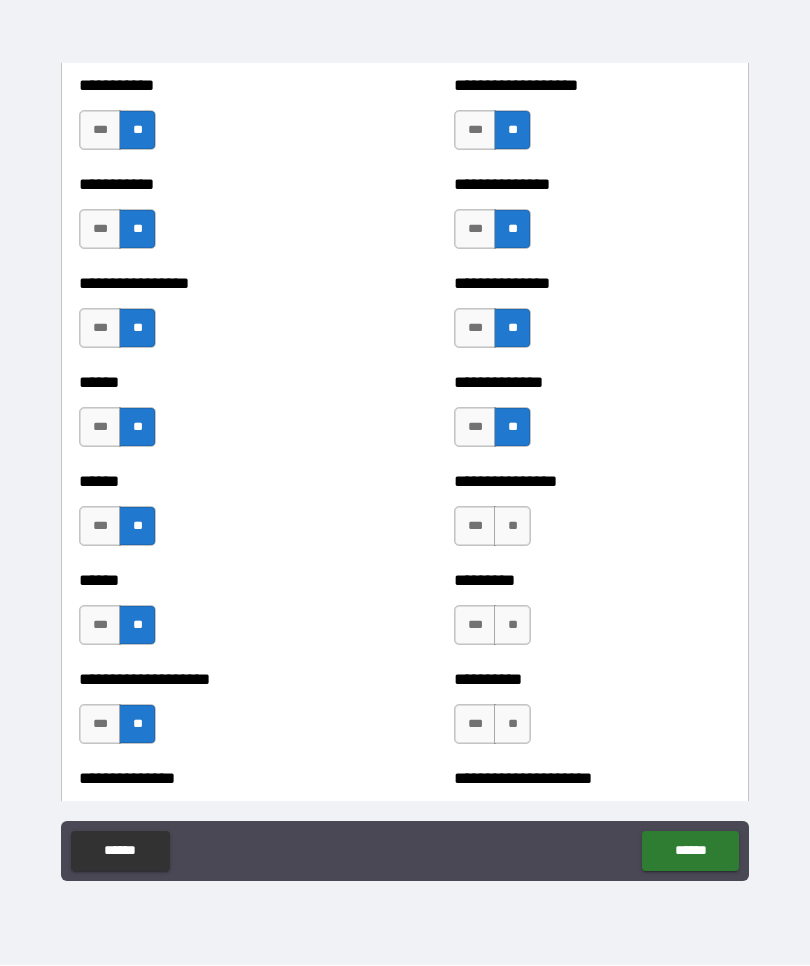 scroll, scrollTop: 2865, scrollLeft: 0, axis: vertical 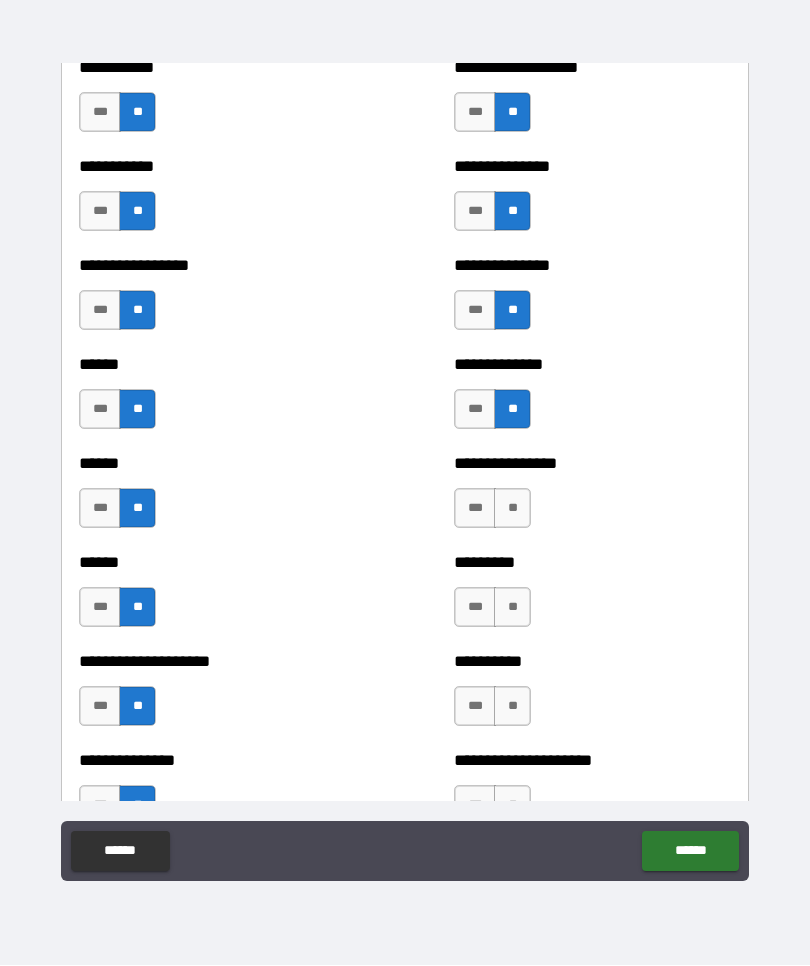 click on "**" at bounding box center [512, 509] 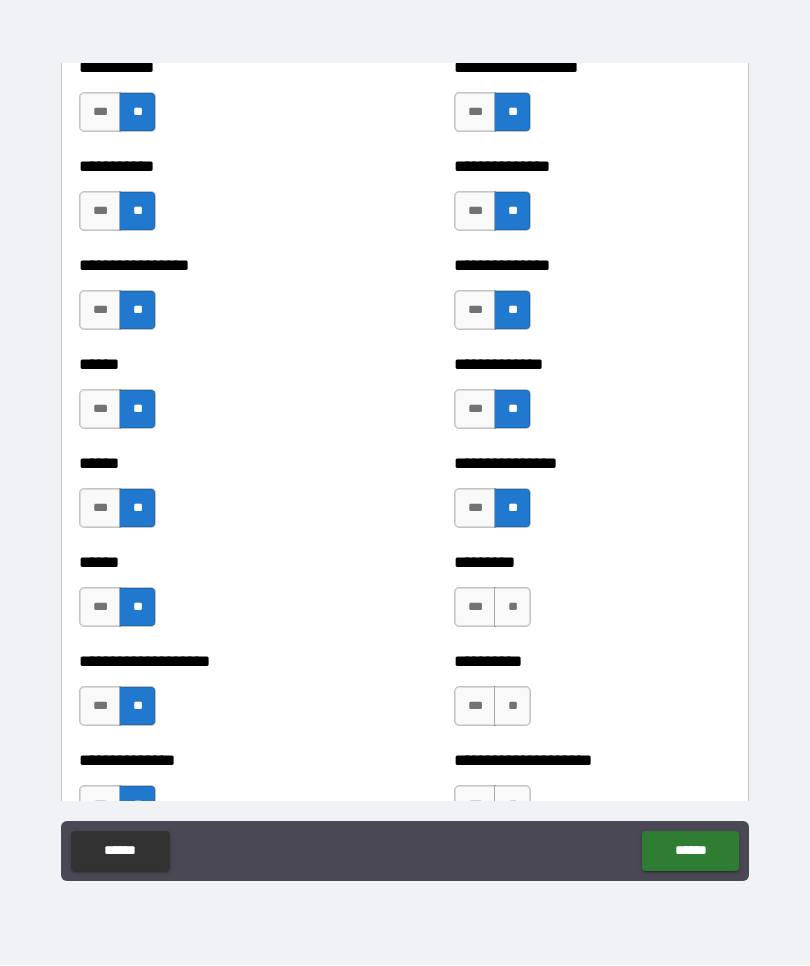 click on "**" at bounding box center (512, 608) 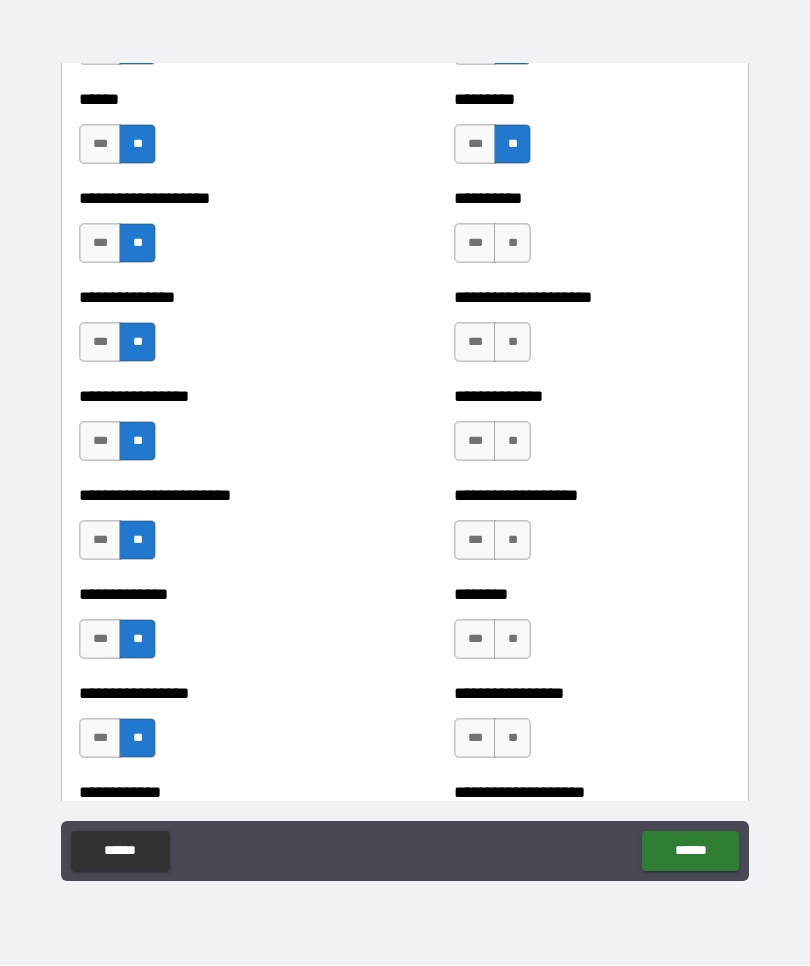 scroll, scrollTop: 3325, scrollLeft: 0, axis: vertical 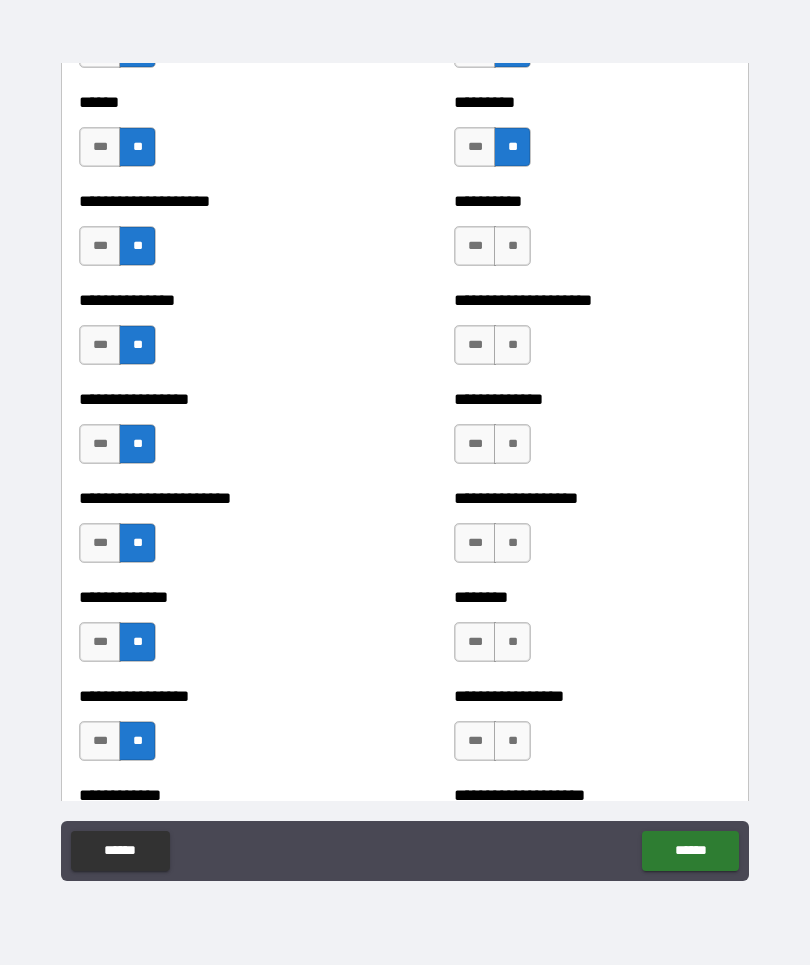 click on "**" at bounding box center (512, 247) 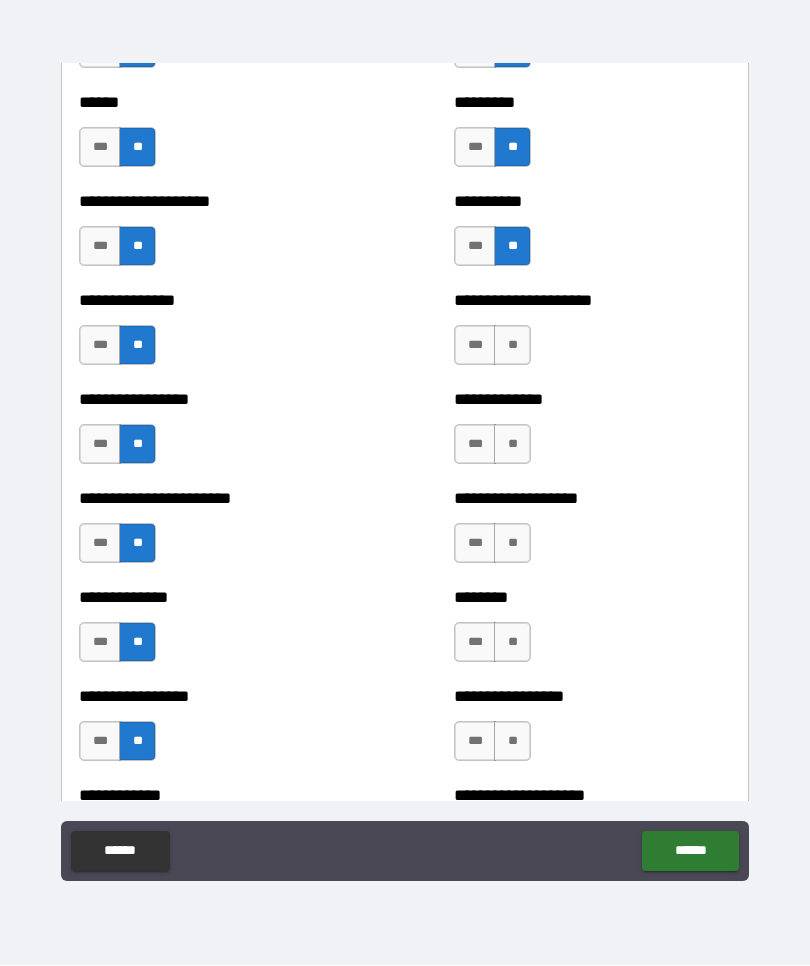 click on "**" at bounding box center (512, 346) 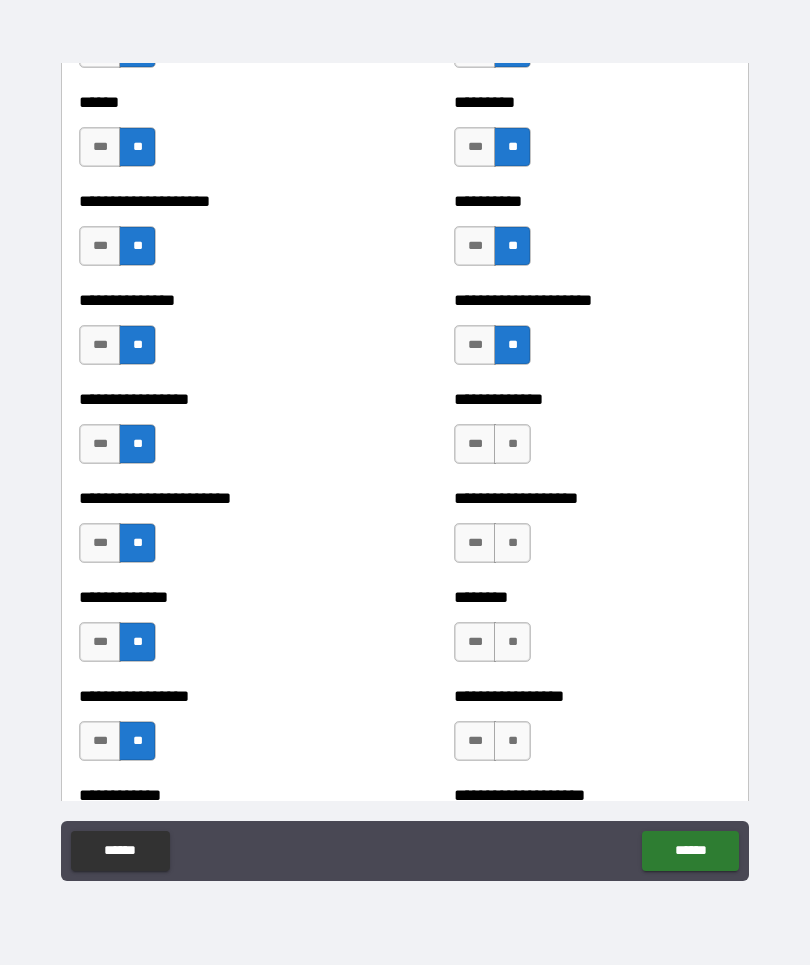 click on "**" at bounding box center (512, 445) 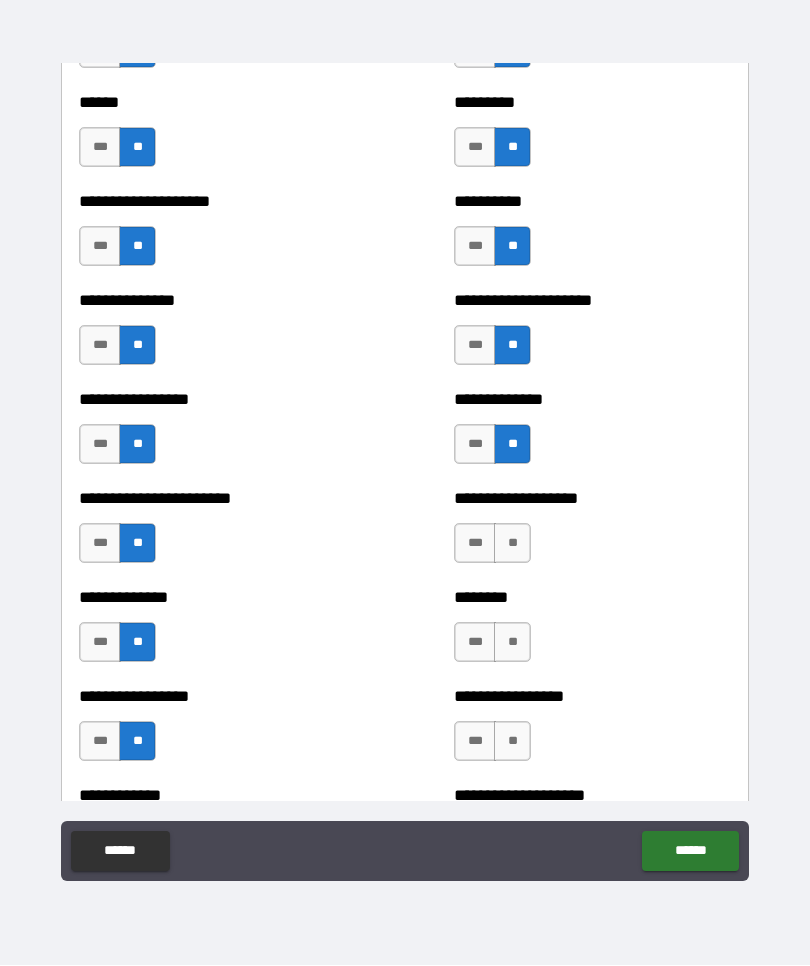 click on "**" at bounding box center [512, 544] 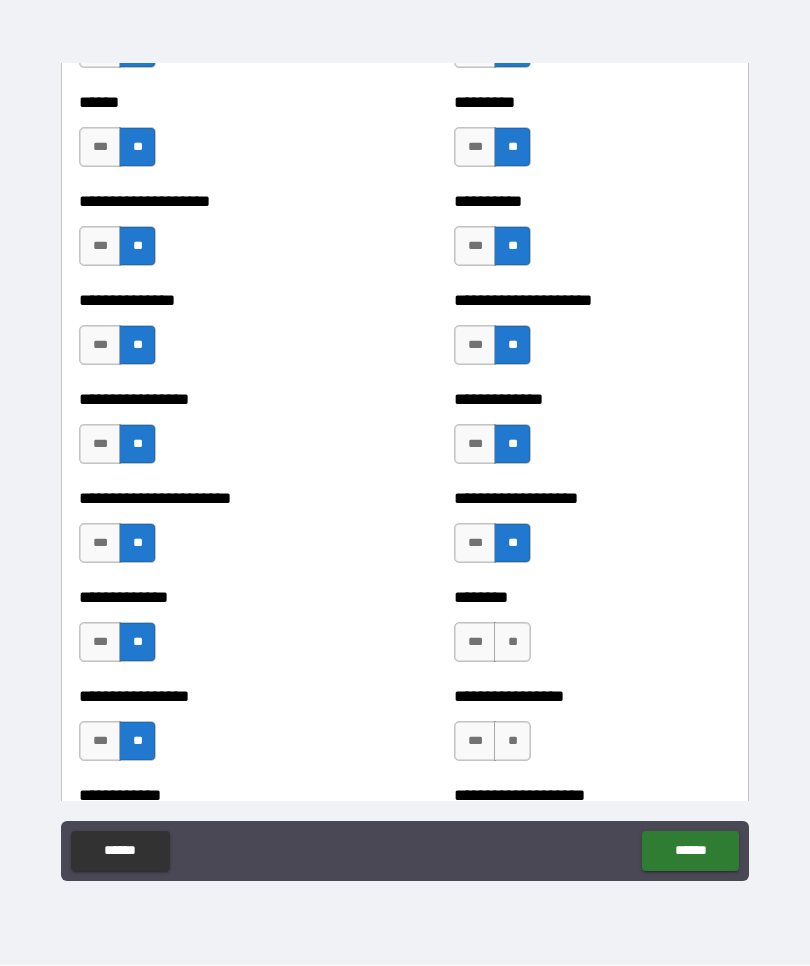 click on "**" at bounding box center [512, 643] 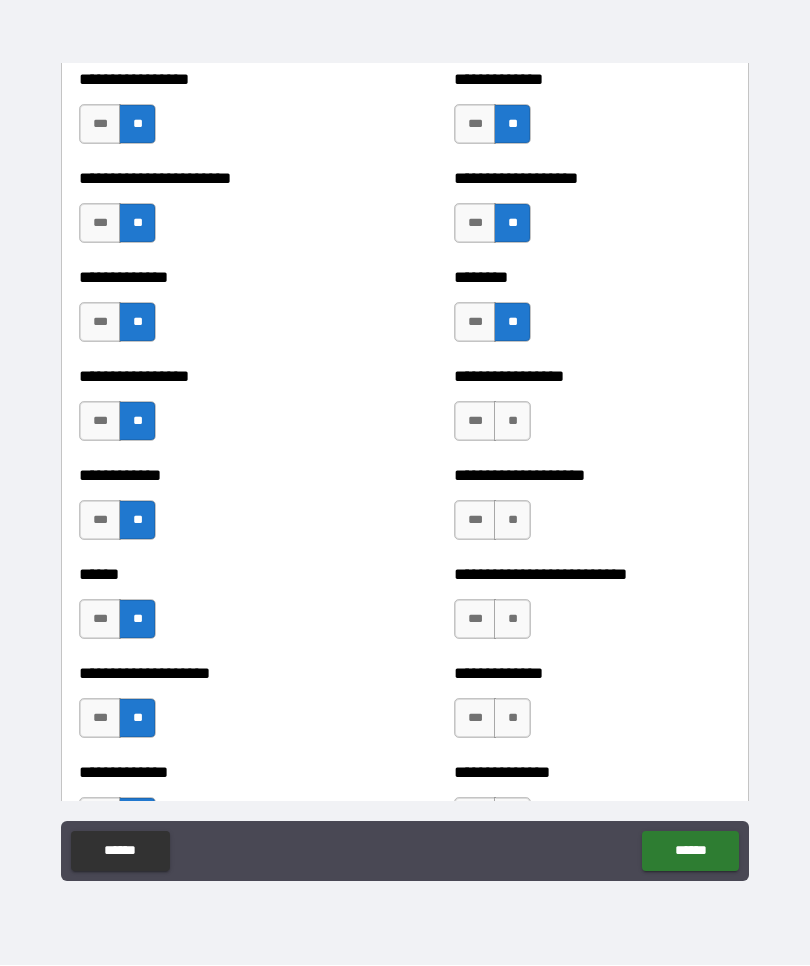 scroll, scrollTop: 3681, scrollLeft: 0, axis: vertical 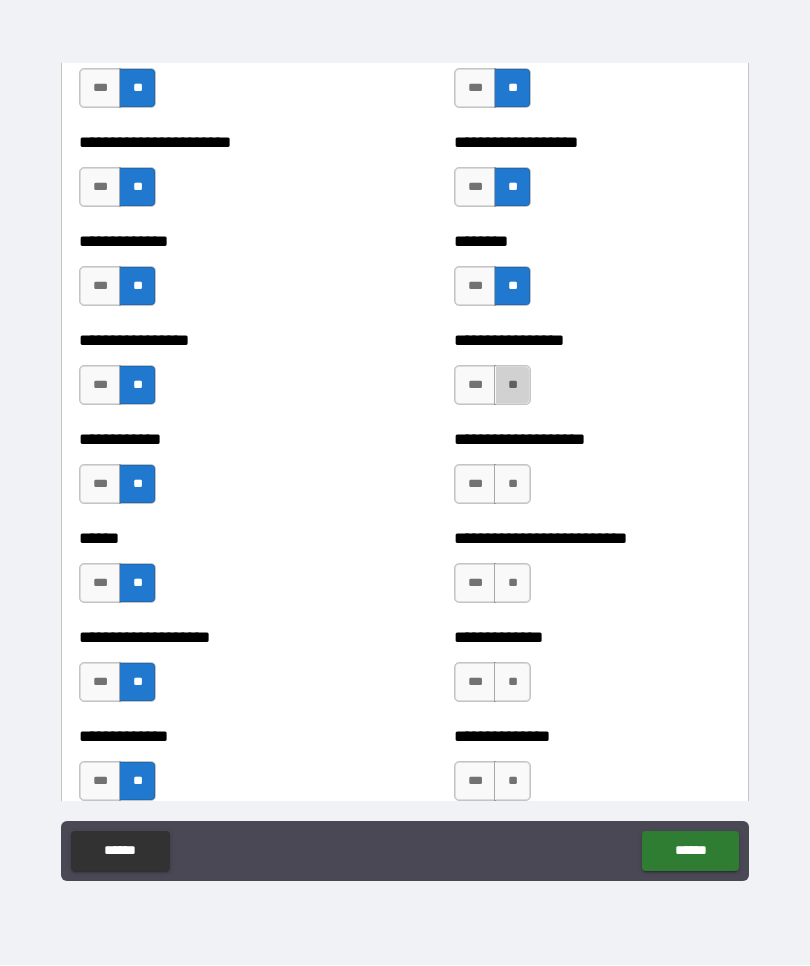 click on "**" at bounding box center [512, 386] 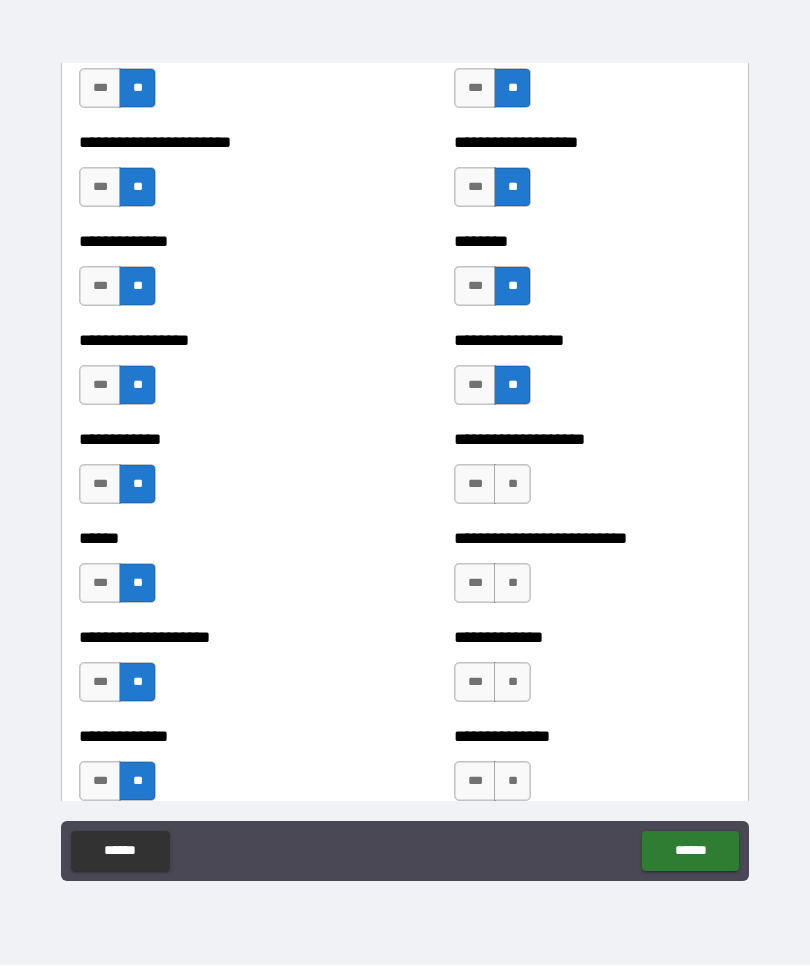 click on "**" at bounding box center (512, 485) 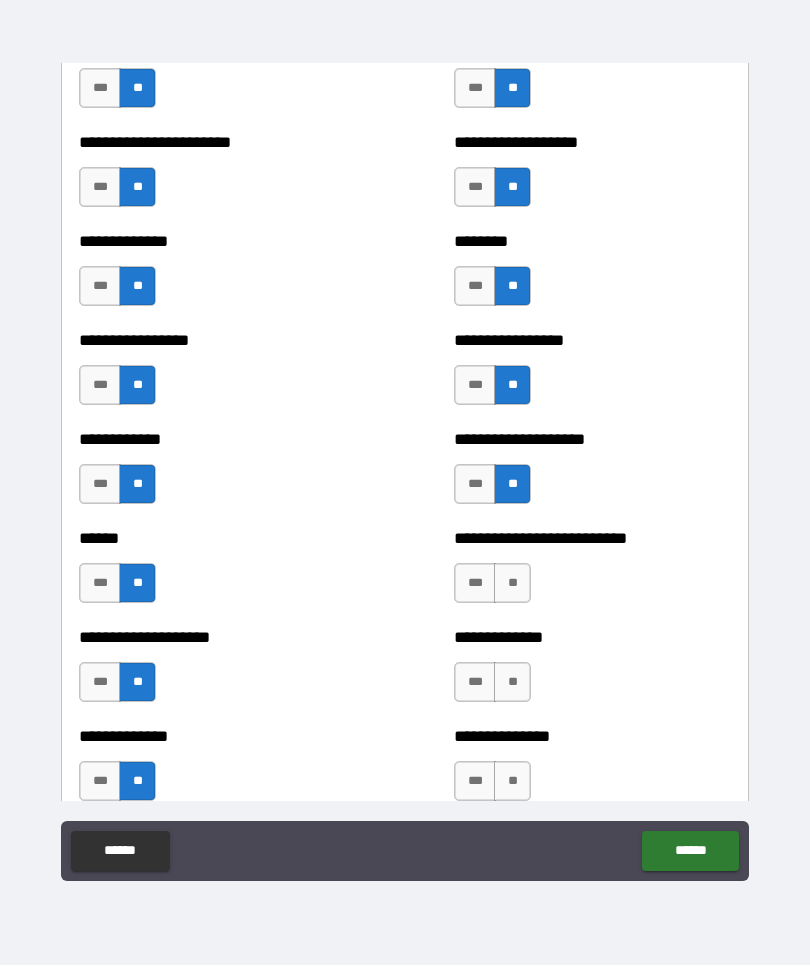 click on "**" at bounding box center [512, 584] 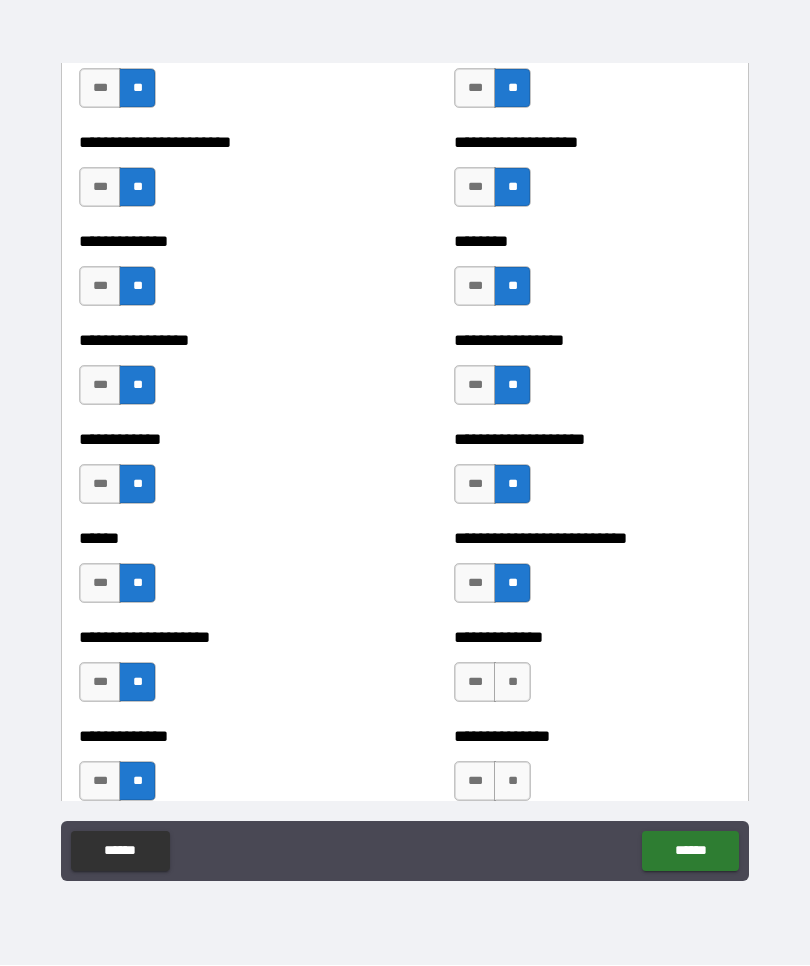 click on "**********" at bounding box center [592, 638] 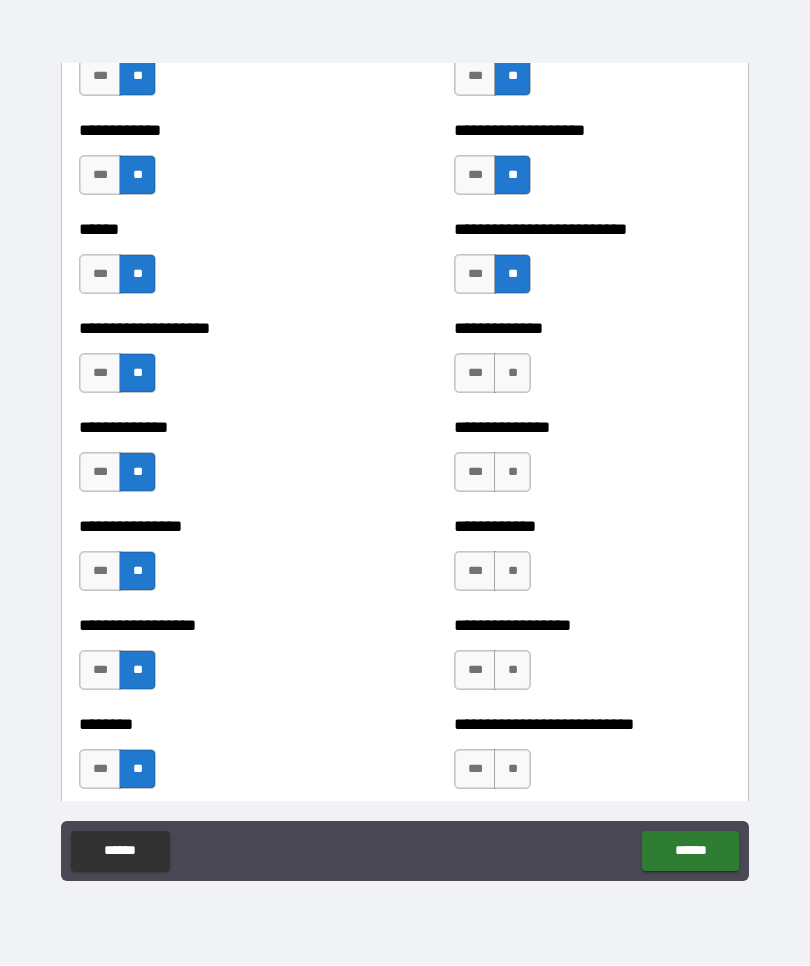 scroll, scrollTop: 4010, scrollLeft: 0, axis: vertical 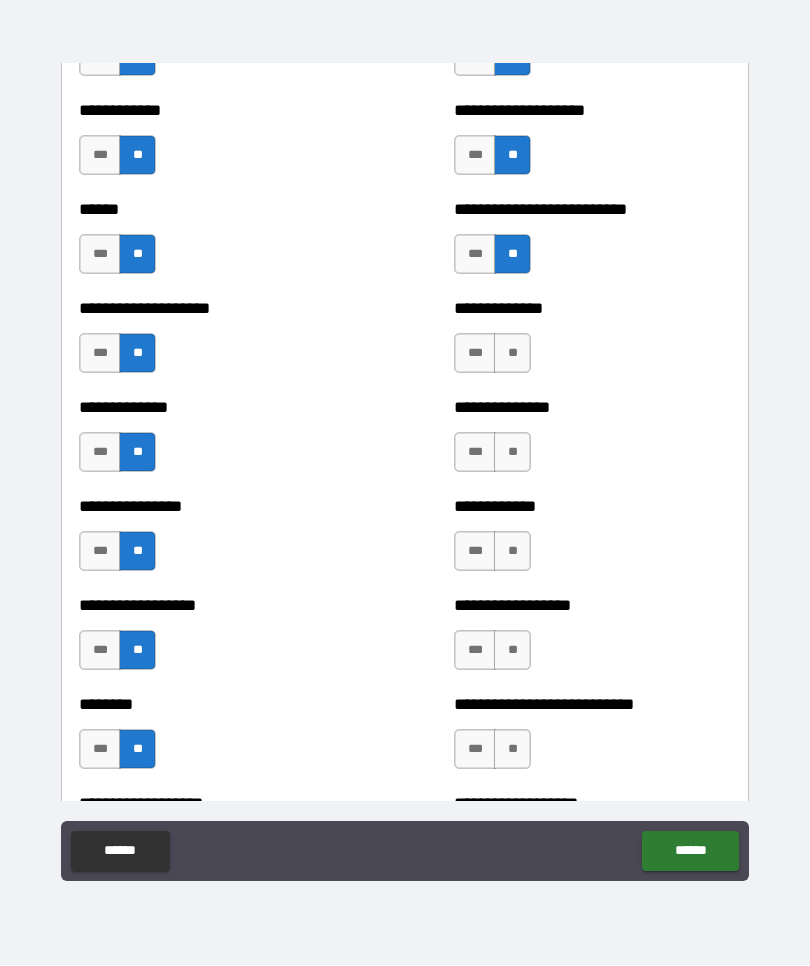 click on "**" at bounding box center [512, 354] 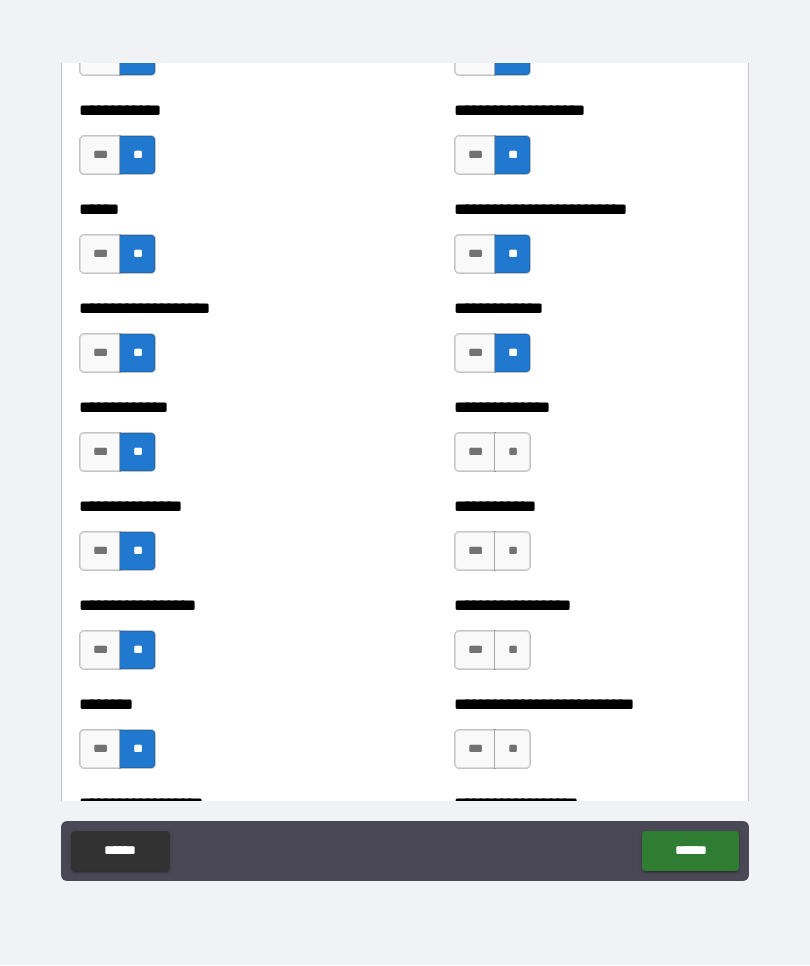 click on "**" at bounding box center (512, 453) 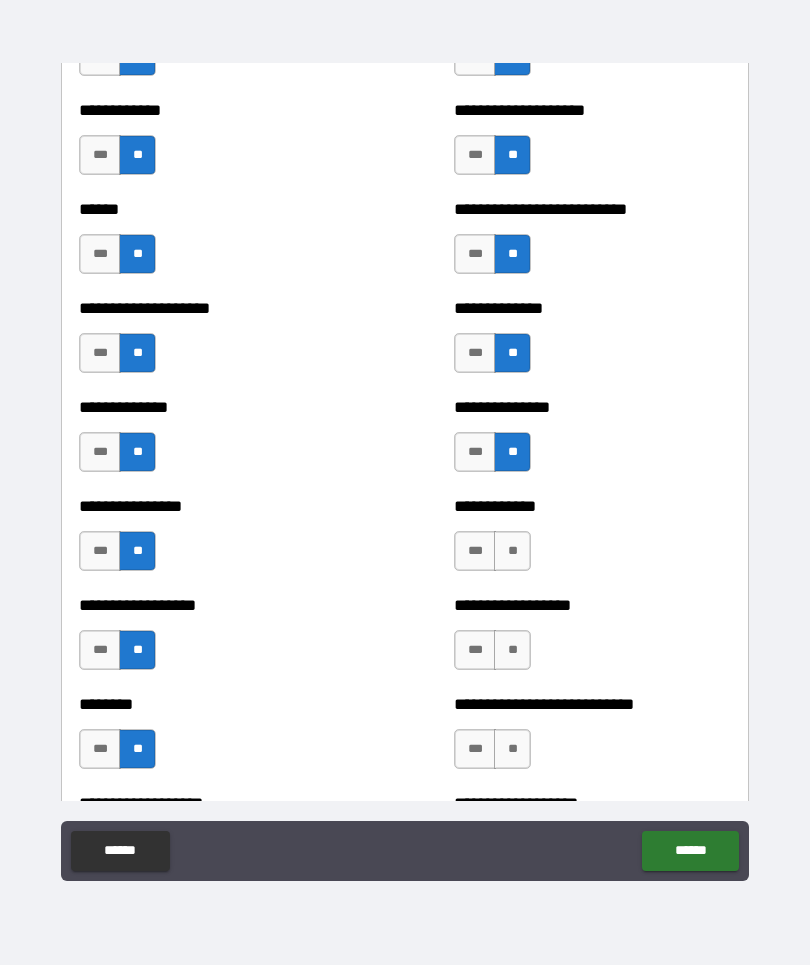 click on "**" at bounding box center (512, 552) 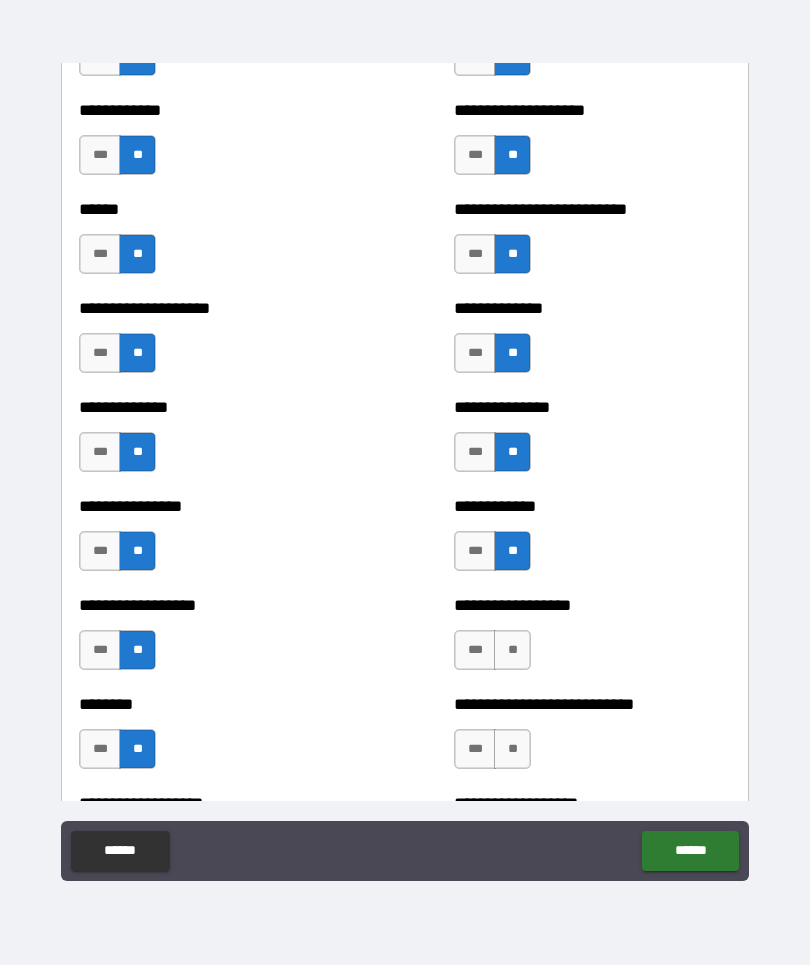 click on "**" at bounding box center [512, 651] 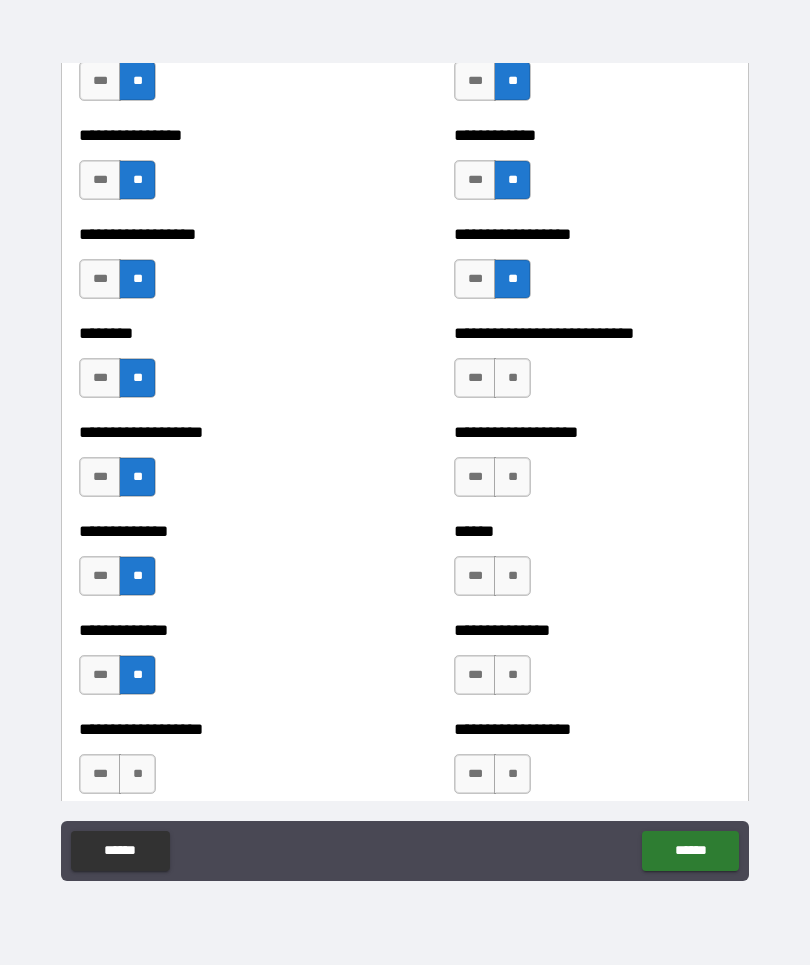 scroll, scrollTop: 4381, scrollLeft: 0, axis: vertical 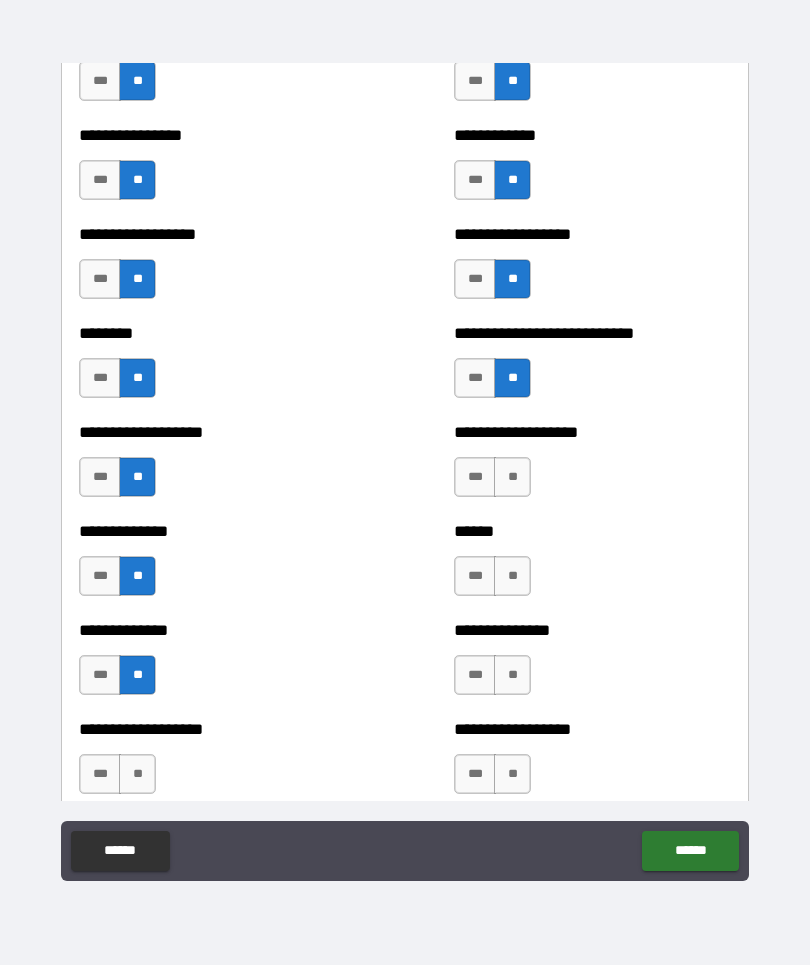 click on "**" at bounding box center [512, 478] 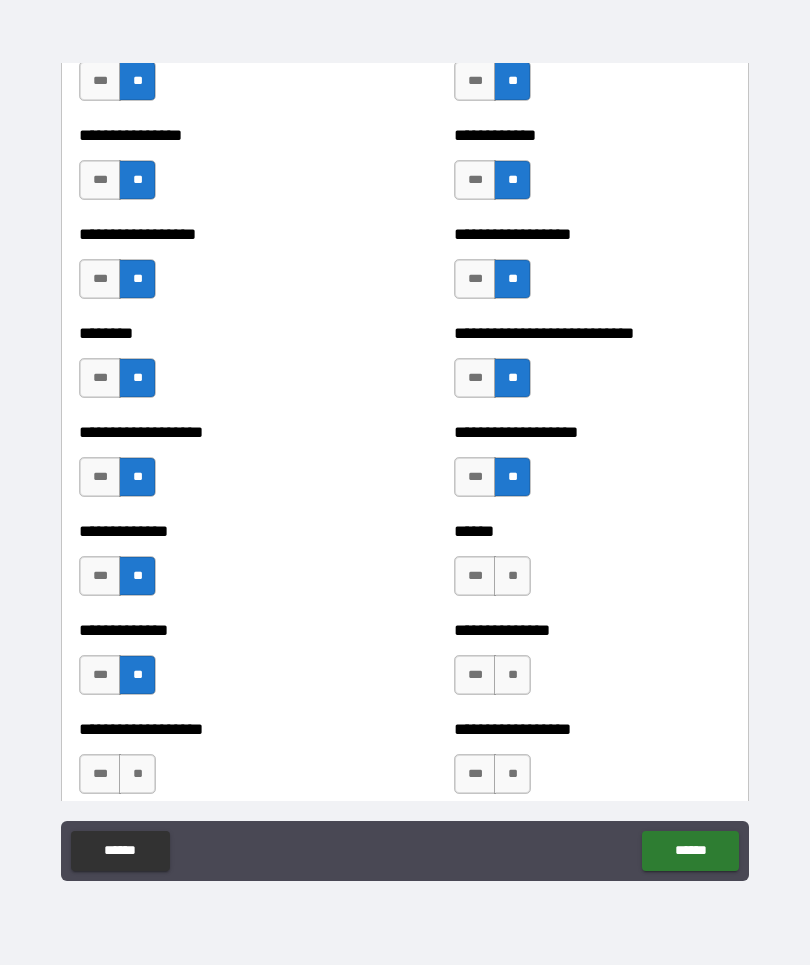 click on "**" at bounding box center (512, 577) 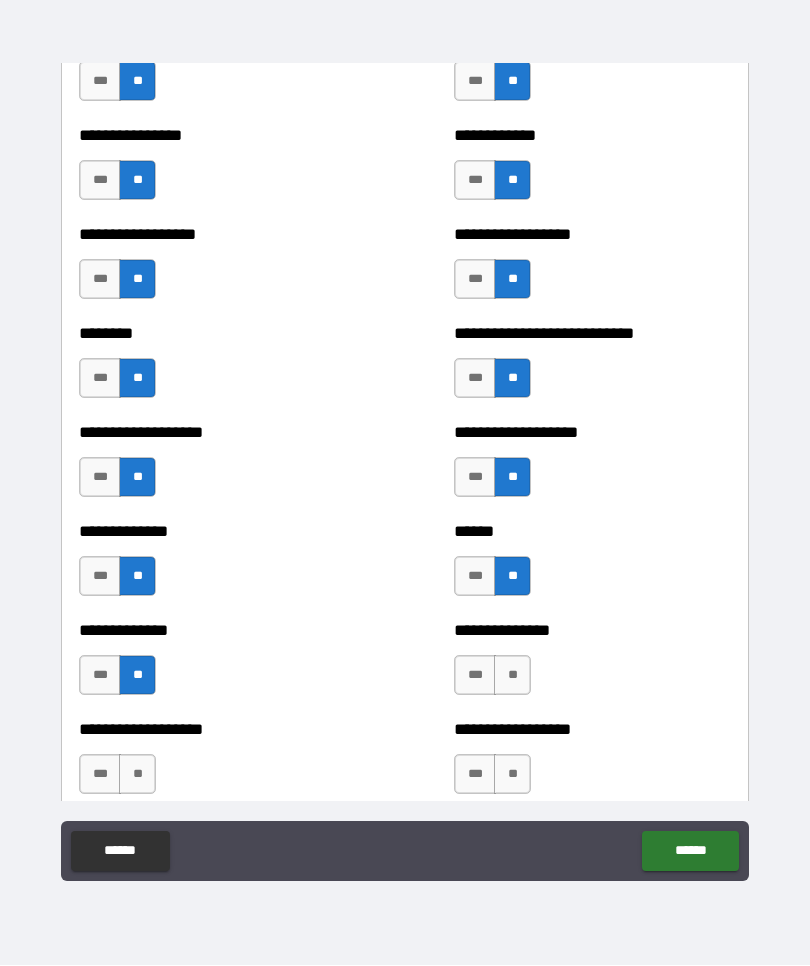click on "**" at bounding box center (512, 676) 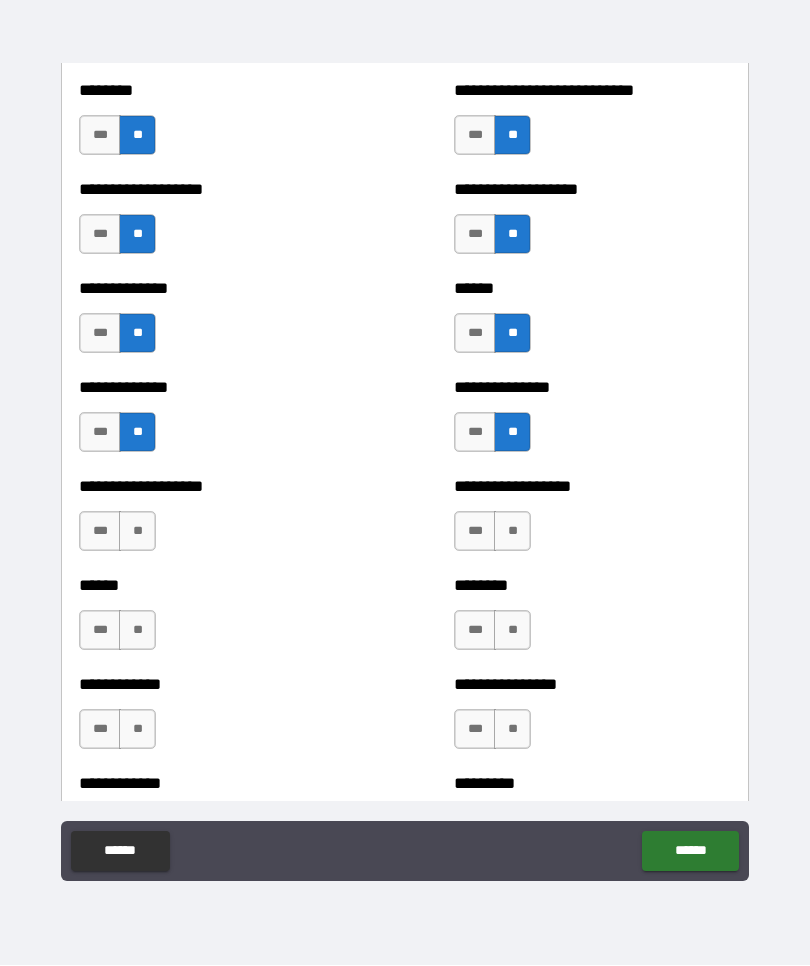 scroll, scrollTop: 4638, scrollLeft: 0, axis: vertical 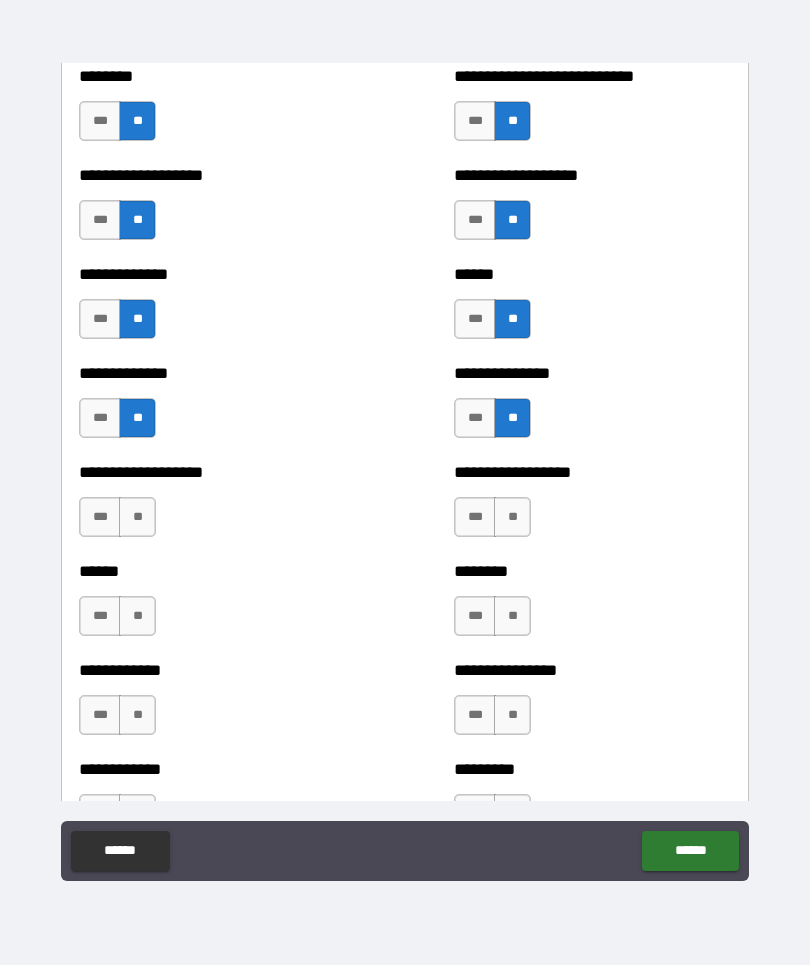 click on "**" at bounding box center (512, 518) 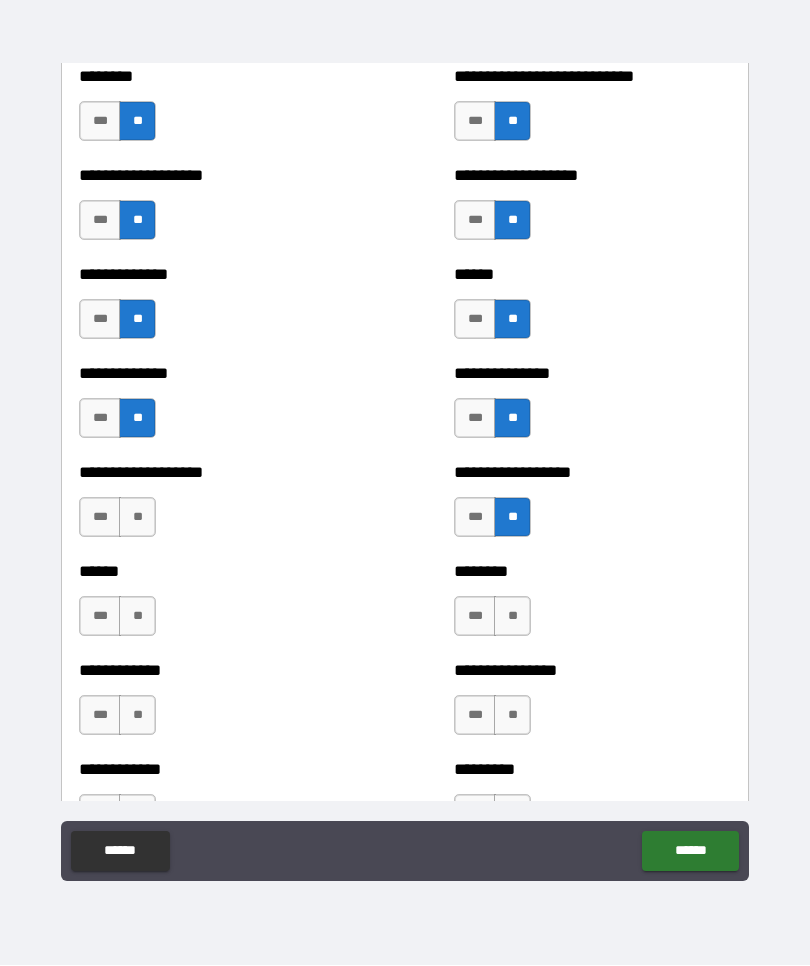 click on "**" at bounding box center [137, 518] 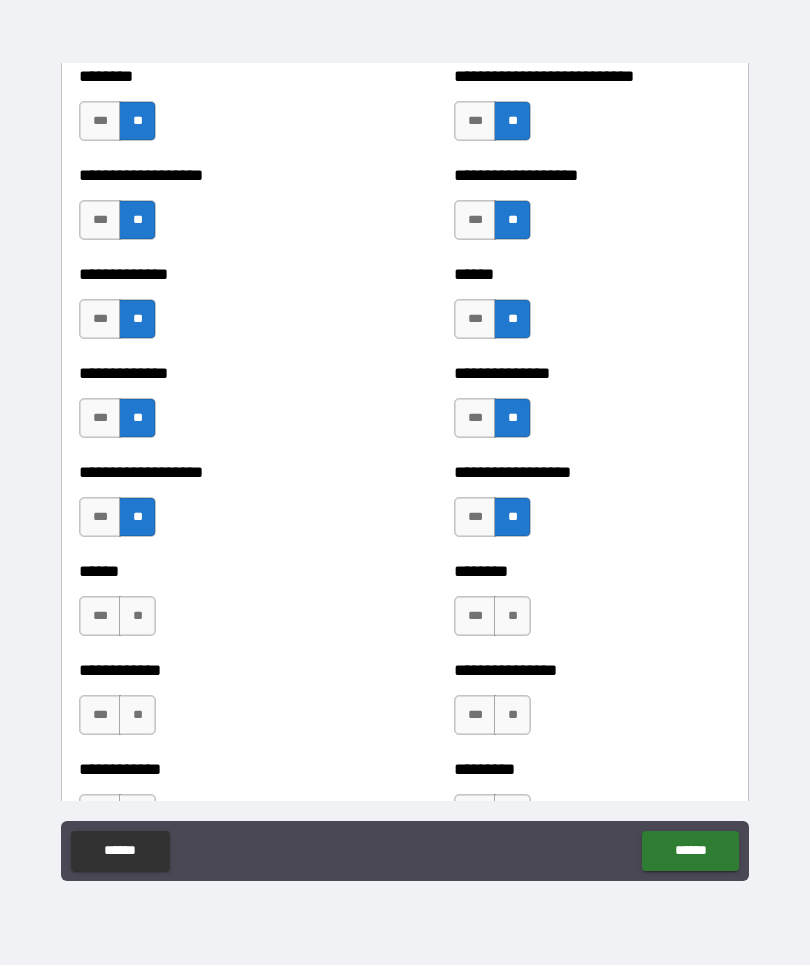 click on "**" at bounding box center [137, 617] 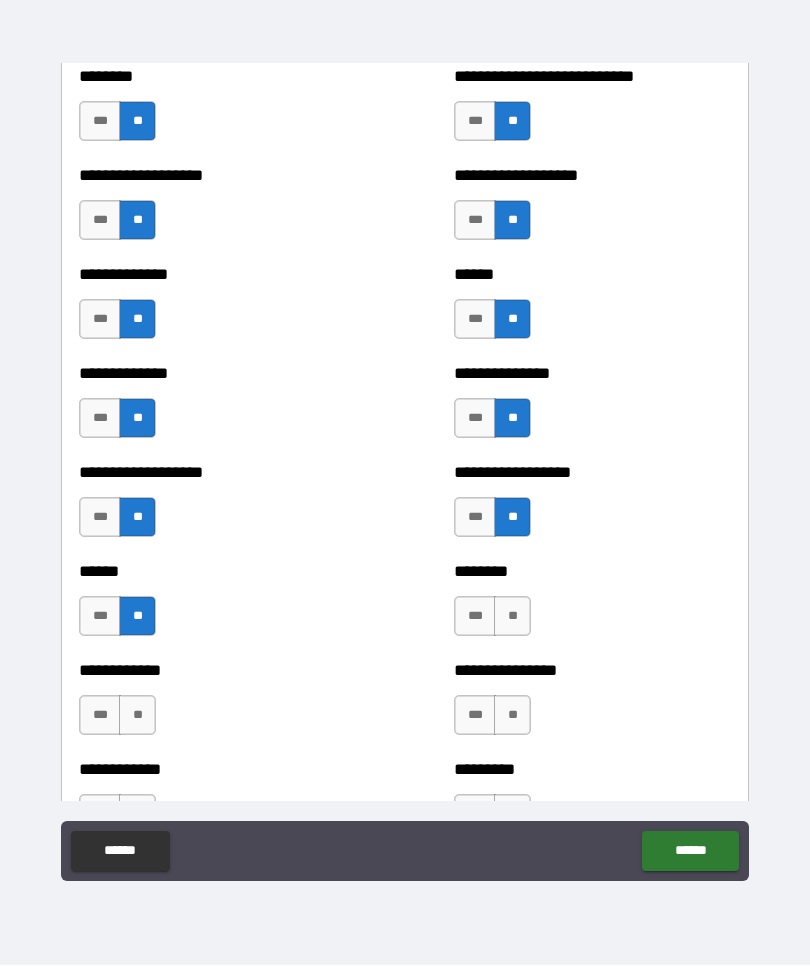 click on "**" at bounding box center [512, 617] 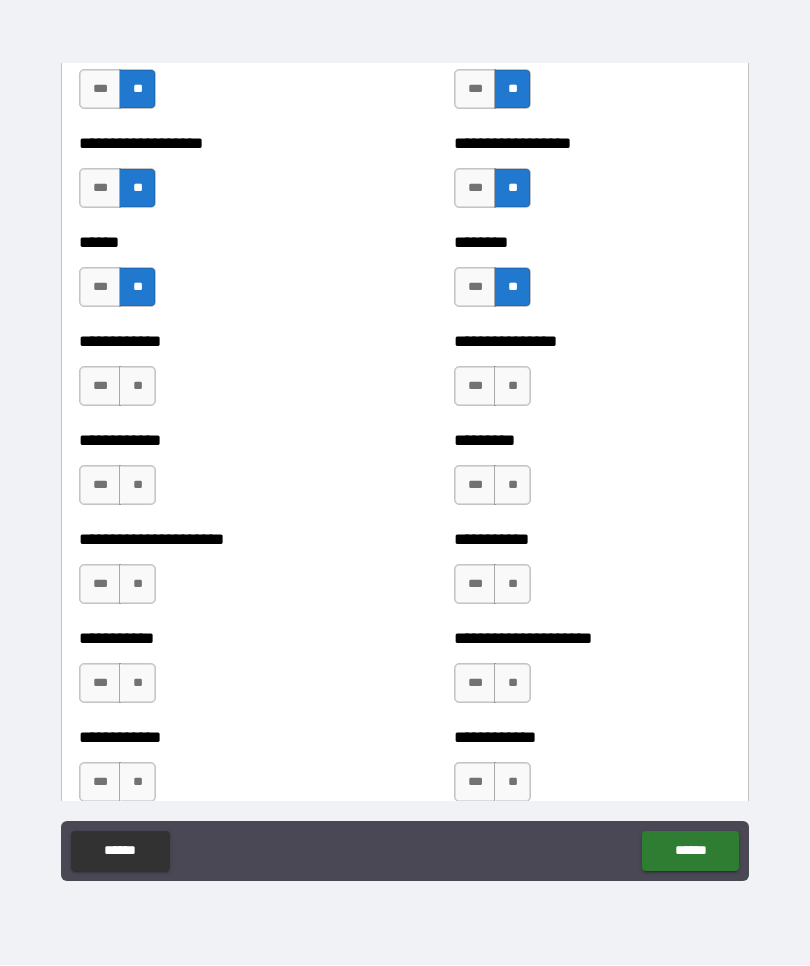 scroll, scrollTop: 4976, scrollLeft: 0, axis: vertical 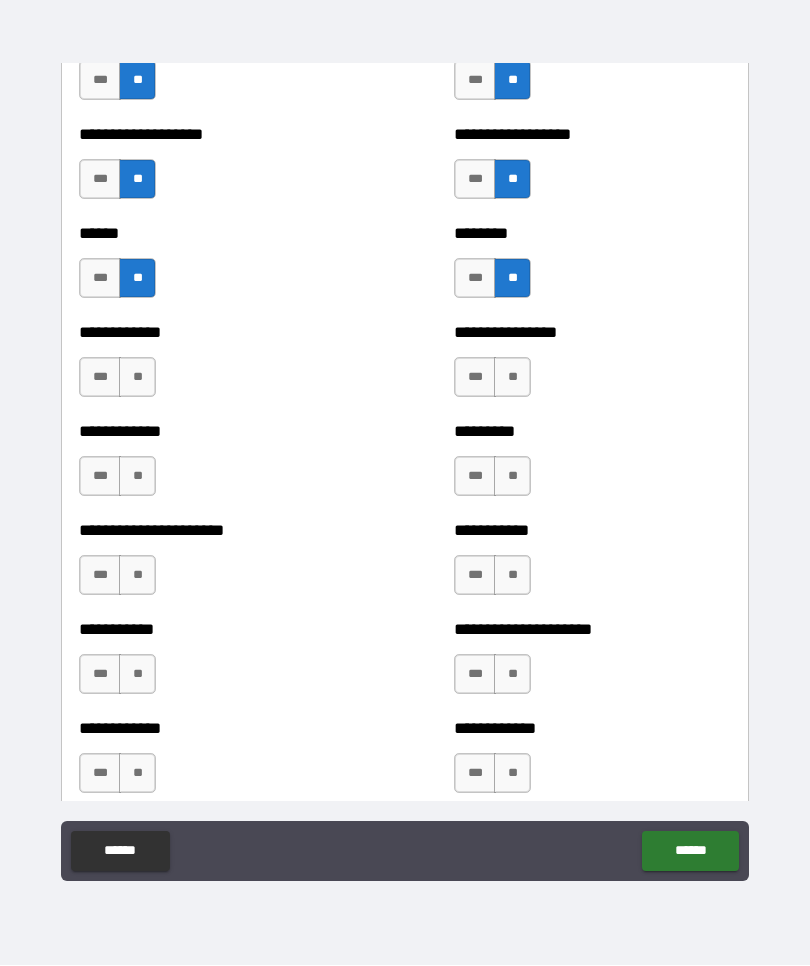 click on "**********" at bounding box center (217, 368) 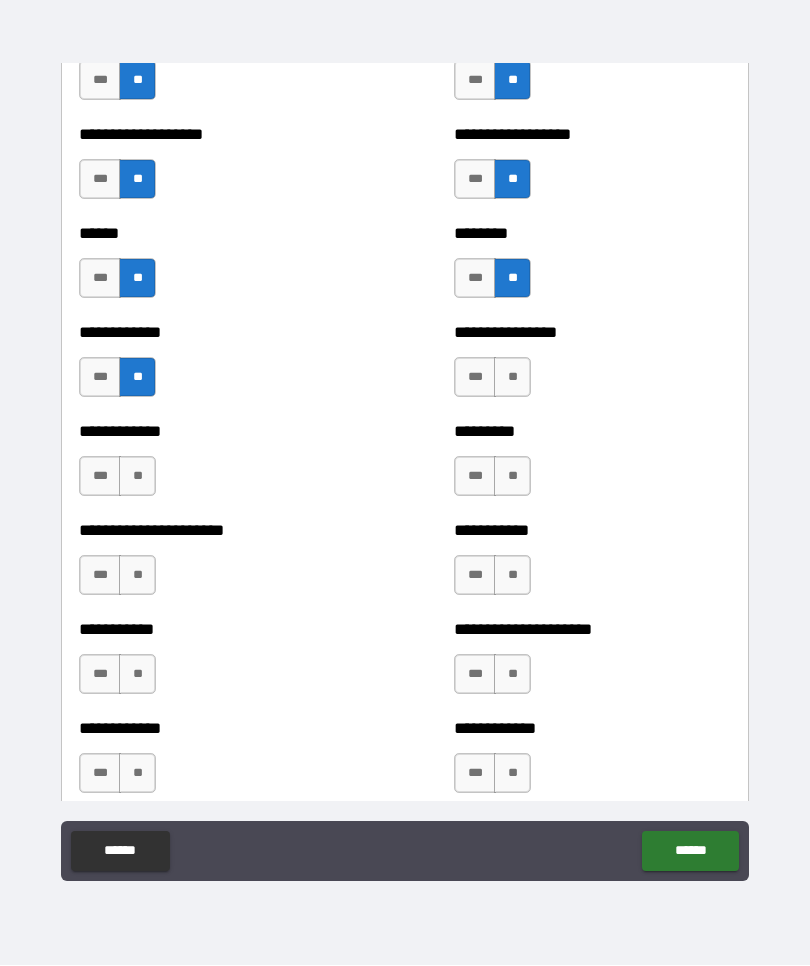 click on "**" at bounding box center [512, 378] 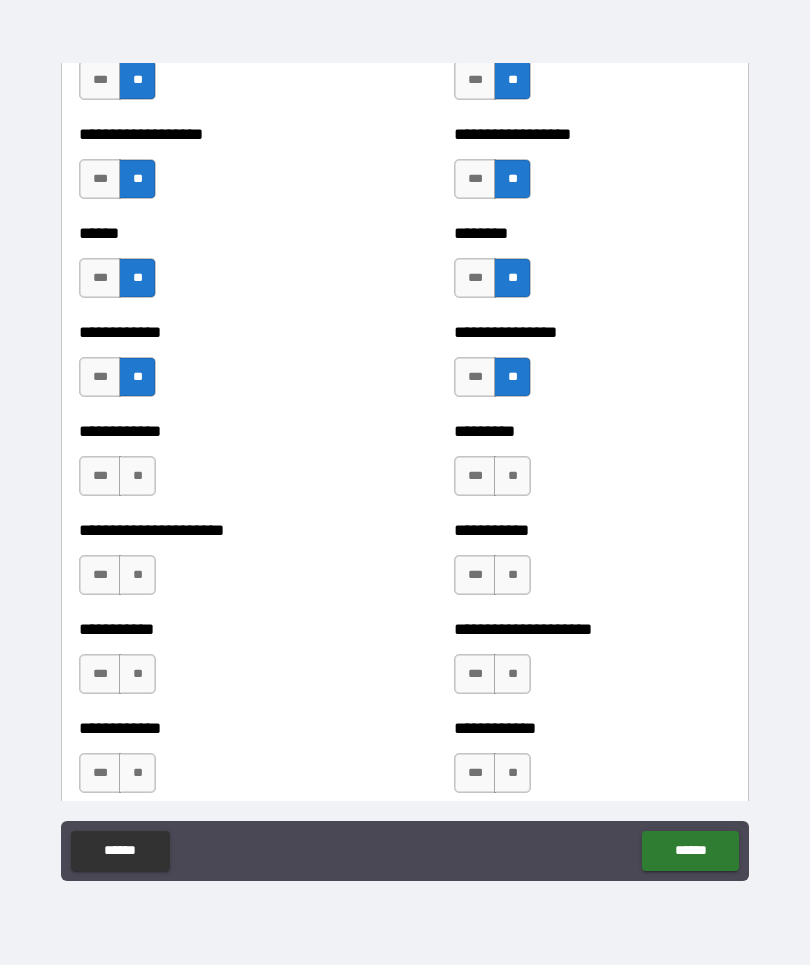 click on "**" at bounding box center (512, 477) 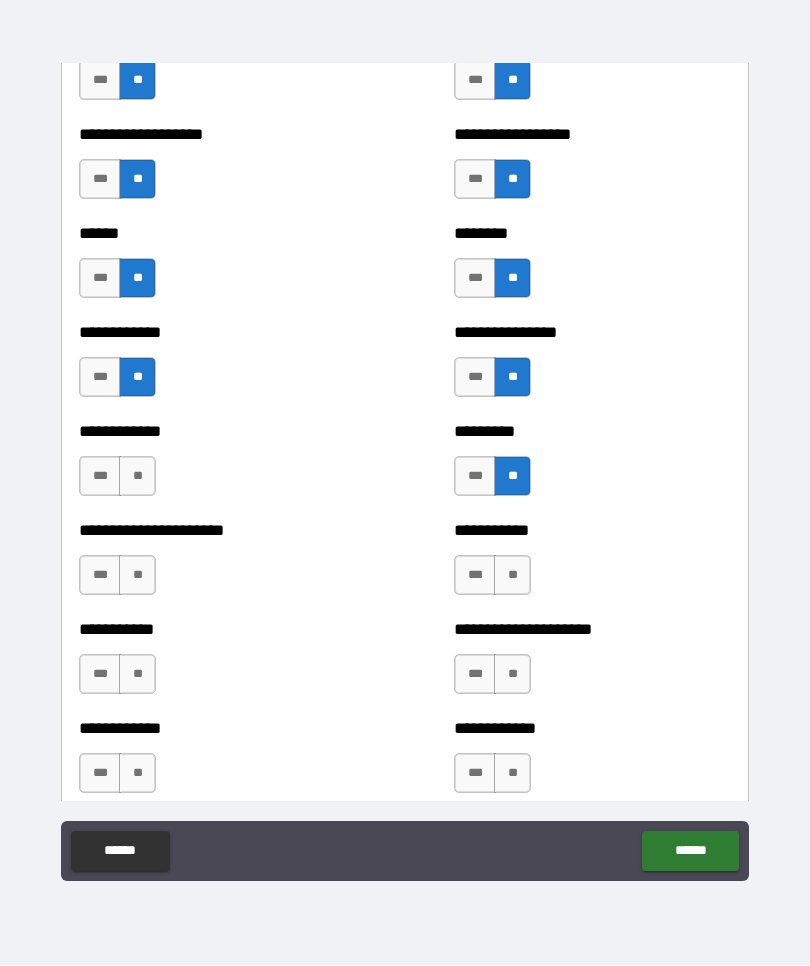 click on "**" at bounding box center (137, 477) 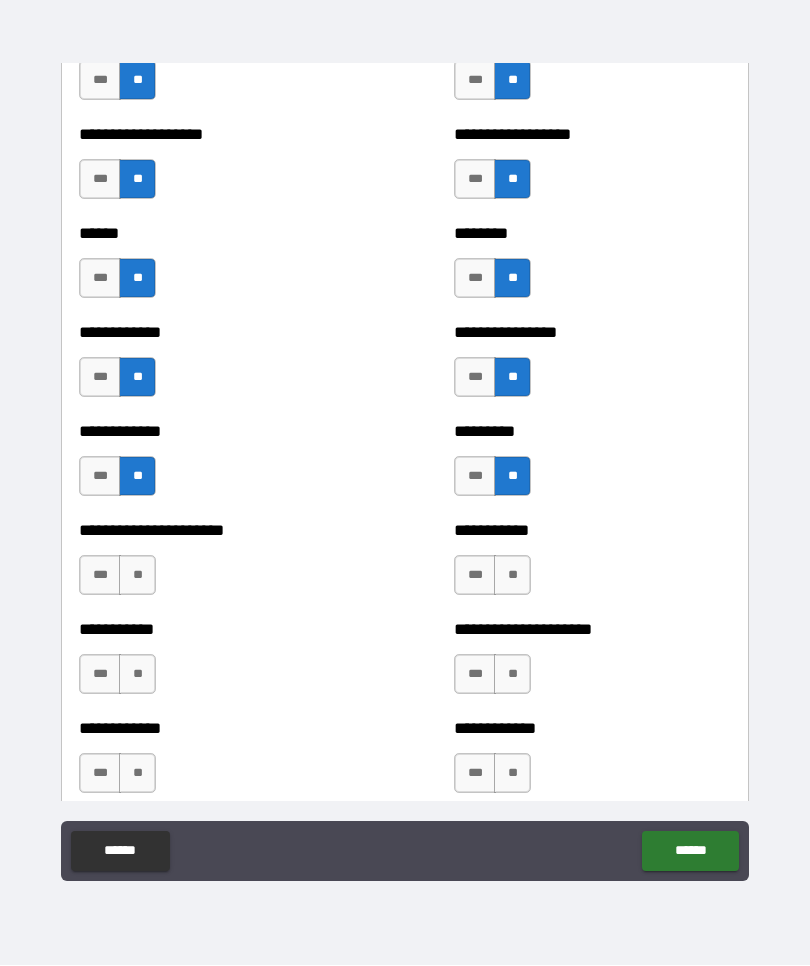 click on "**" at bounding box center (137, 576) 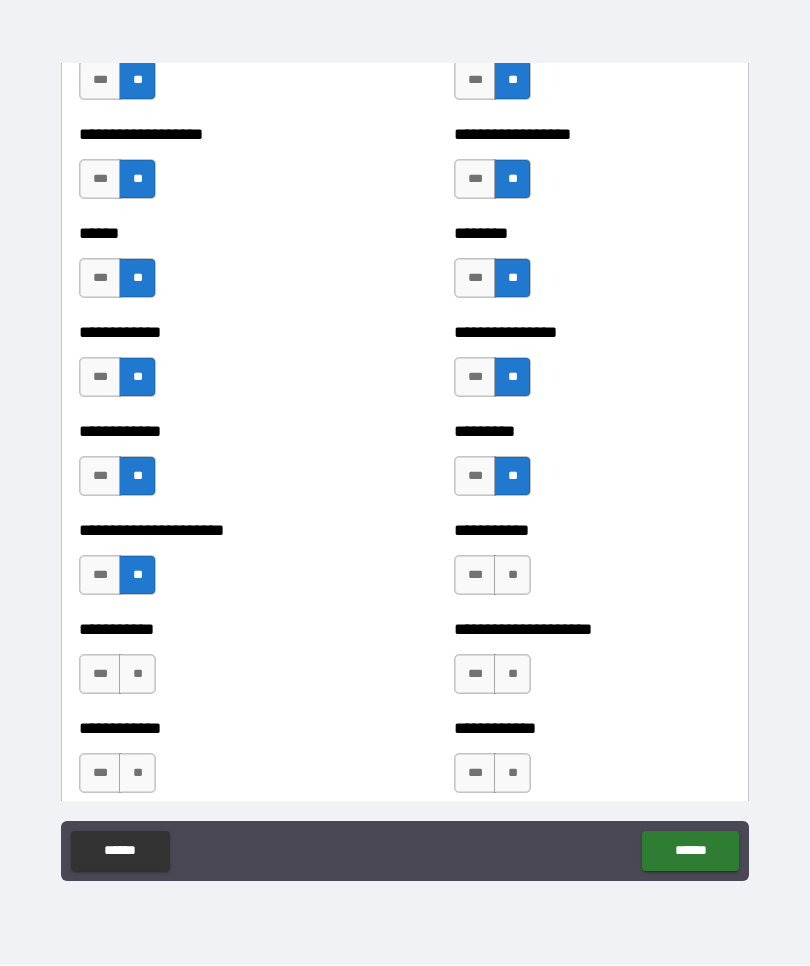 click on "**" at bounding box center (512, 576) 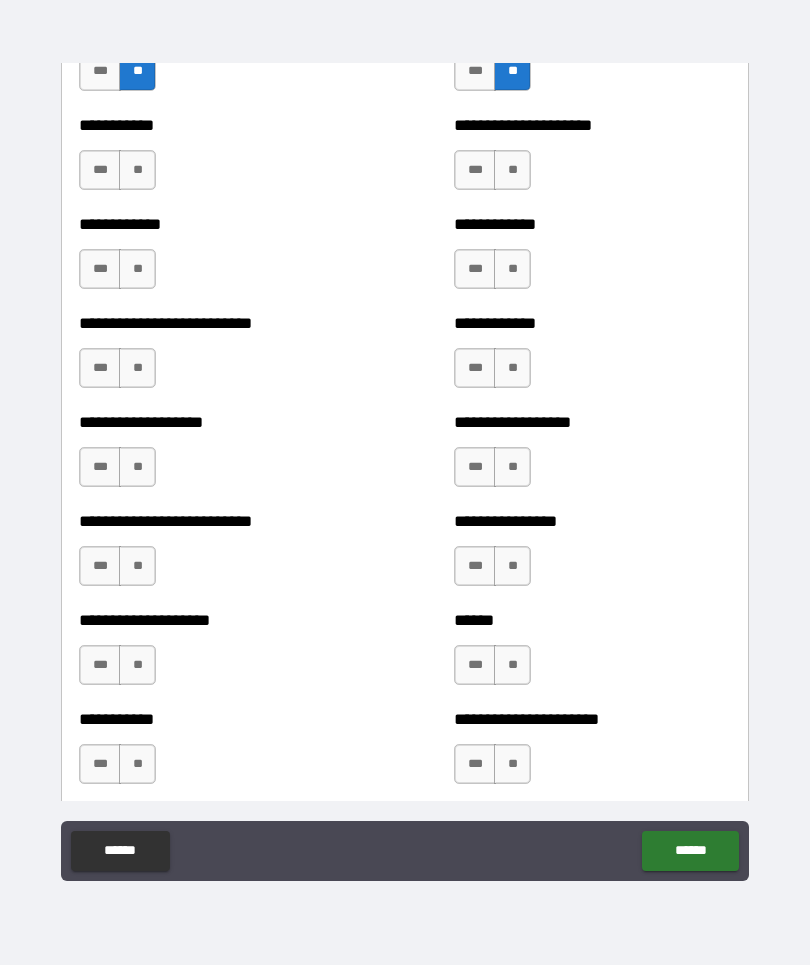 scroll, scrollTop: 5487, scrollLeft: 0, axis: vertical 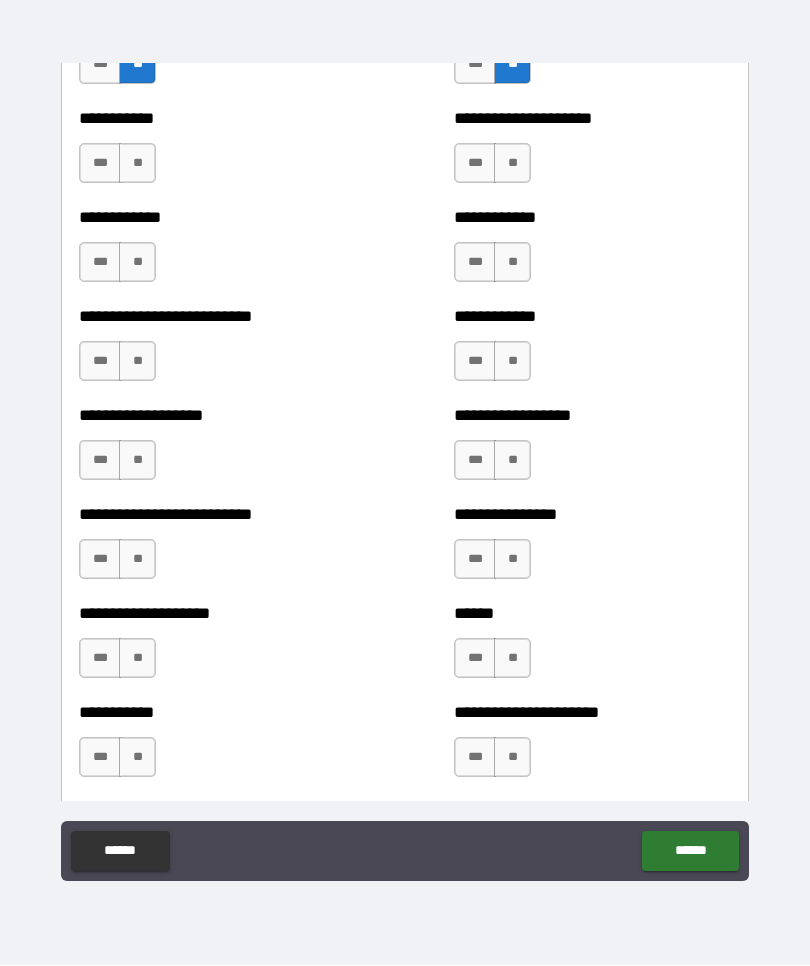click on "**" at bounding box center (512, 164) 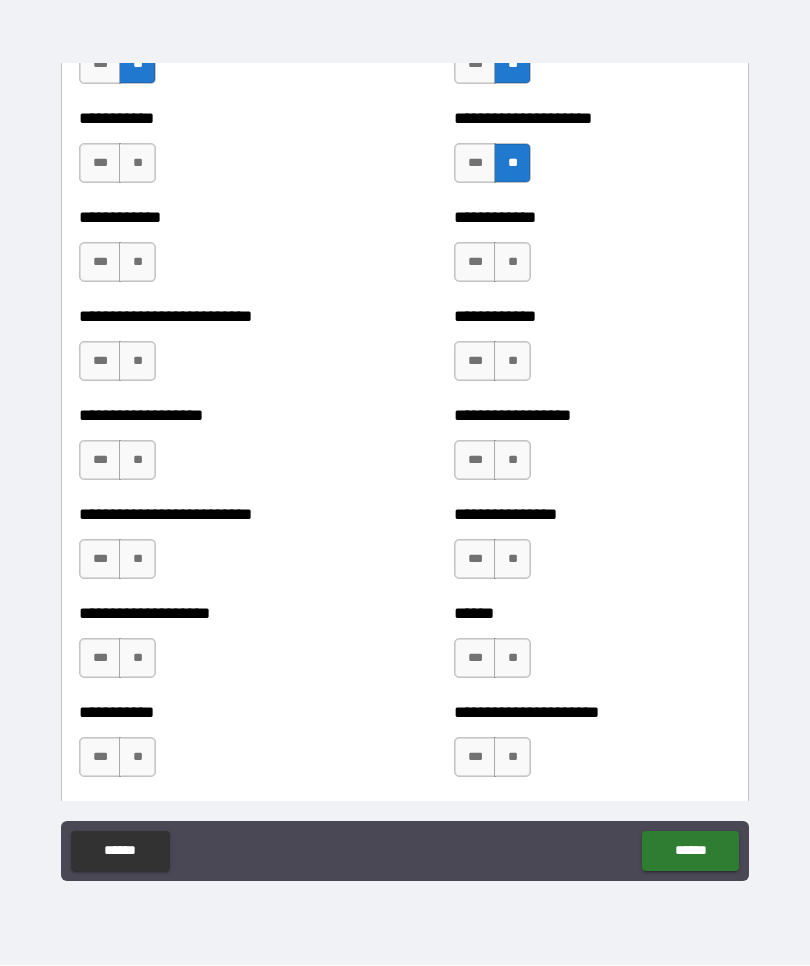 click on "**" at bounding box center [137, 164] 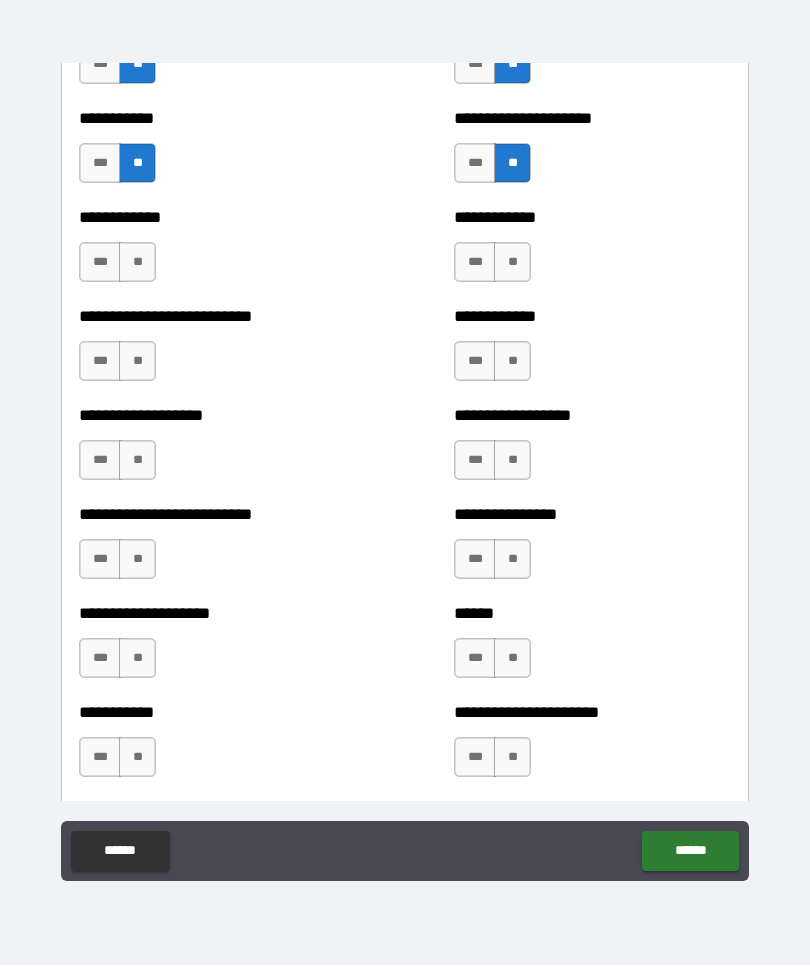 click on "**" at bounding box center (137, 263) 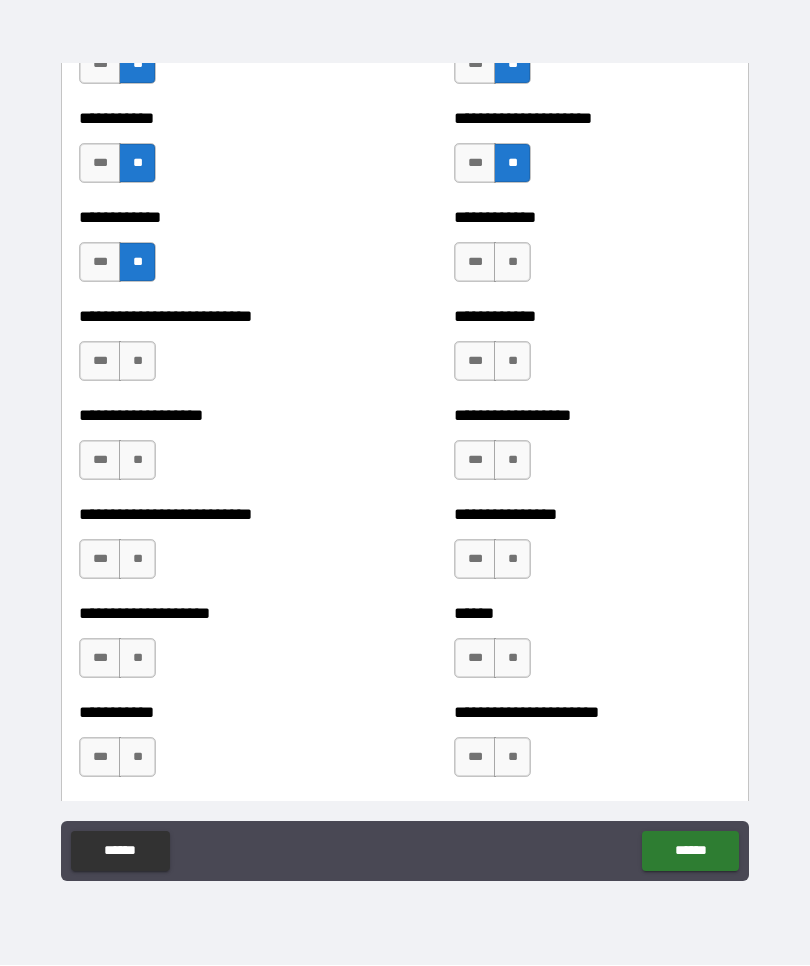 click on "**" at bounding box center [512, 263] 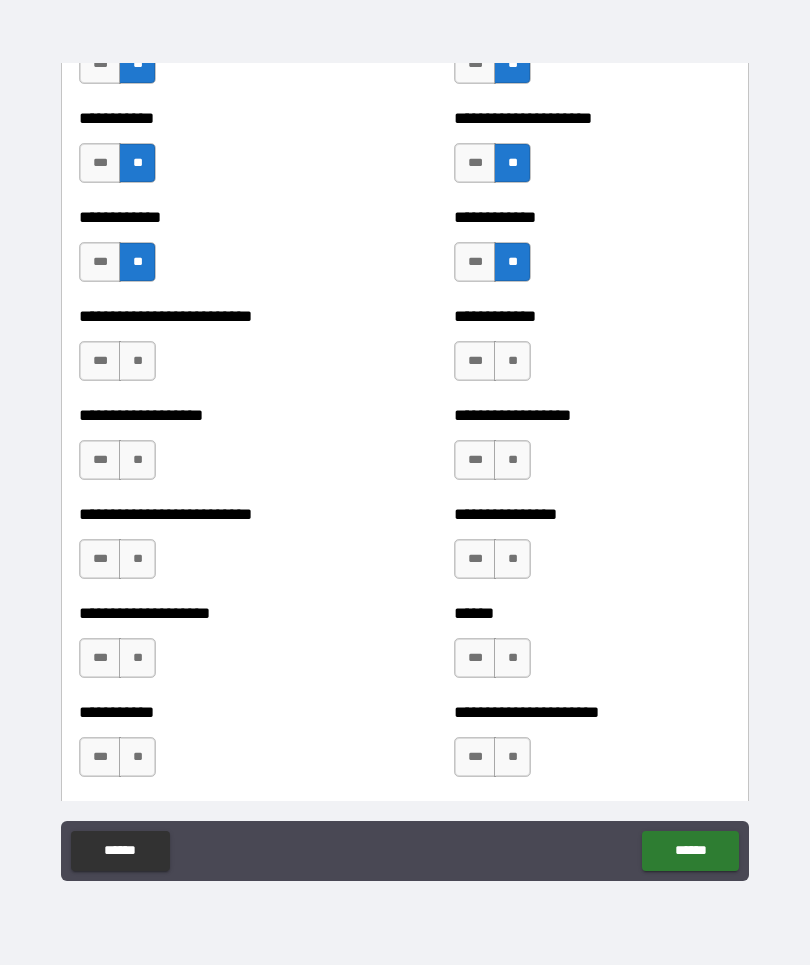 click on "**" at bounding box center [512, 362] 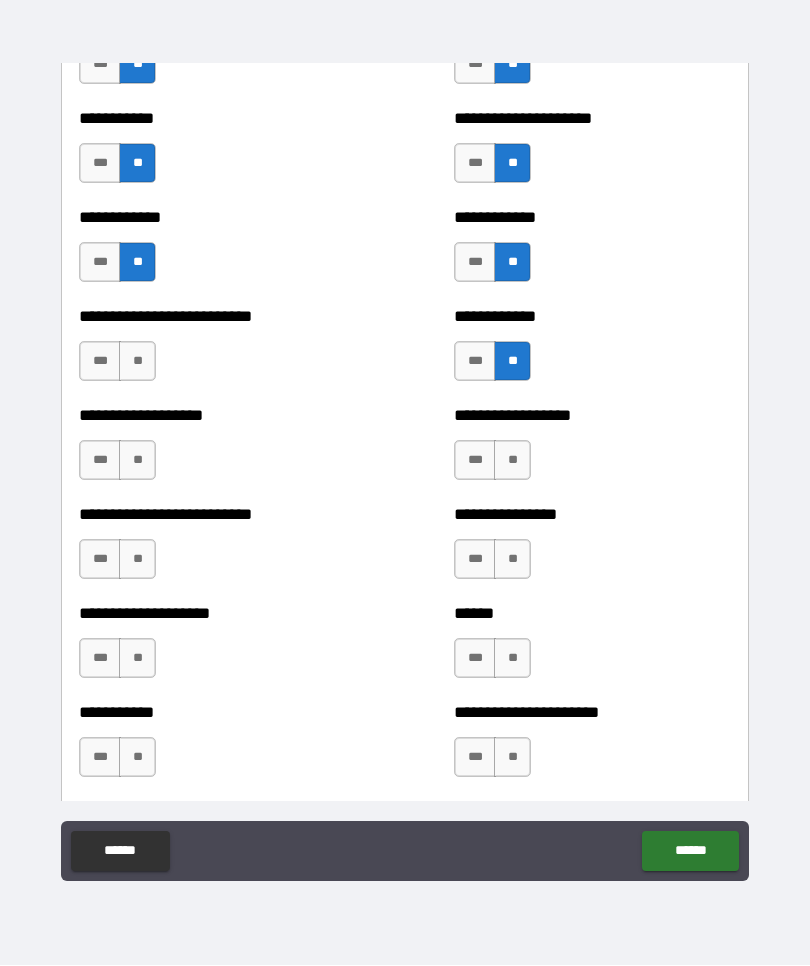 click on "**" at bounding box center (137, 362) 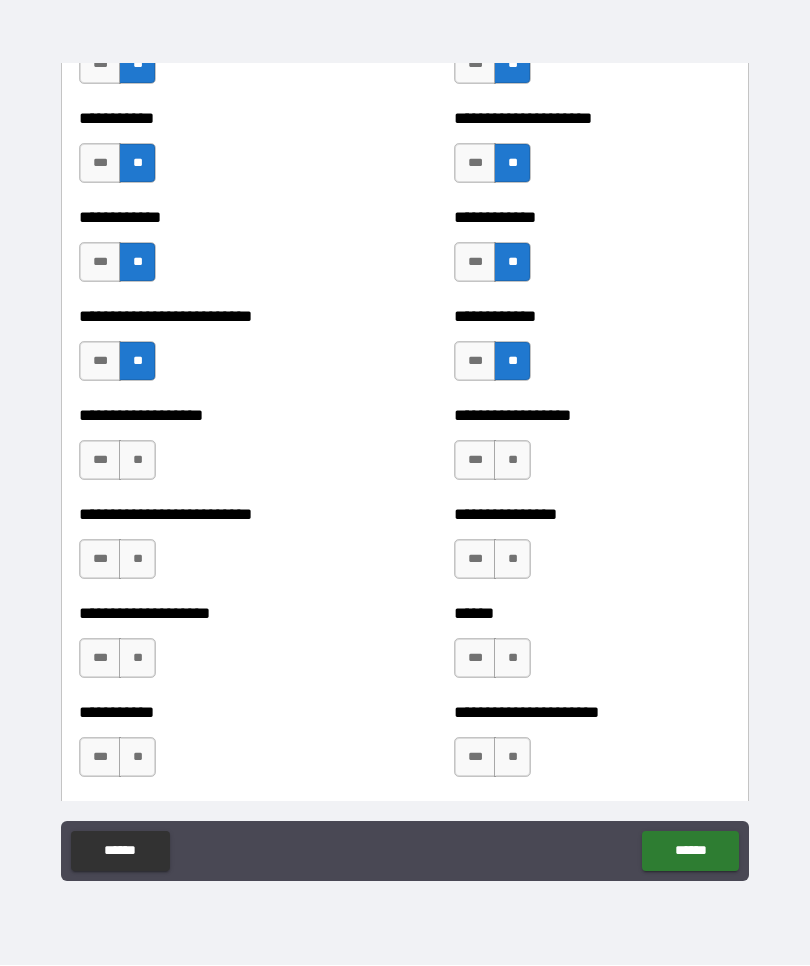 click on "**" at bounding box center (137, 461) 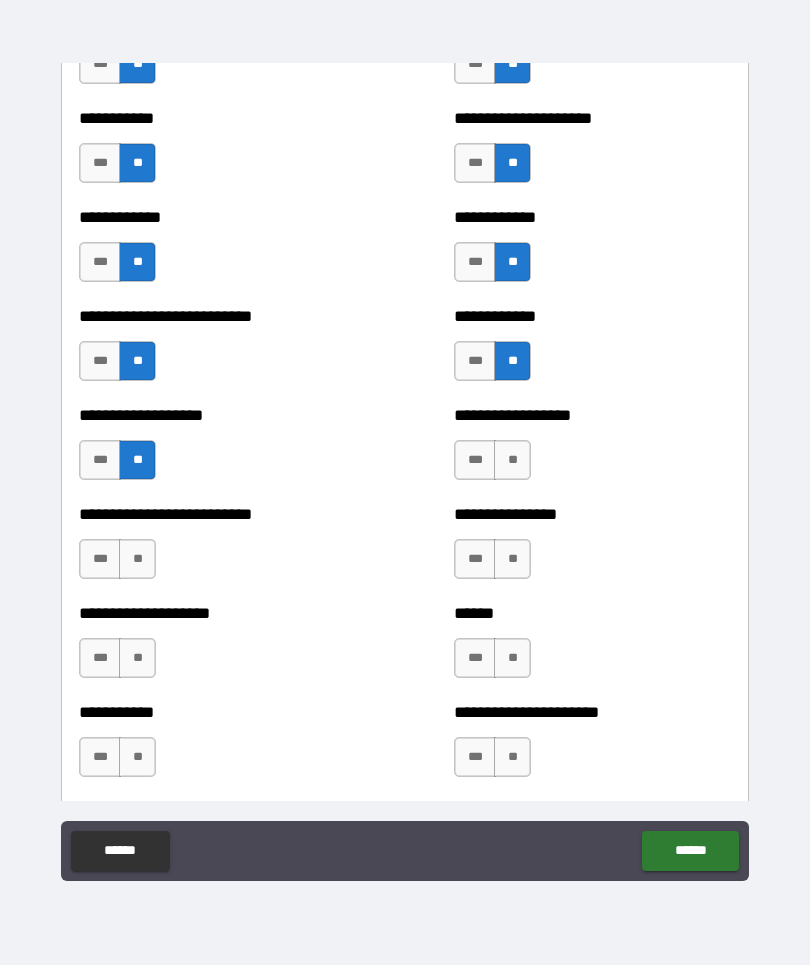 click on "**" at bounding box center [512, 461] 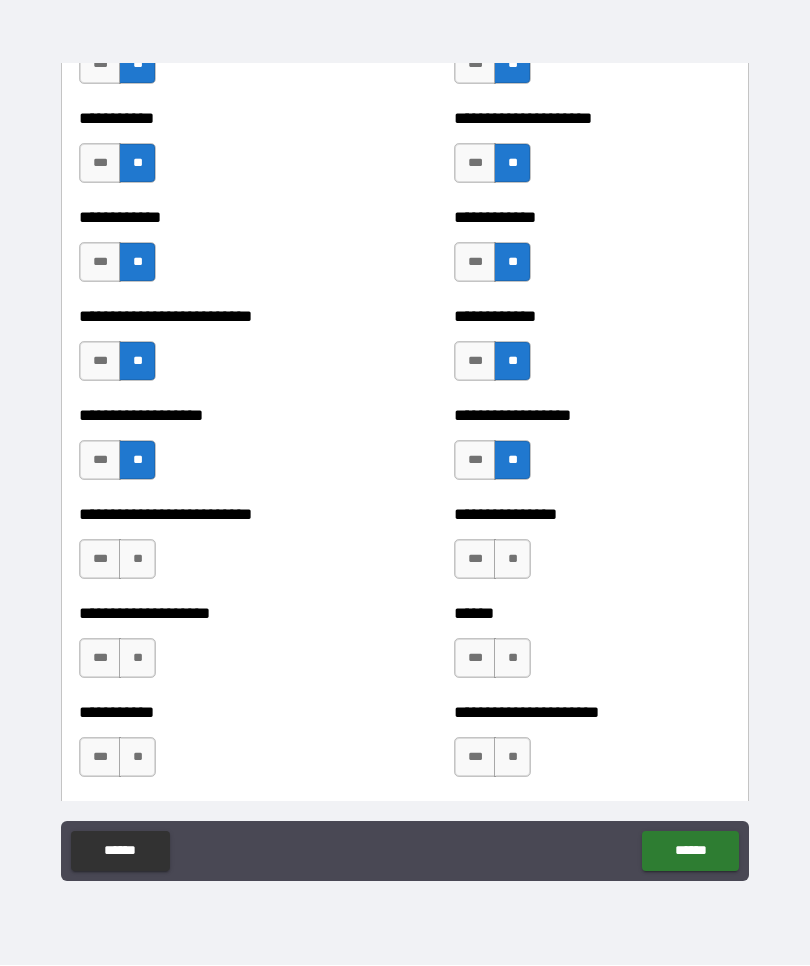 click on "**" at bounding box center [512, 560] 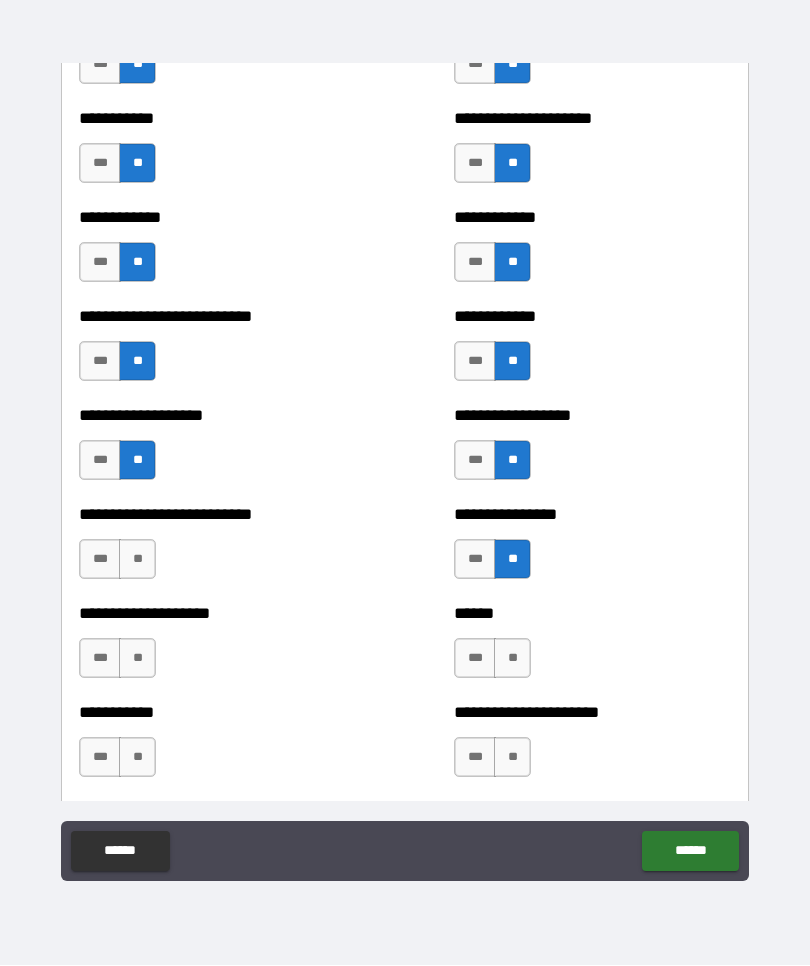 click on "**" at bounding box center [137, 560] 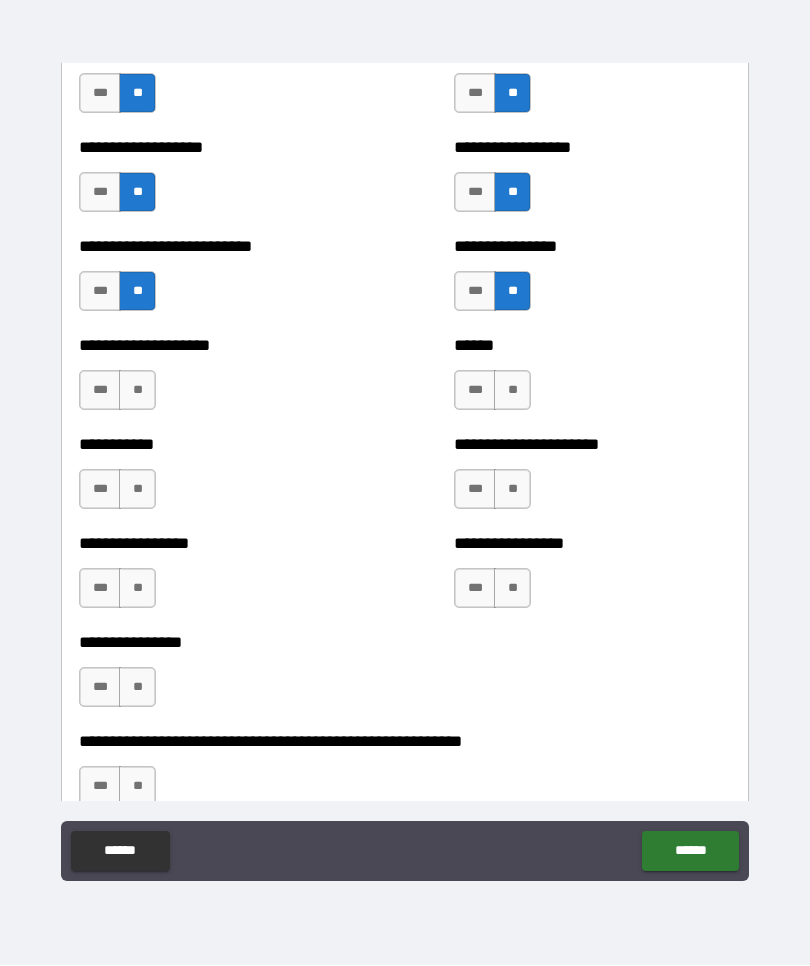 scroll, scrollTop: 5850, scrollLeft: 0, axis: vertical 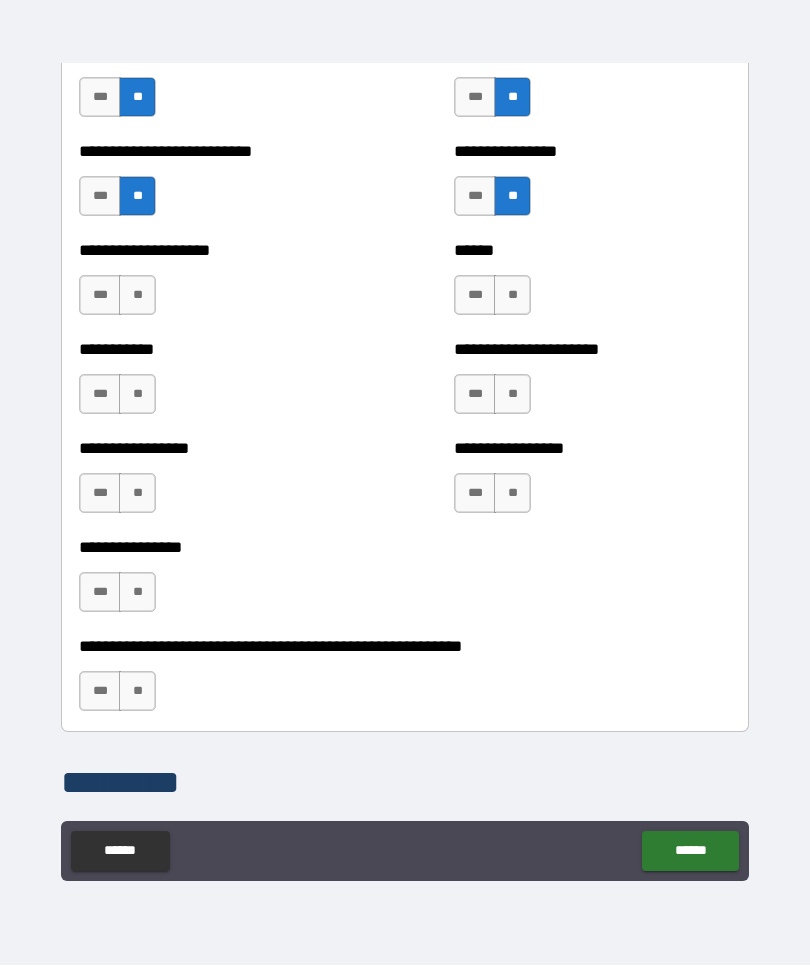 click on "**" at bounding box center [512, 296] 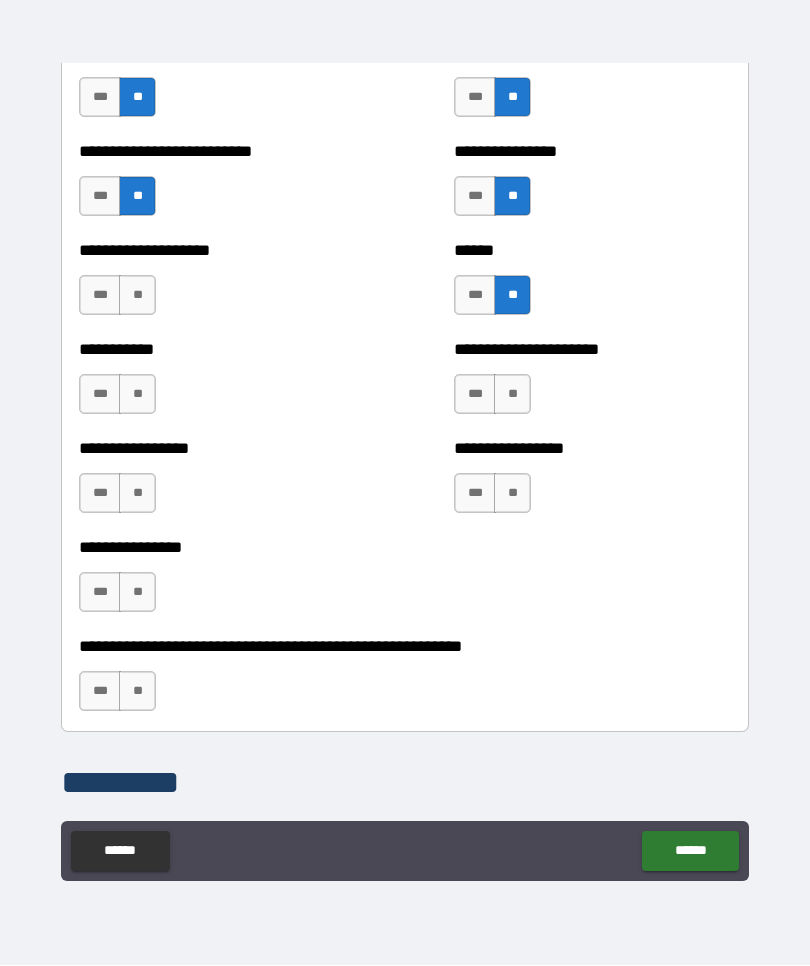 click on "**********" at bounding box center (217, 286) 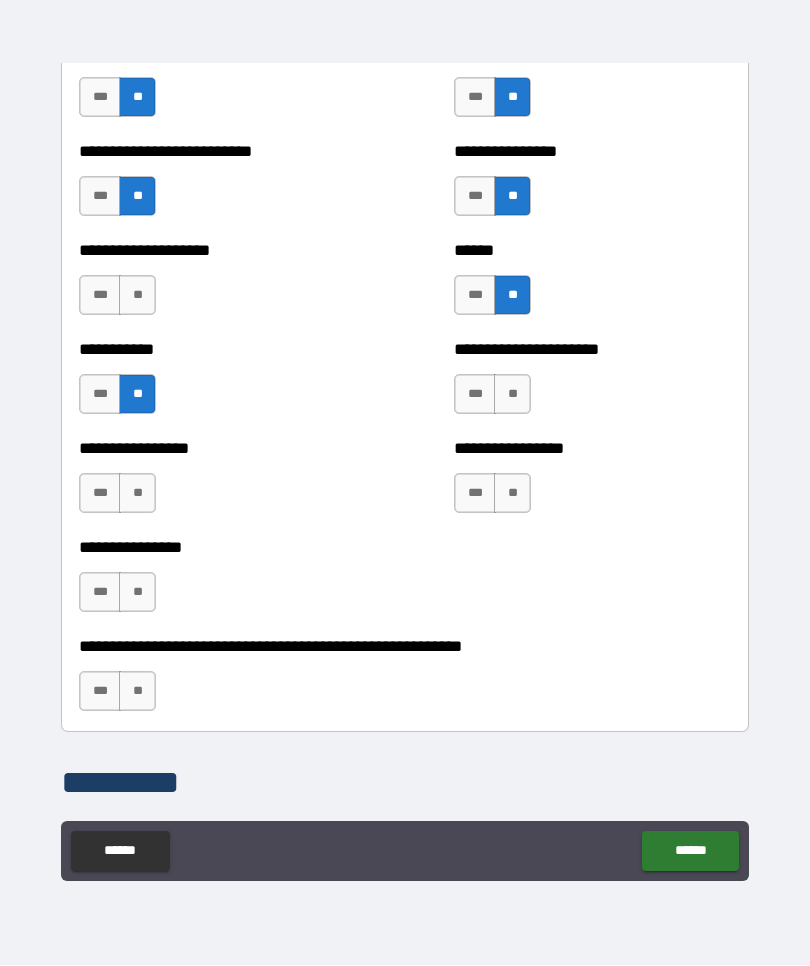 click on "**" at bounding box center (137, 296) 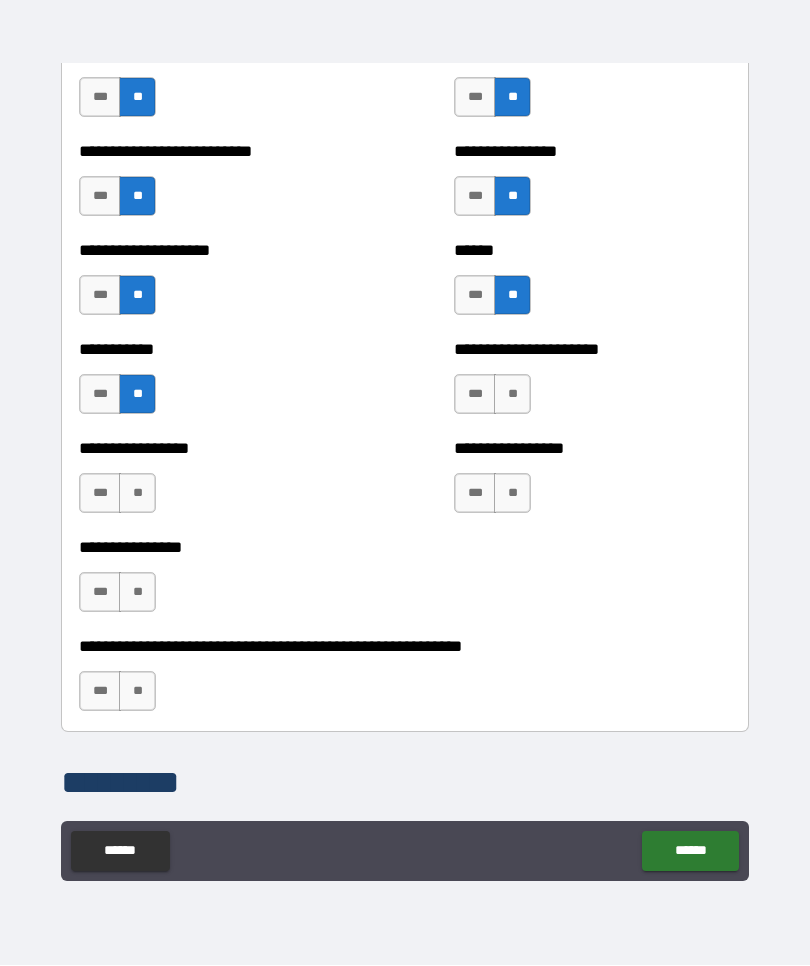 click on "**" at bounding box center [512, 395] 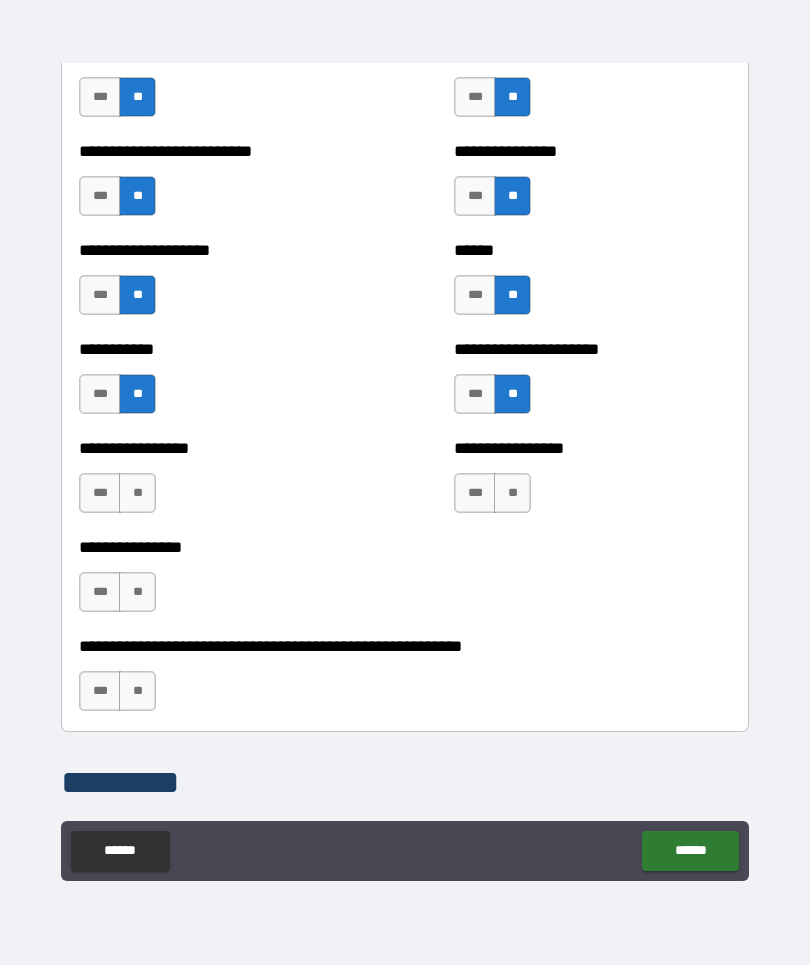 click on "**" at bounding box center [512, 494] 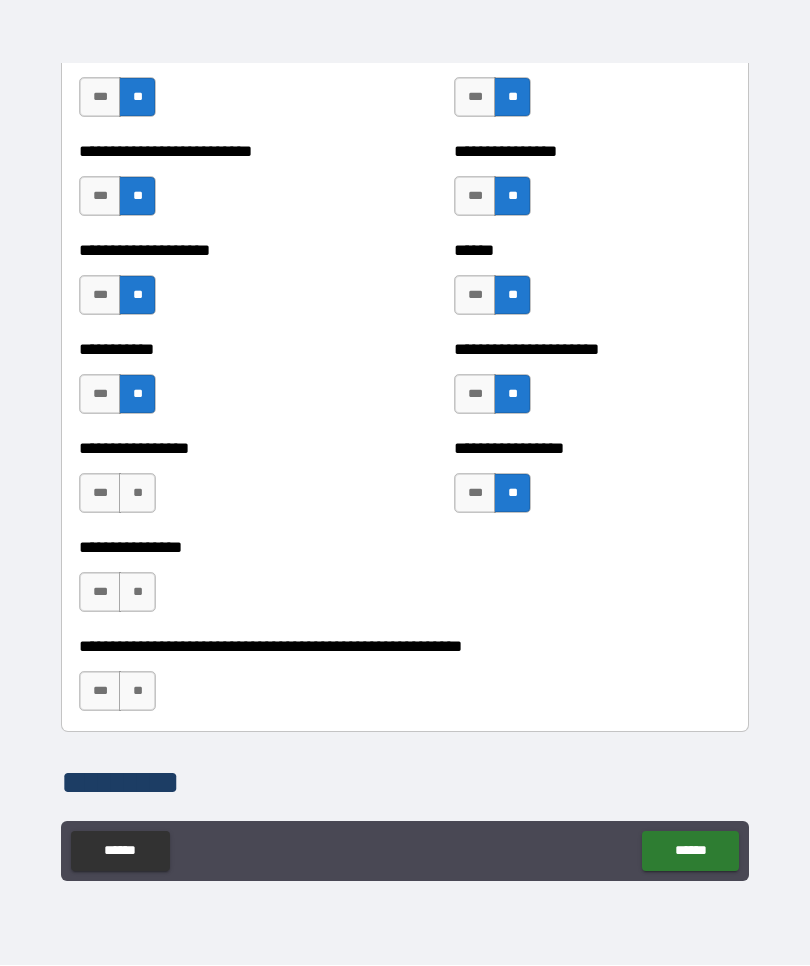click on "**" at bounding box center [137, 494] 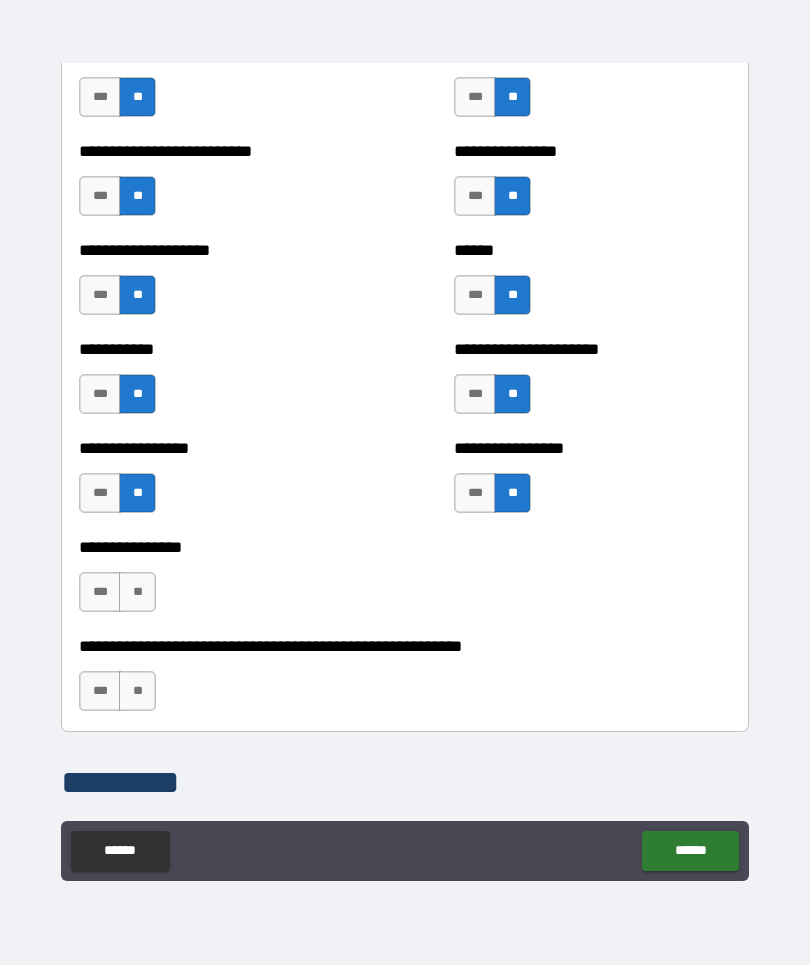 click on "**" at bounding box center [137, 593] 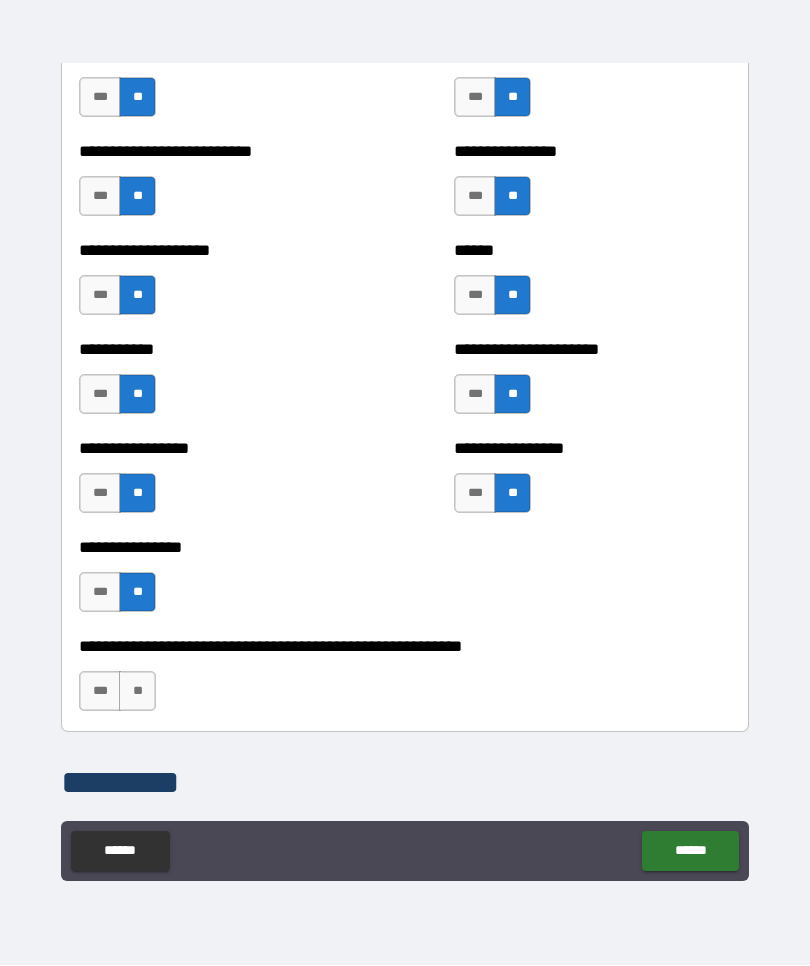 click on "**" at bounding box center (137, 692) 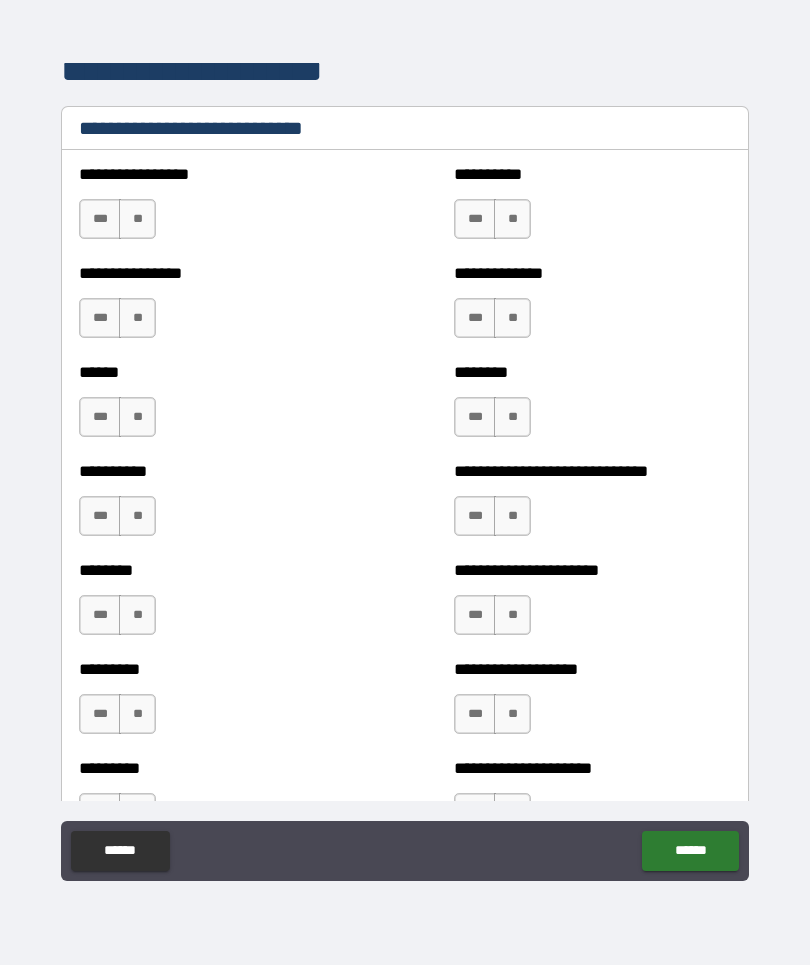 scroll, scrollTop: 6745, scrollLeft: 0, axis: vertical 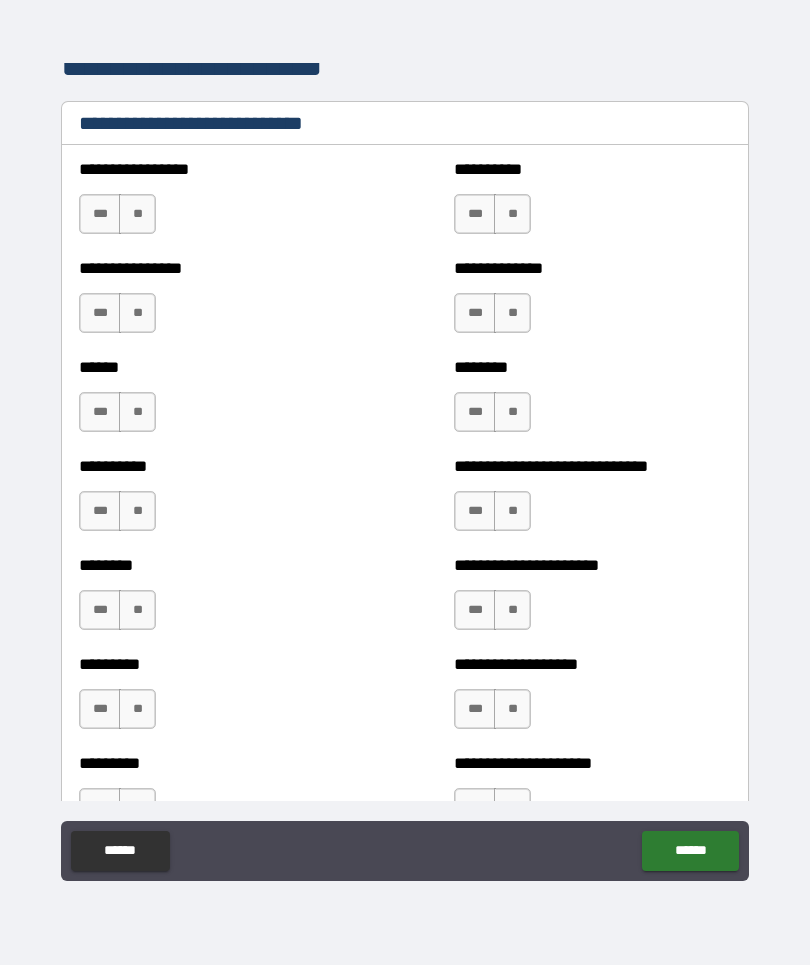 click on "**" at bounding box center [137, 215] 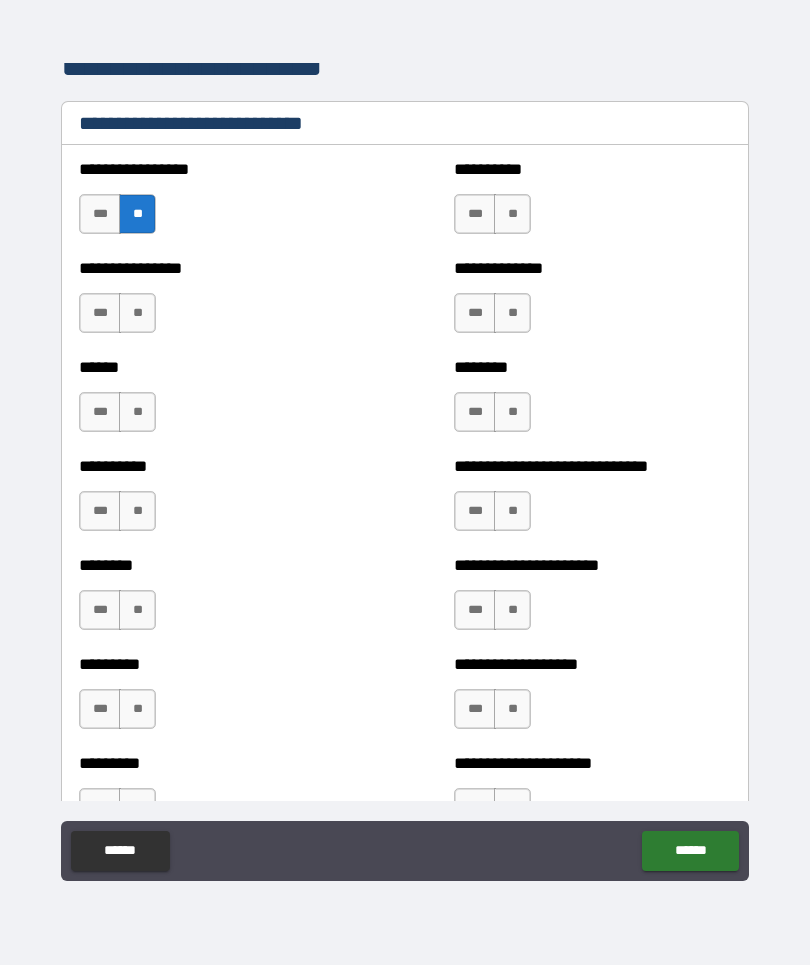 click on "**" at bounding box center [137, 314] 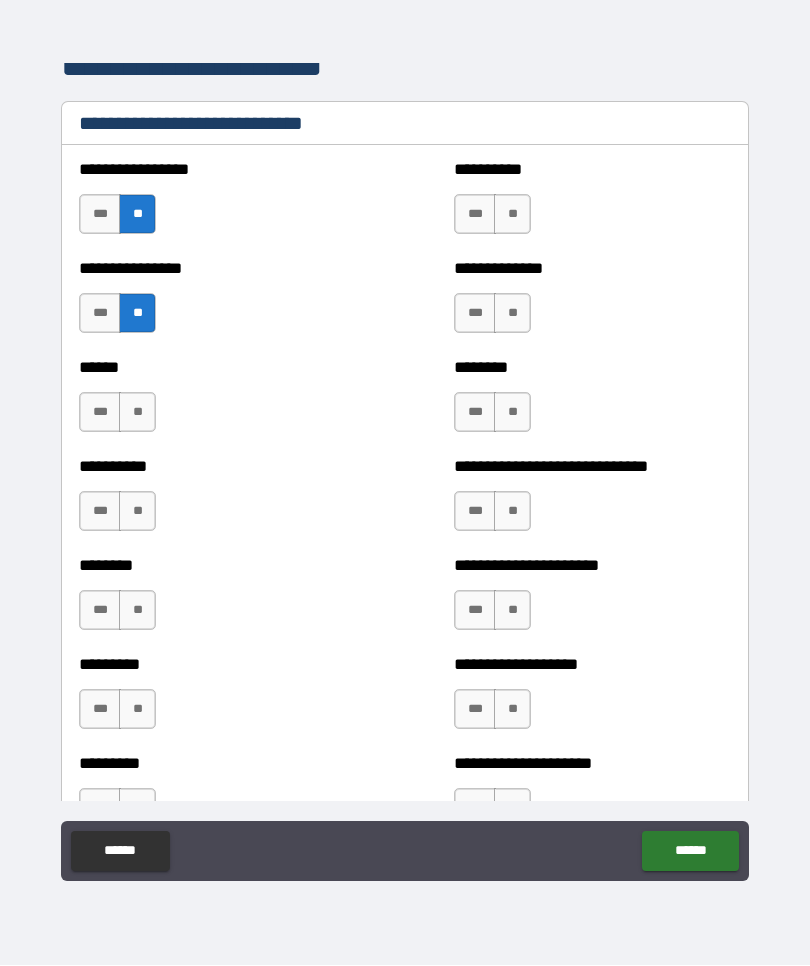 click on "**" at bounding box center [137, 413] 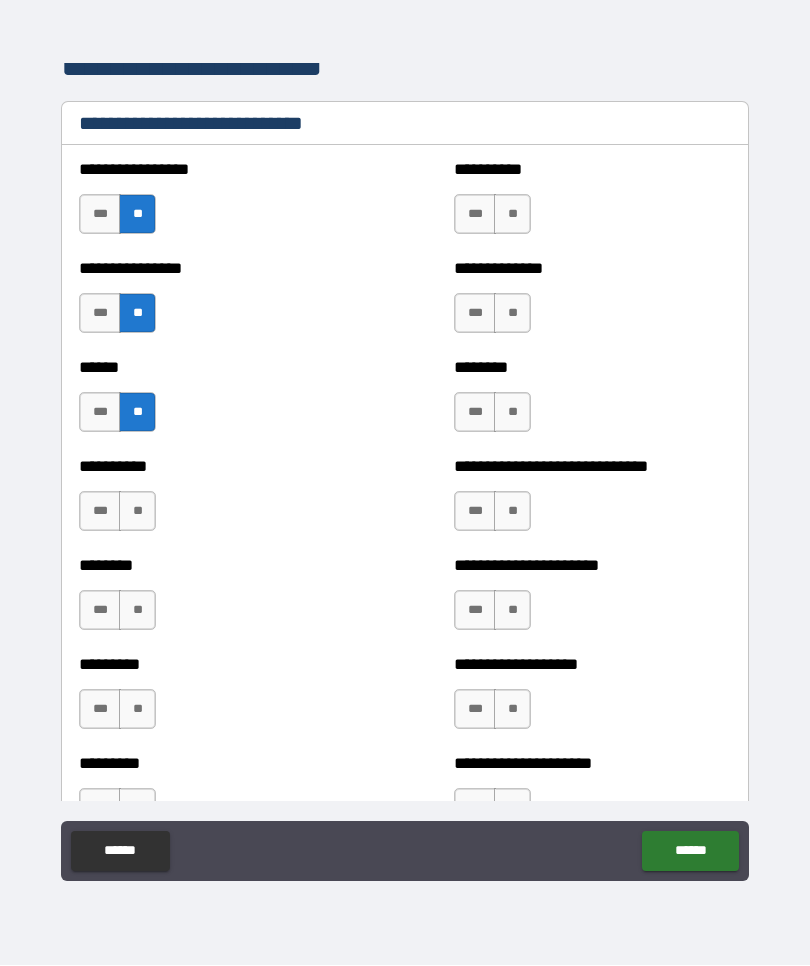 click on "**" at bounding box center (137, 413) 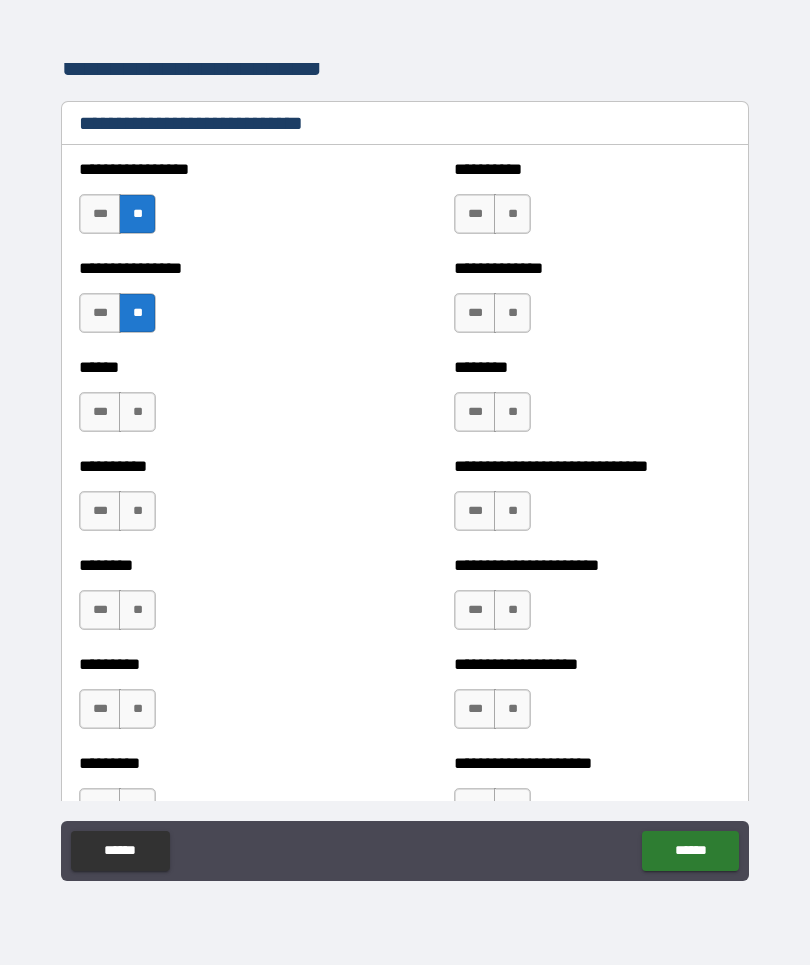 click on "***" at bounding box center (100, 413) 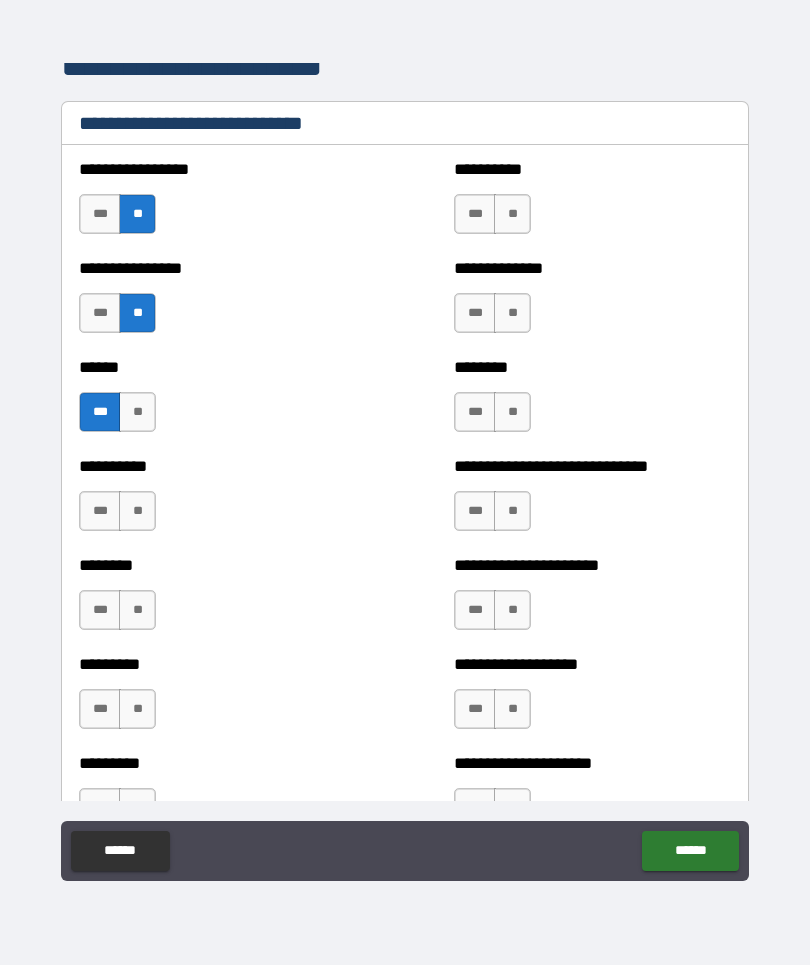 click on "**" at bounding box center (137, 512) 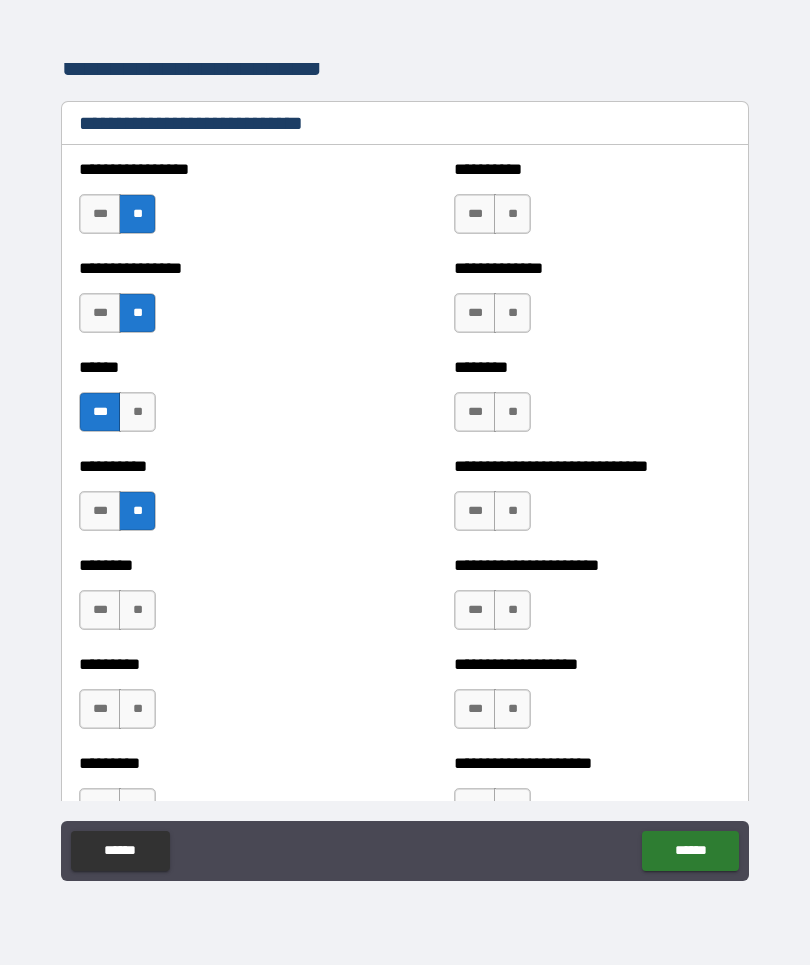 click on "**" at bounding box center (137, 611) 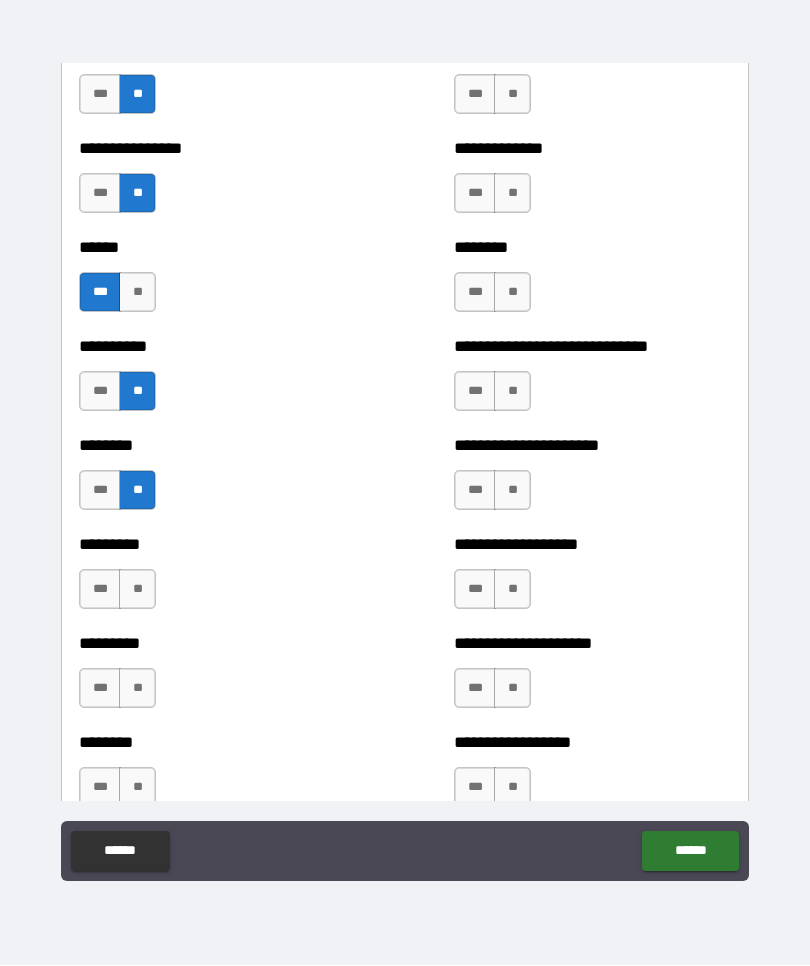 scroll, scrollTop: 6875, scrollLeft: 0, axis: vertical 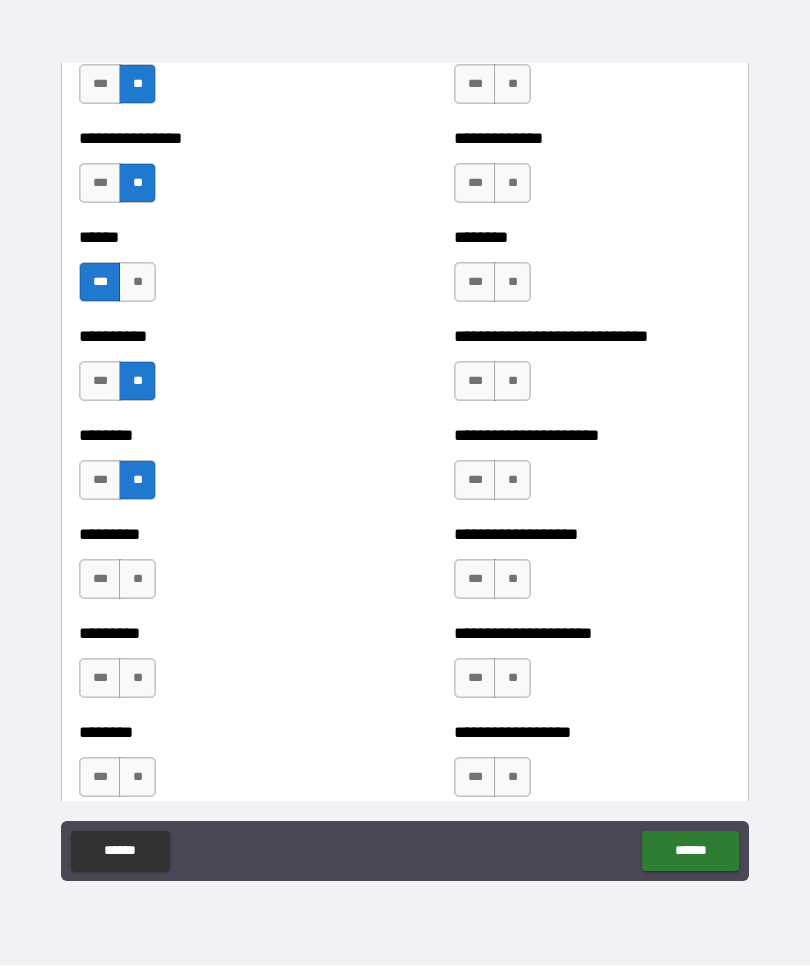 click on "**" at bounding box center (137, 580) 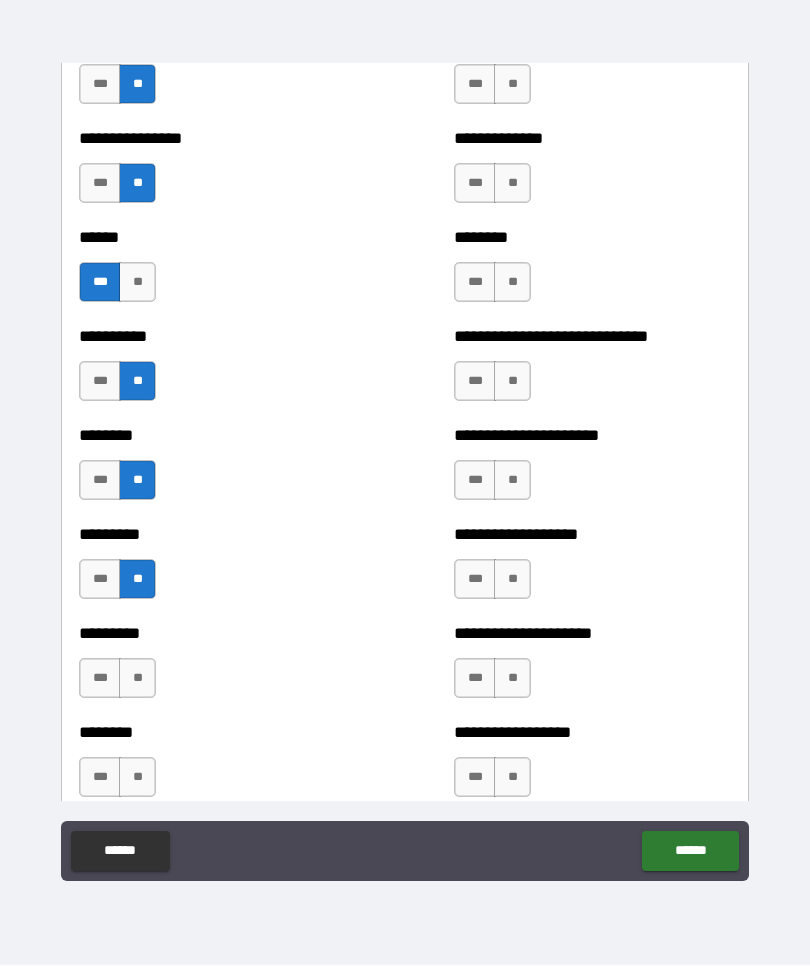 click on "**" at bounding box center (137, 679) 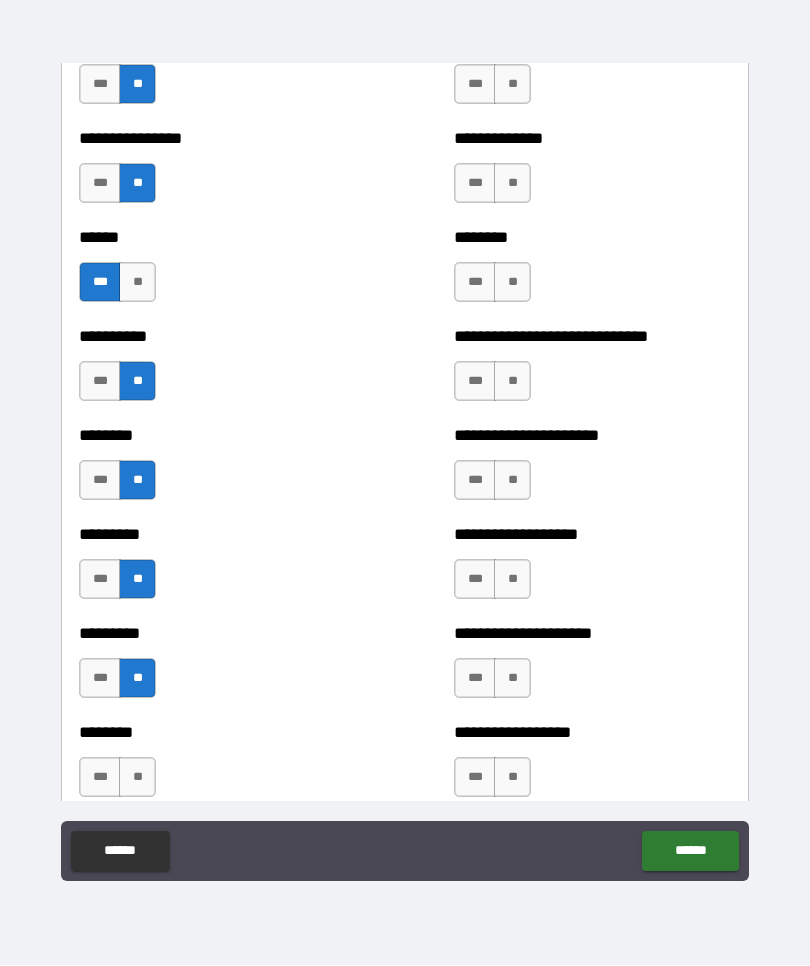 click on "**" at bounding box center (137, 778) 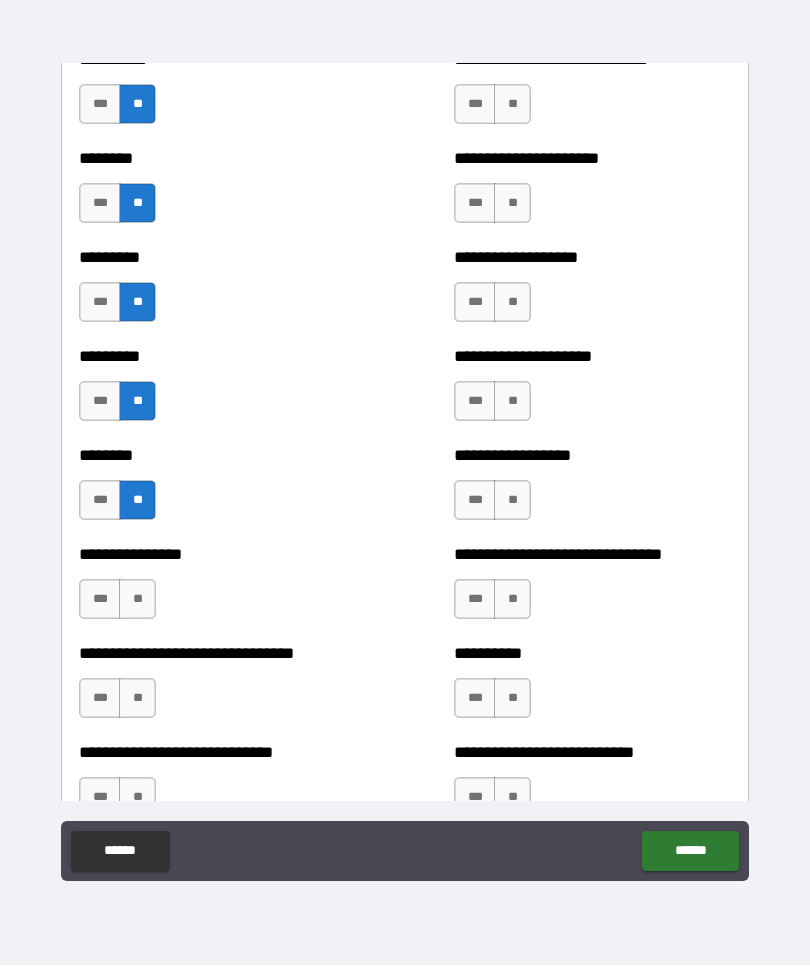 scroll, scrollTop: 7205, scrollLeft: 0, axis: vertical 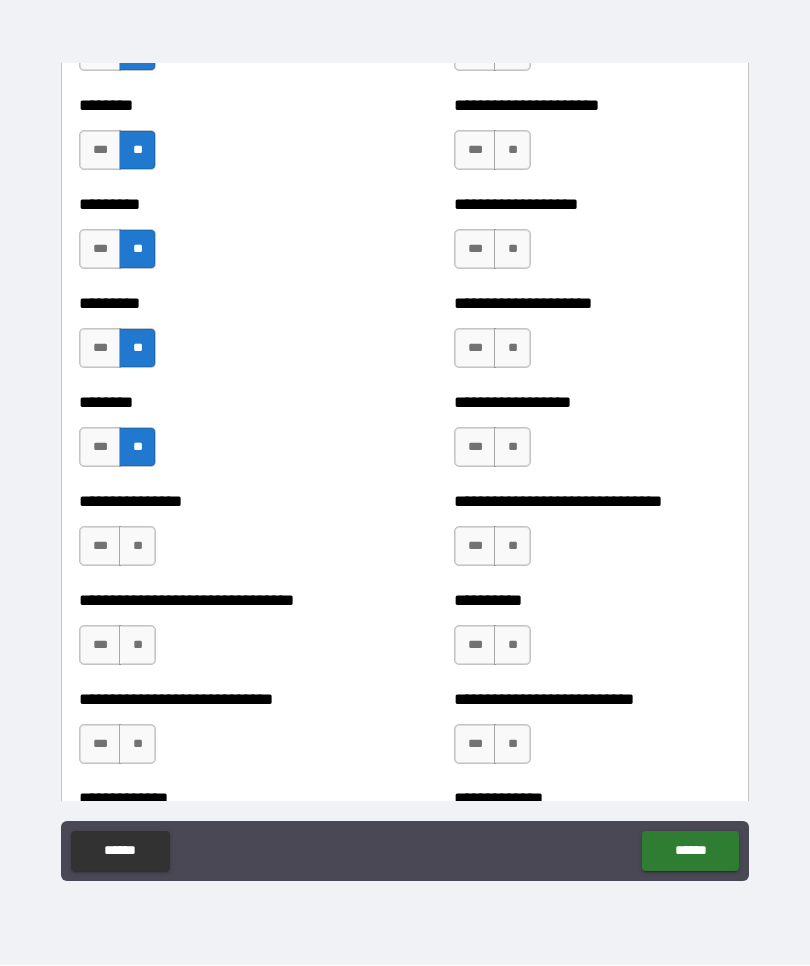 click on "**" at bounding box center (137, 547) 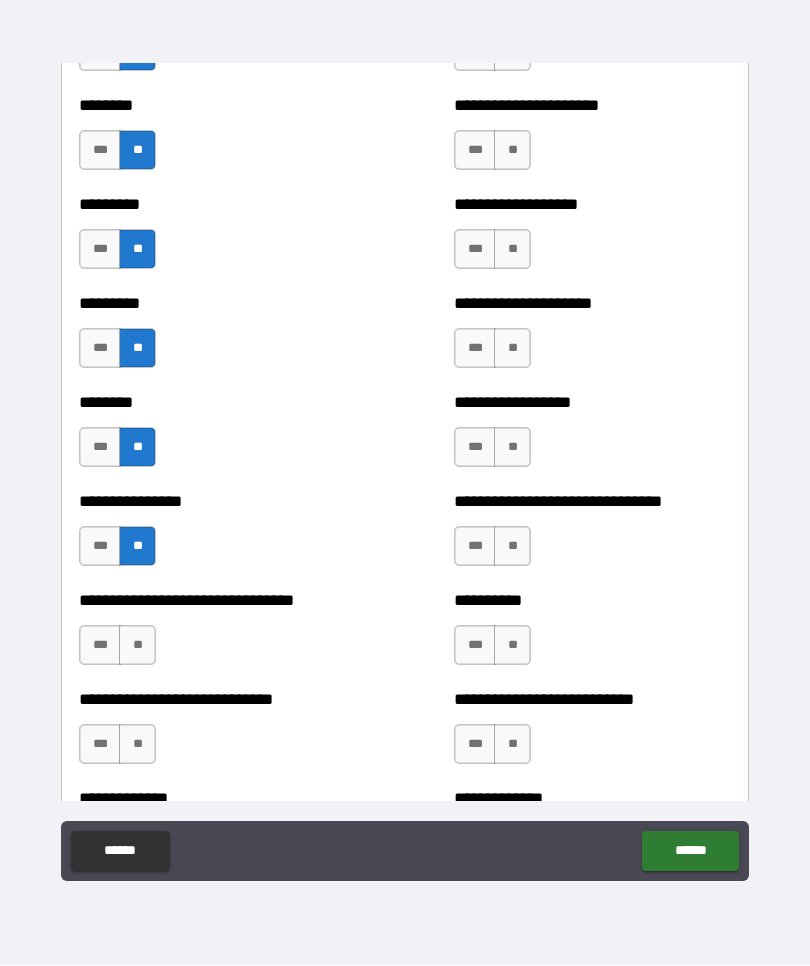 click on "**" at bounding box center (137, 646) 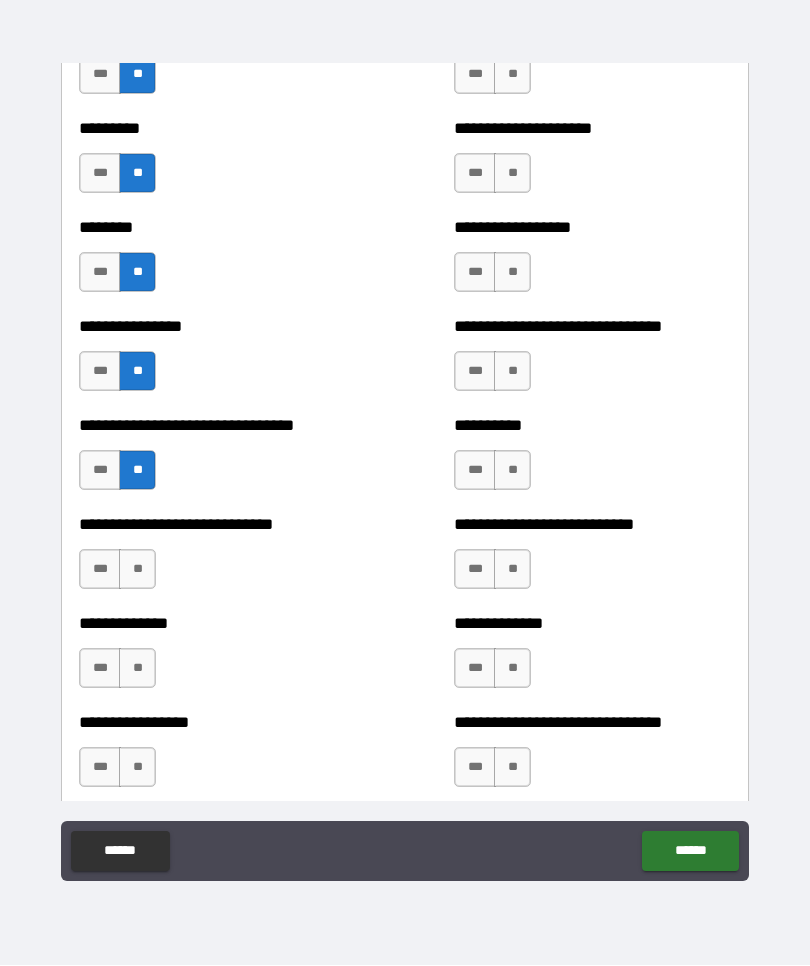 scroll, scrollTop: 7383, scrollLeft: 0, axis: vertical 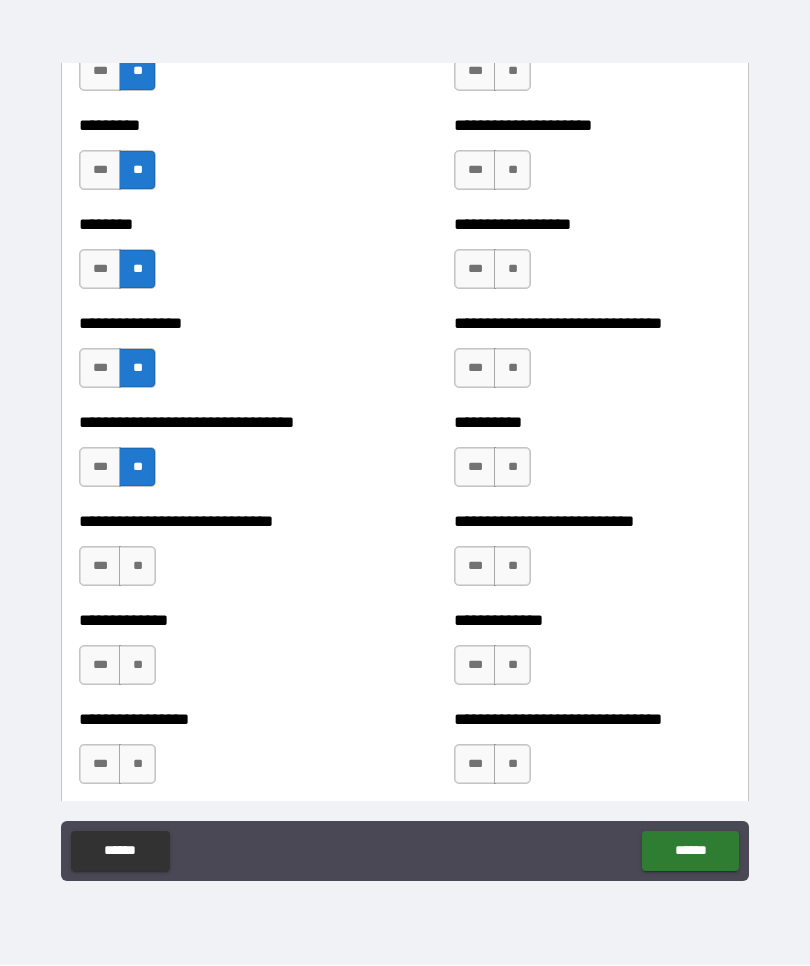 click on "**" at bounding box center [137, 567] 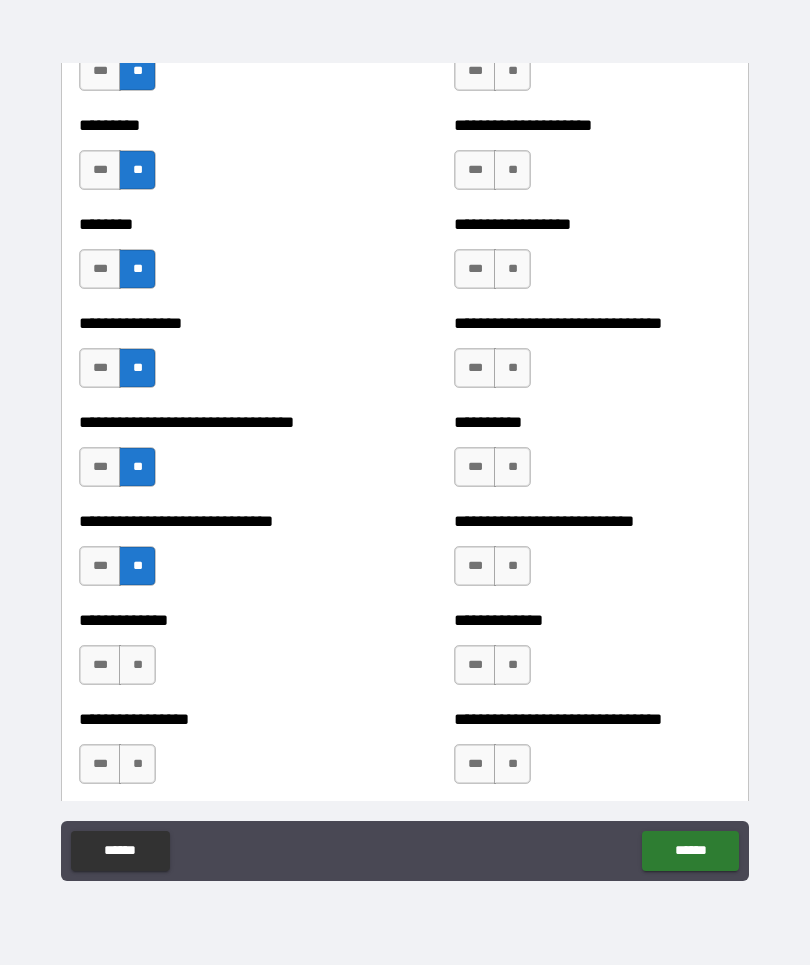 click on "**" at bounding box center [137, 666] 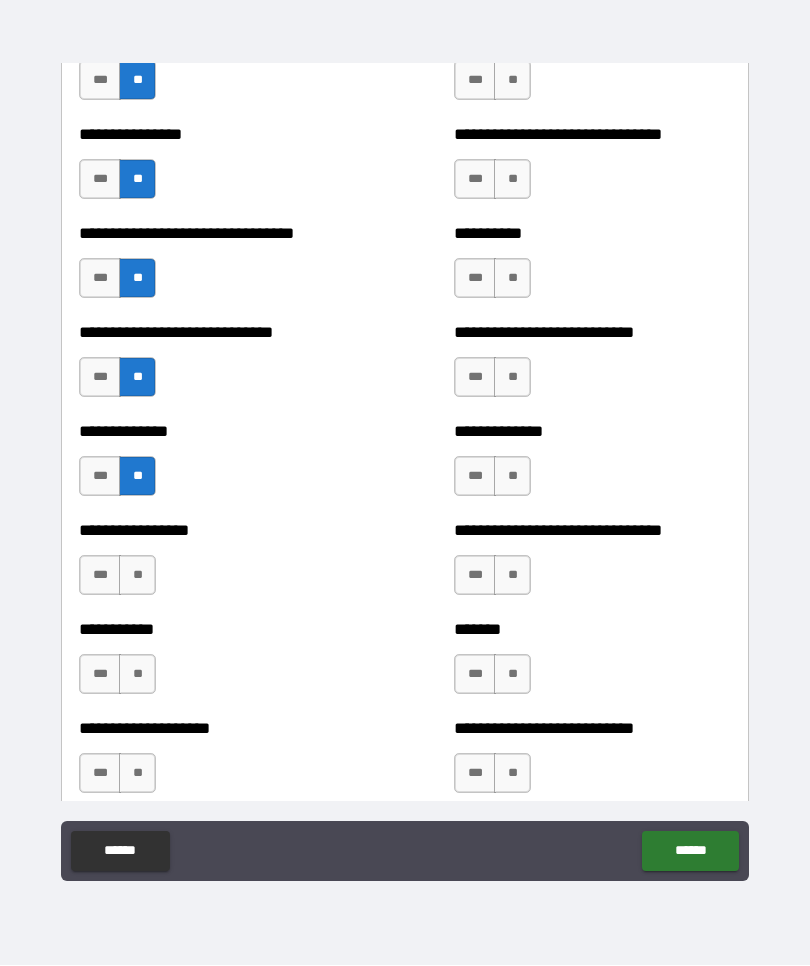 scroll, scrollTop: 7576, scrollLeft: 0, axis: vertical 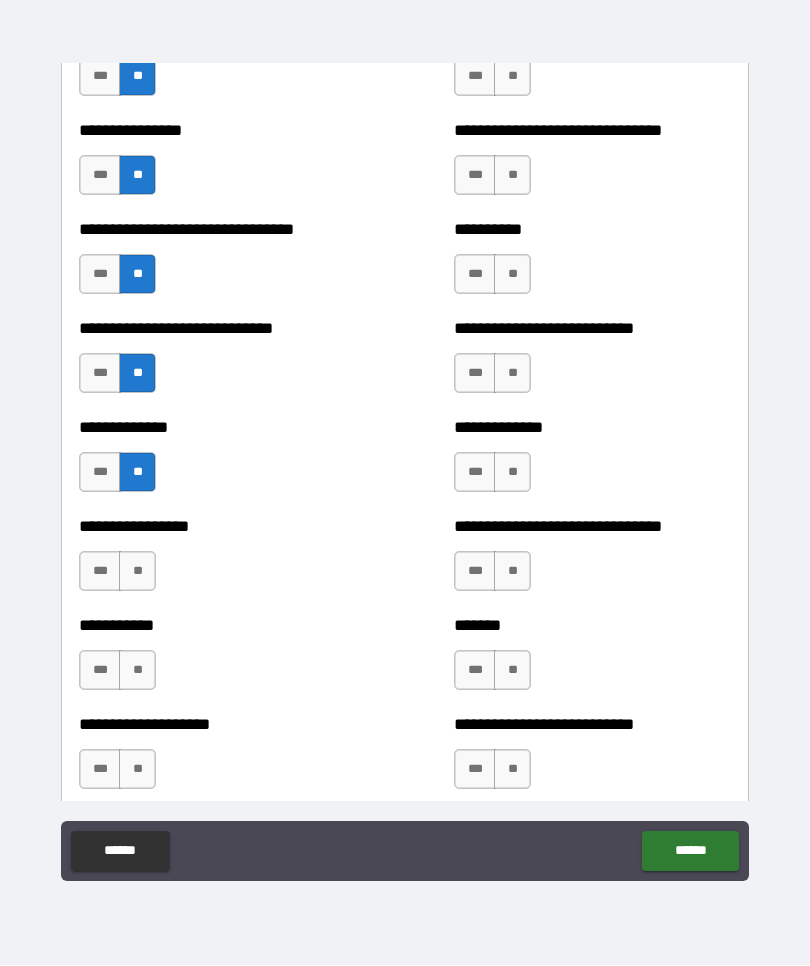 click on "**" at bounding box center [137, 572] 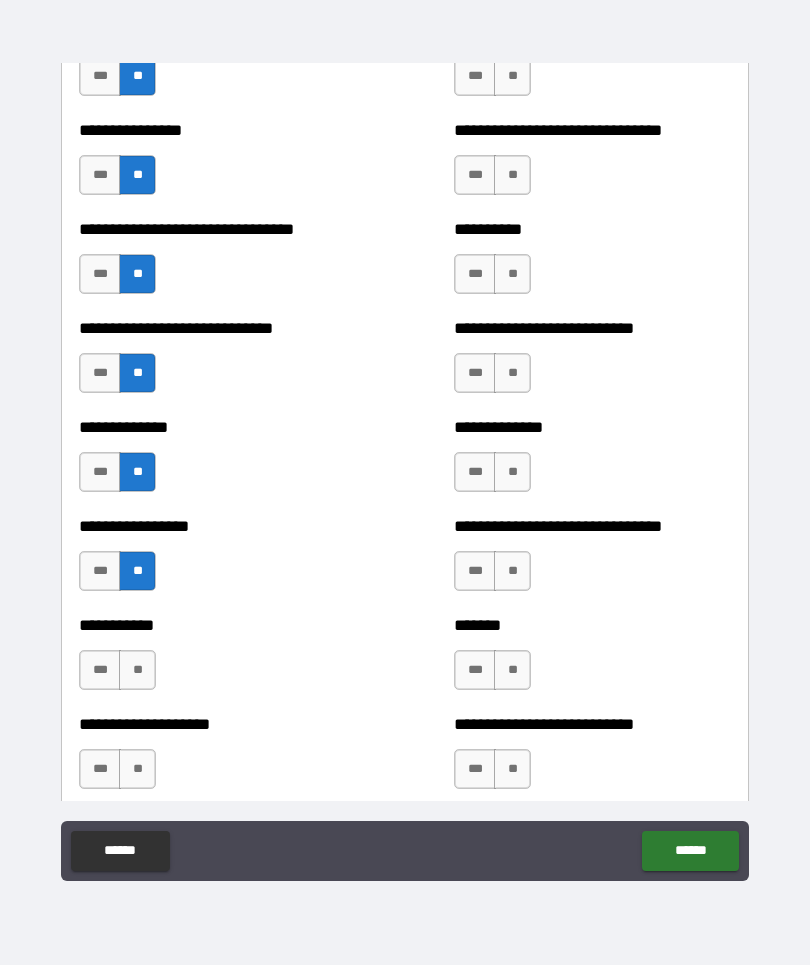 click on "**" at bounding box center [137, 671] 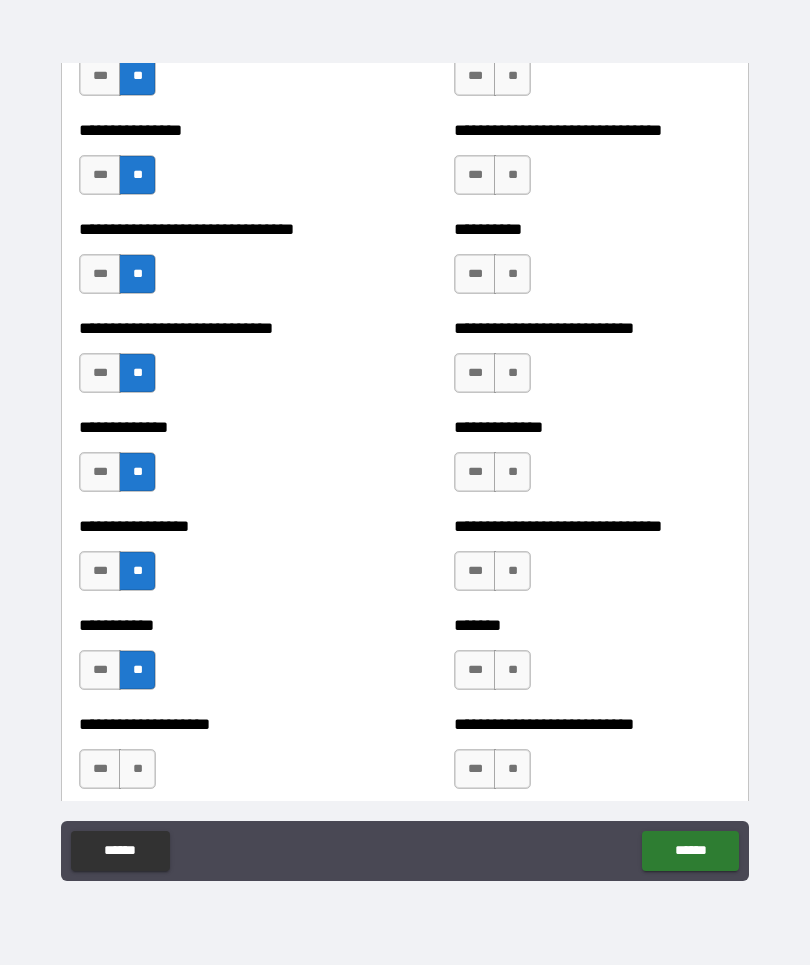 click on "**" at bounding box center (137, 770) 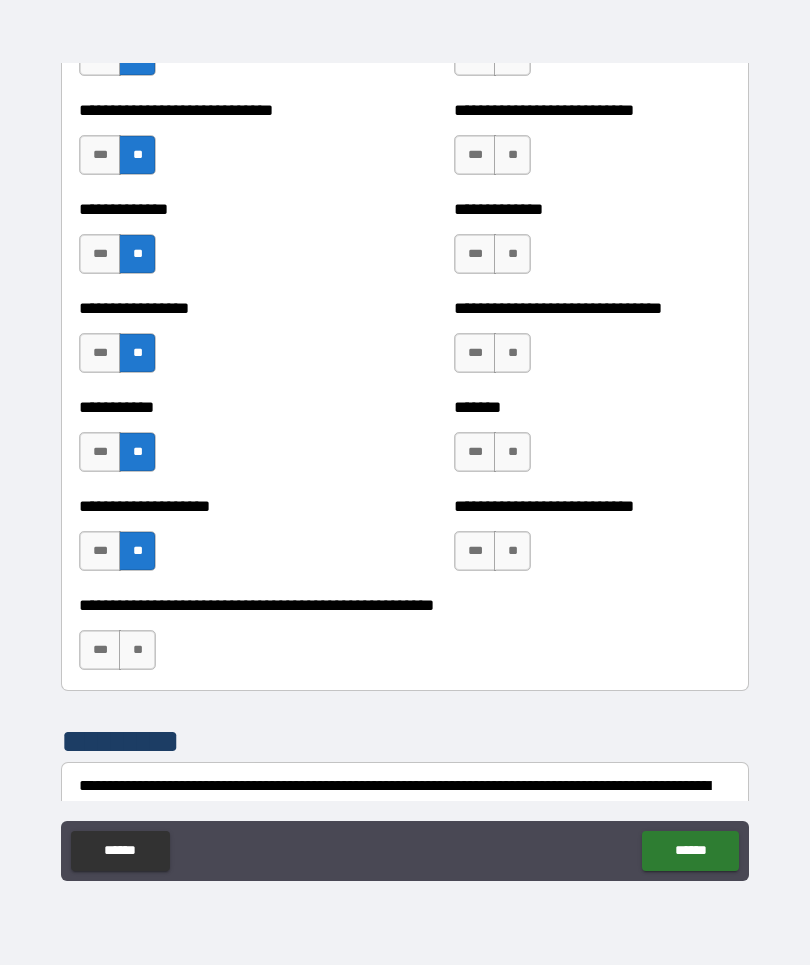 scroll, scrollTop: 7796, scrollLeft: 0, axis: vertical 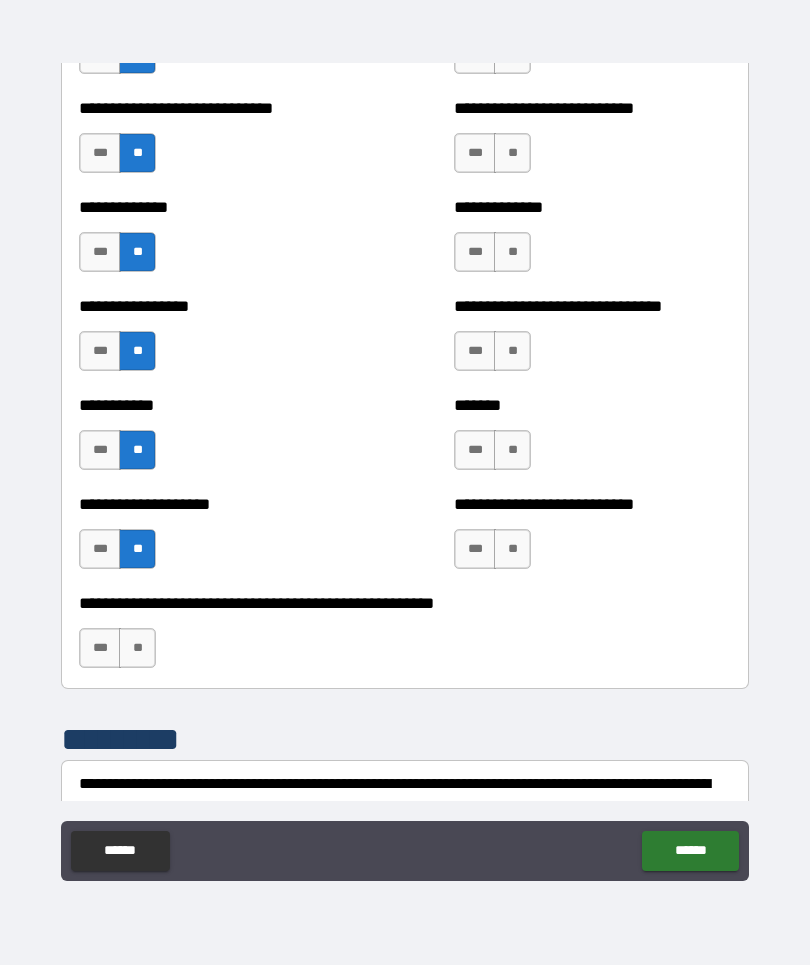 click on "**" at bounding box center (137, 649) 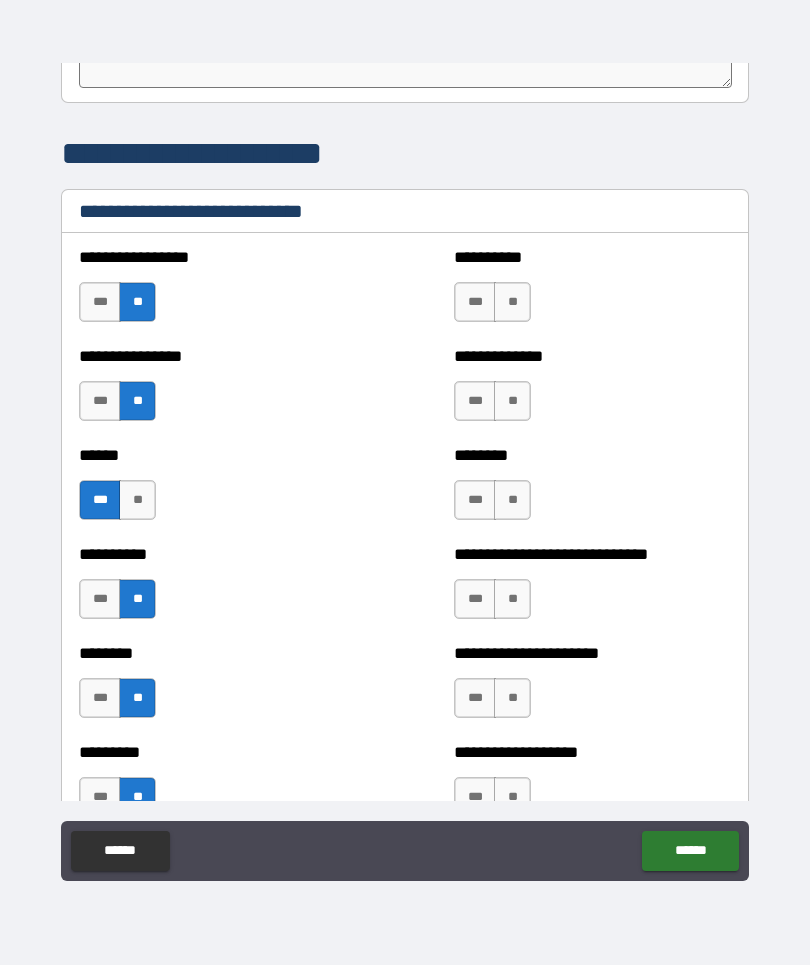 scroll, scrollTop: 6715, scrollLeft: 0, axis: vertical 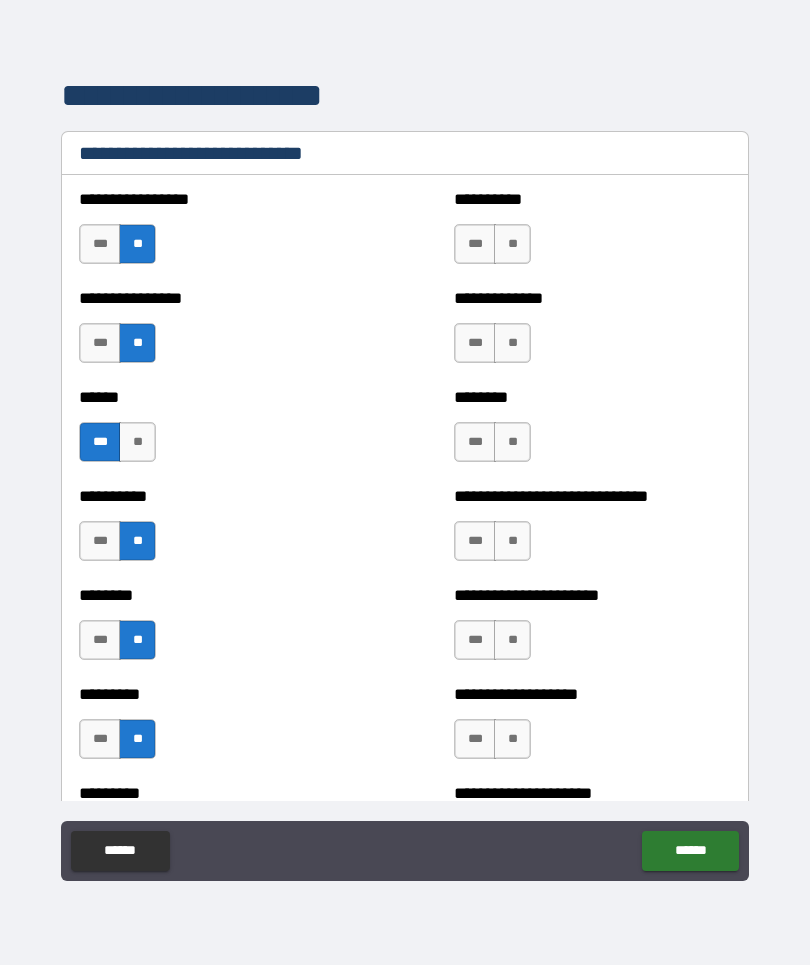 click on "**" at bounding box center (512, 245) 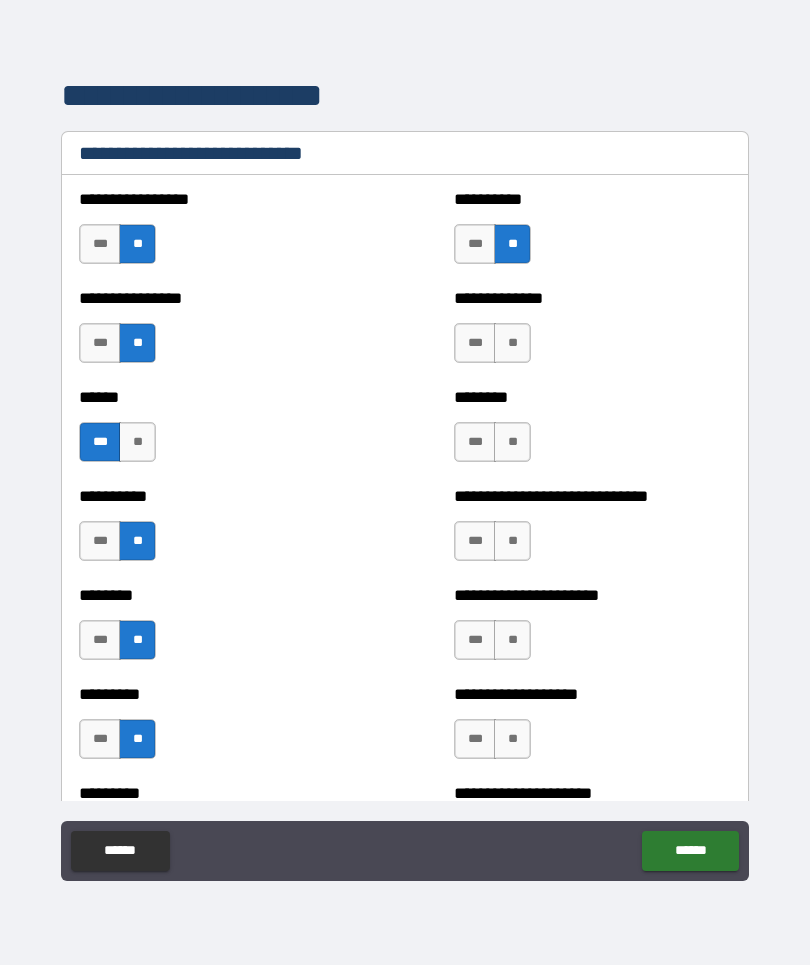 click on "**" at bounding box center [512, 344] 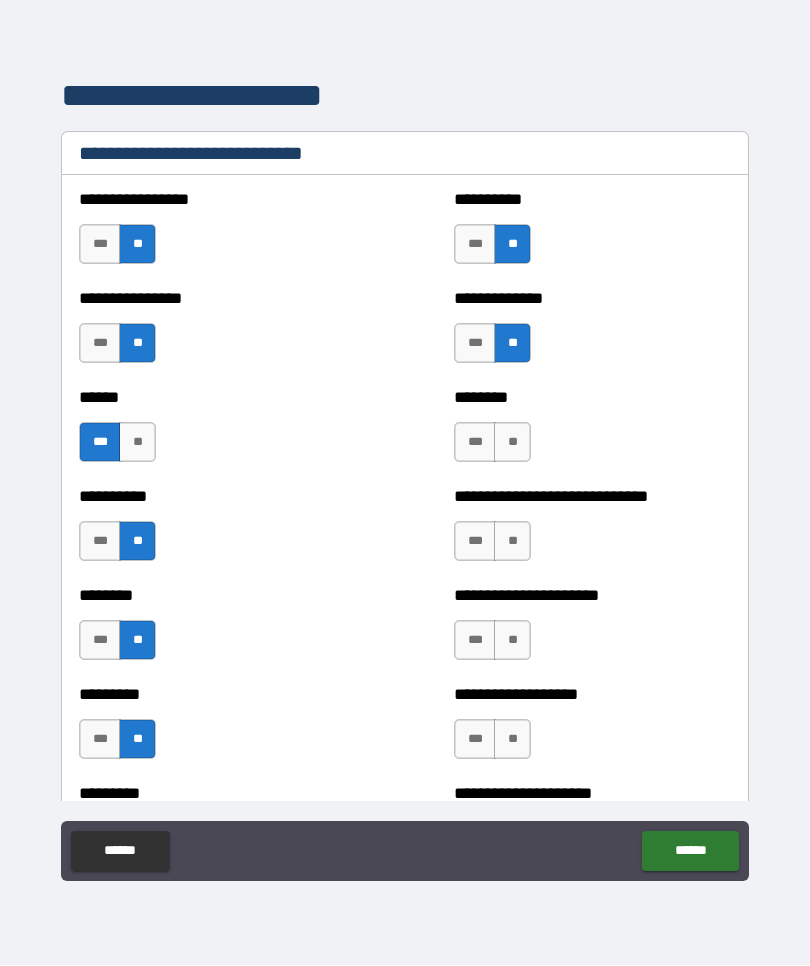 click on "**" at bounding box center [512, 443] 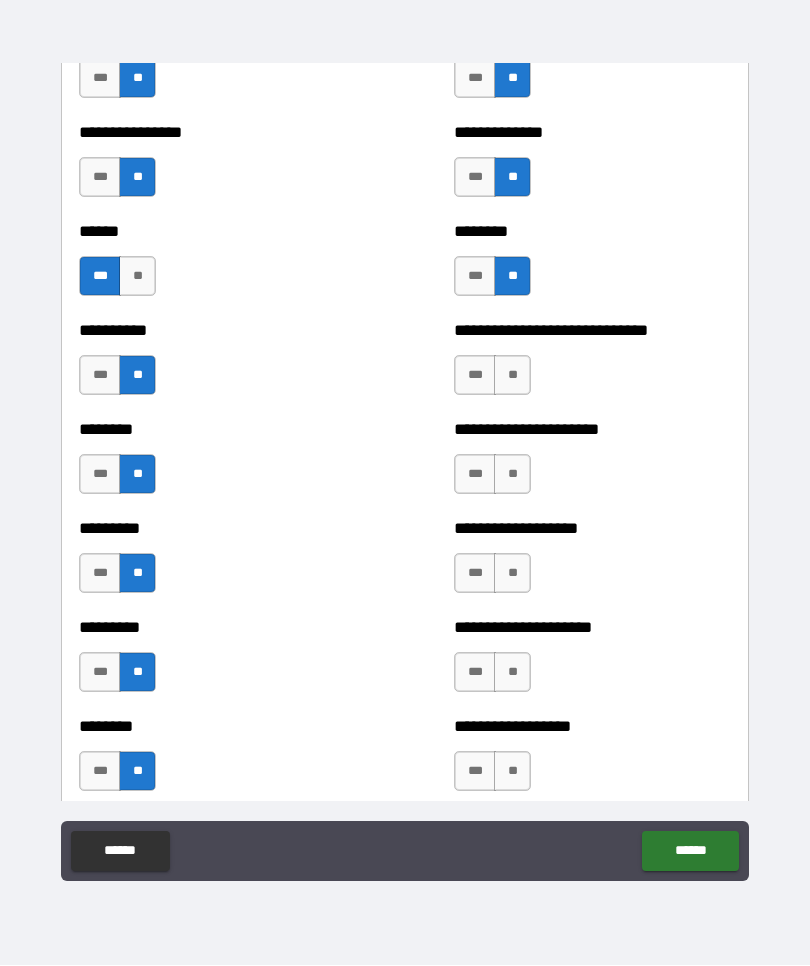 scroll, scrollTop: 6882, scrollLeft: 0, axis: vertical 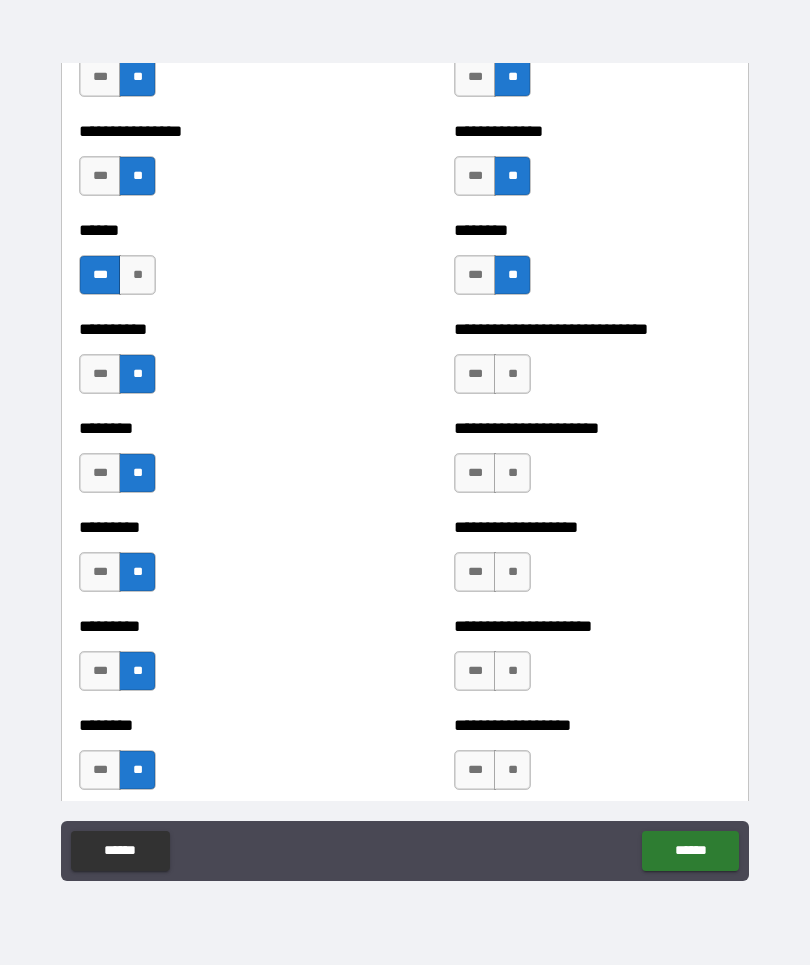 click on "**" at bounding box center (512, 375) 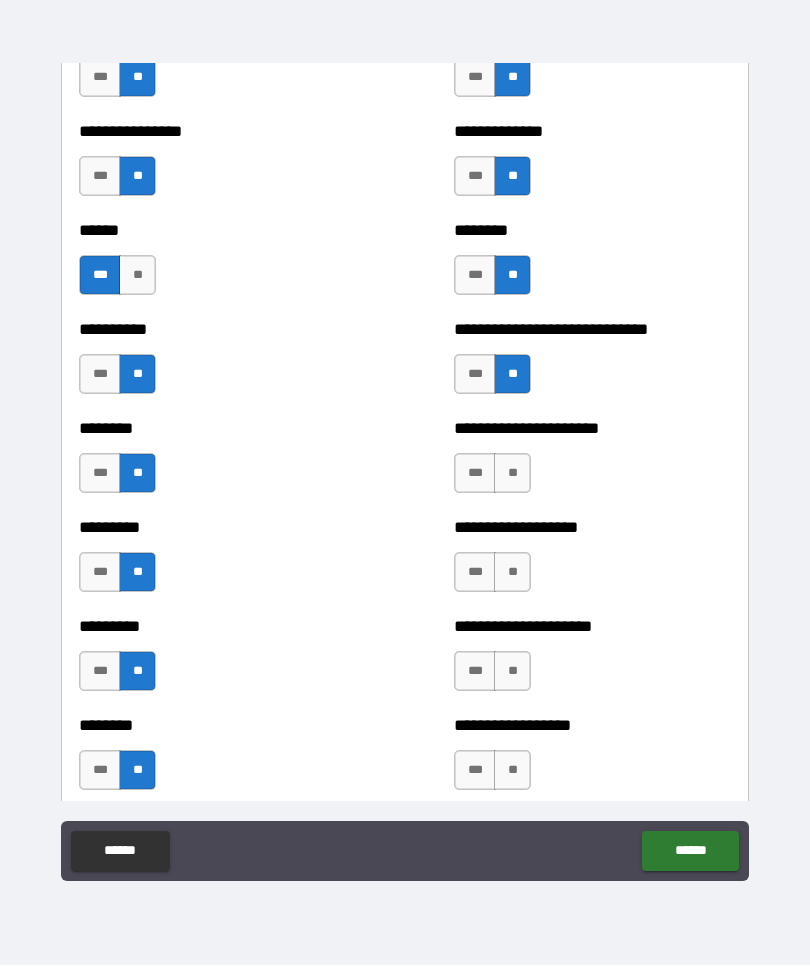 click on "**" at bounding box center [512, 474] 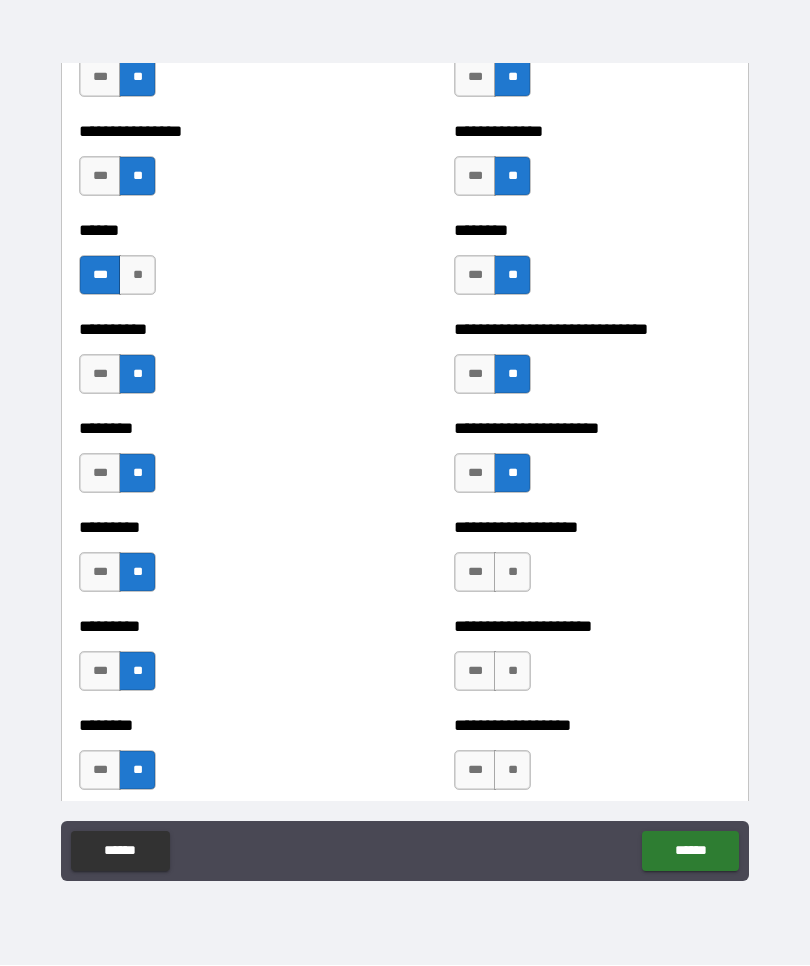 scroll, scrollTop: 6980, scrollLeft: 0, axis: vertical 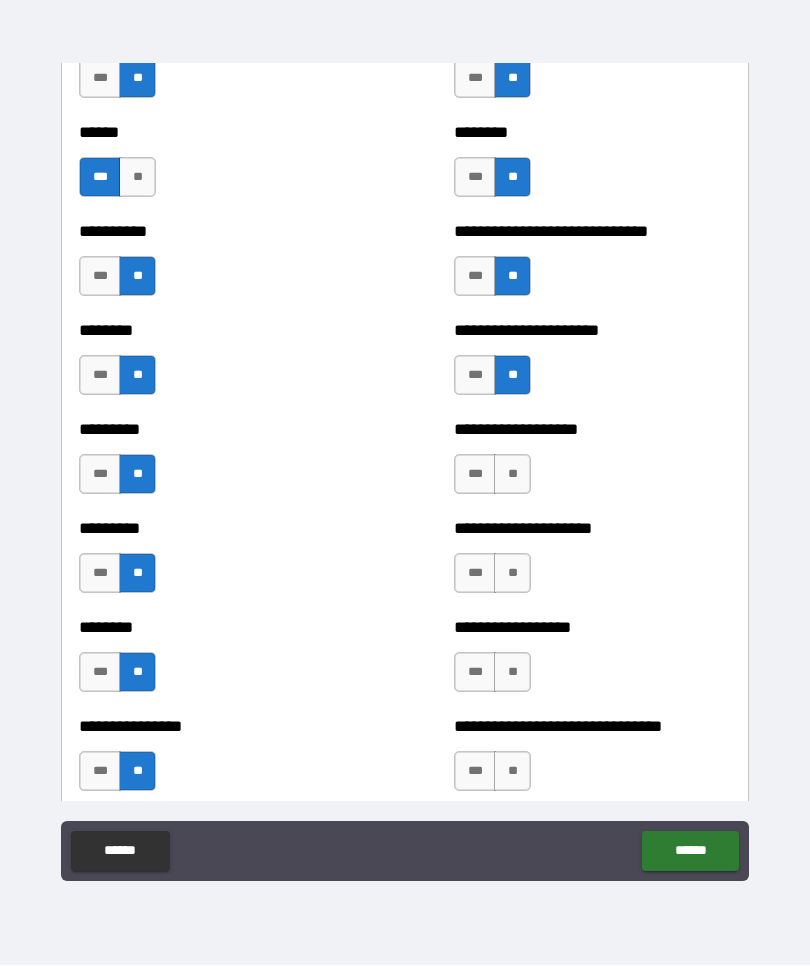 click on "**" at bounding box center [512, 376] 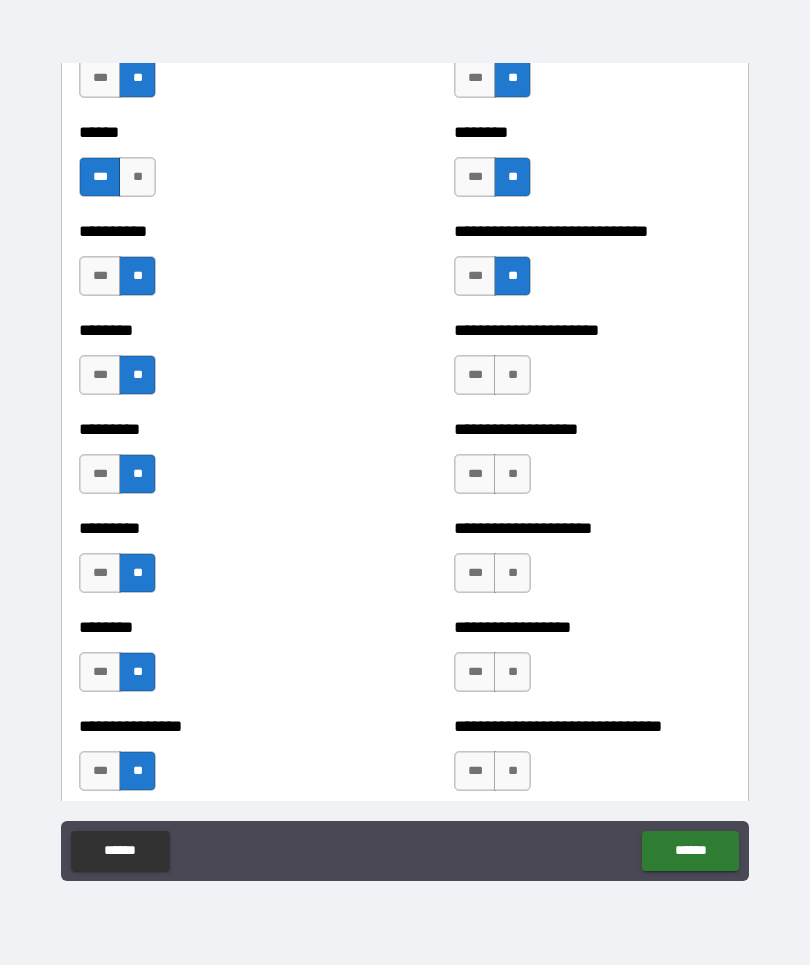 click on "***" at bounding box center (475, 376) 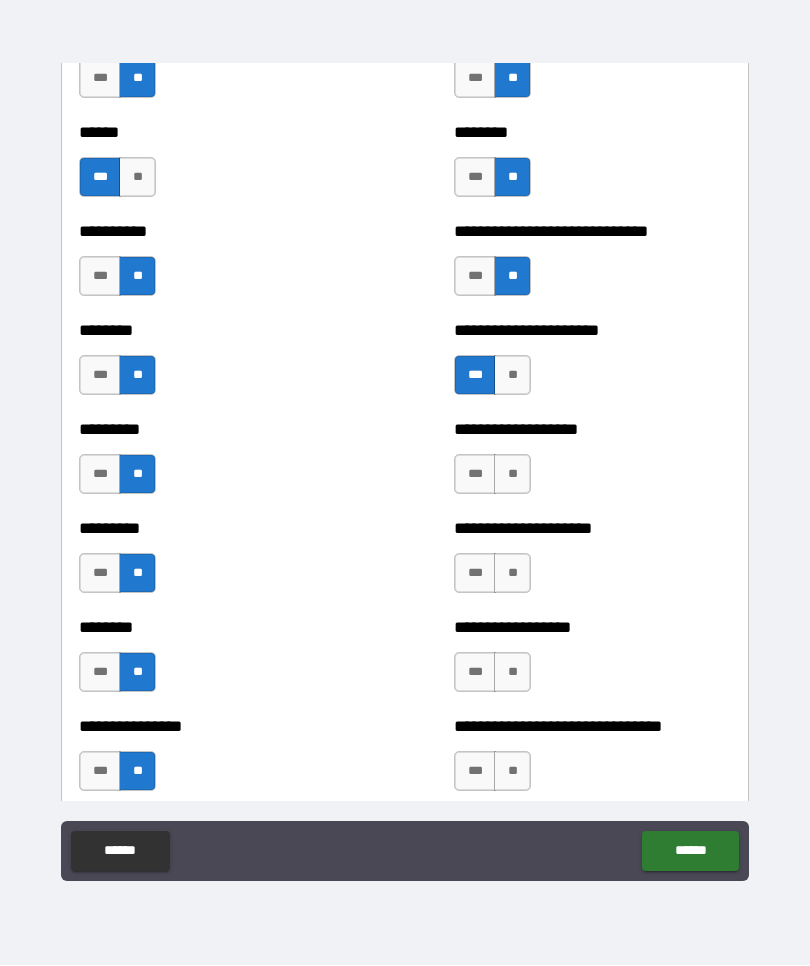 click on "**" at bounding box center [512, 475] 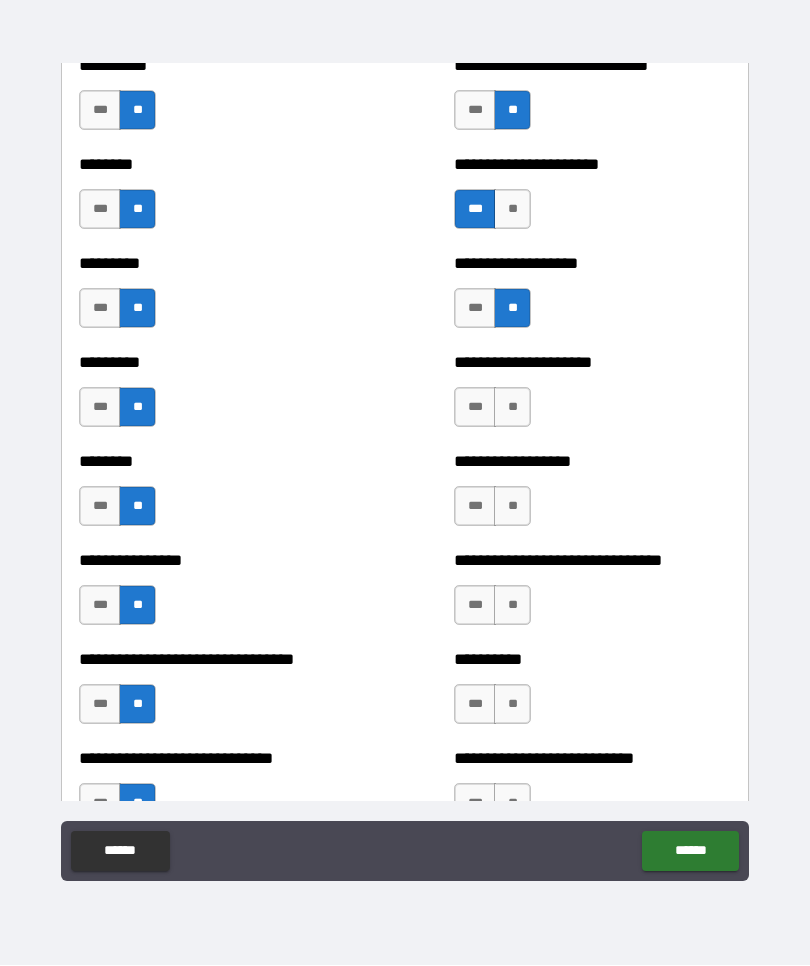 scroll, scrollTop: 7145, scrollLeft: 0, axis: vertical 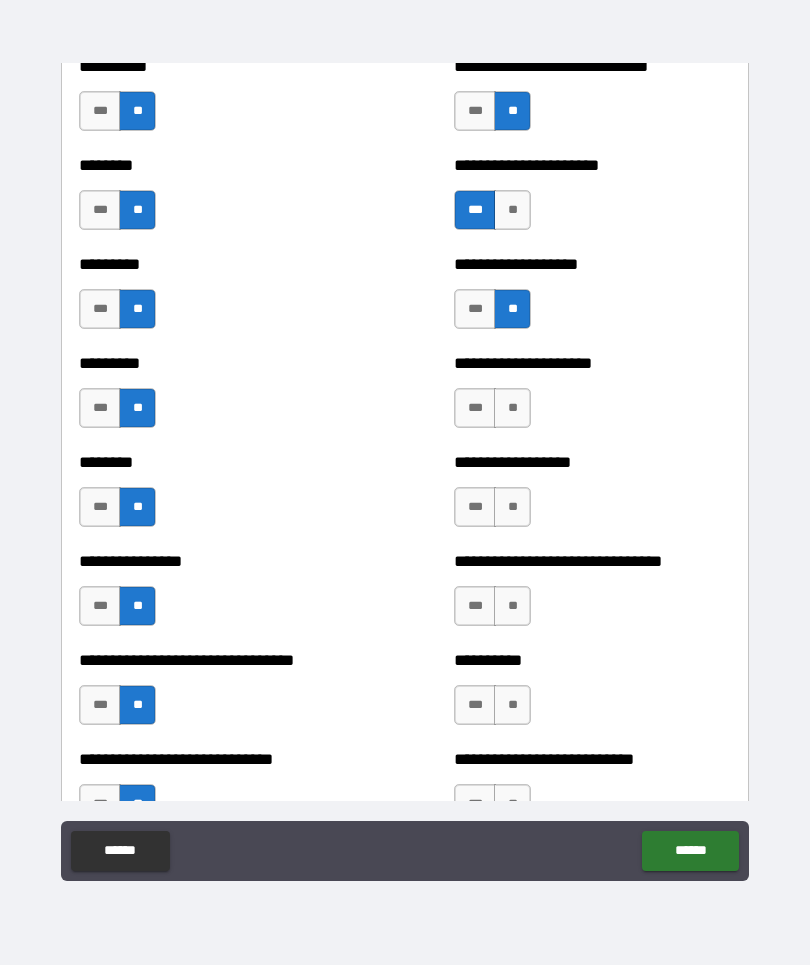 click on "**" at bounding box center (512, 508) 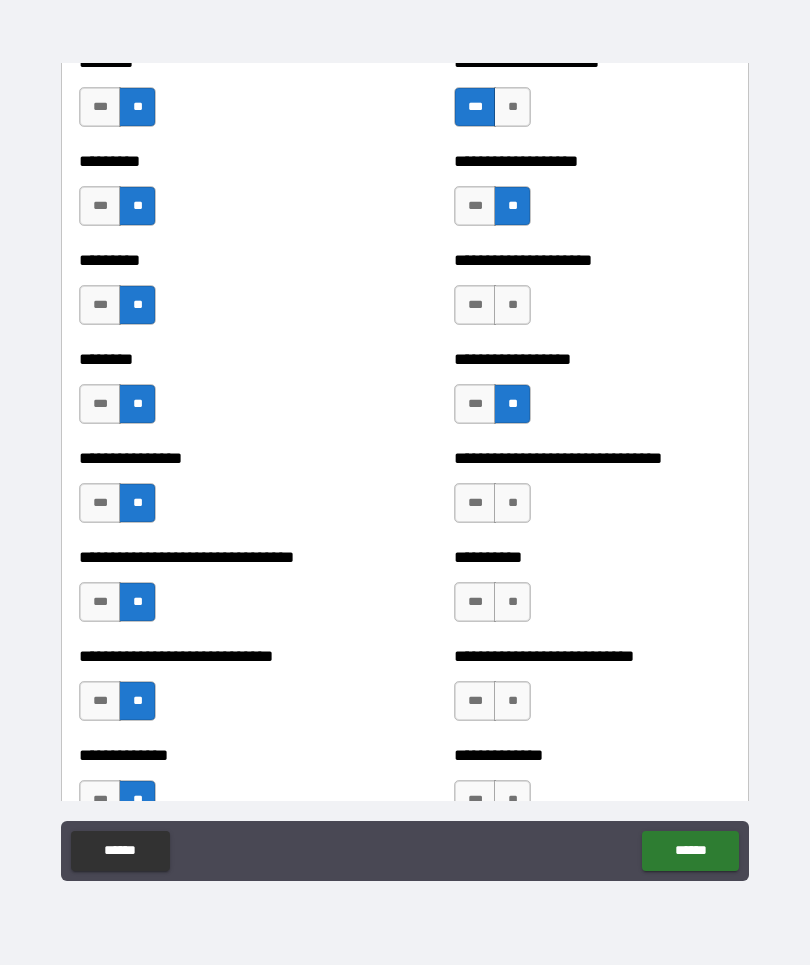 scroll, scrollTop: 7249, scrollLeft: 0, axis: vertical 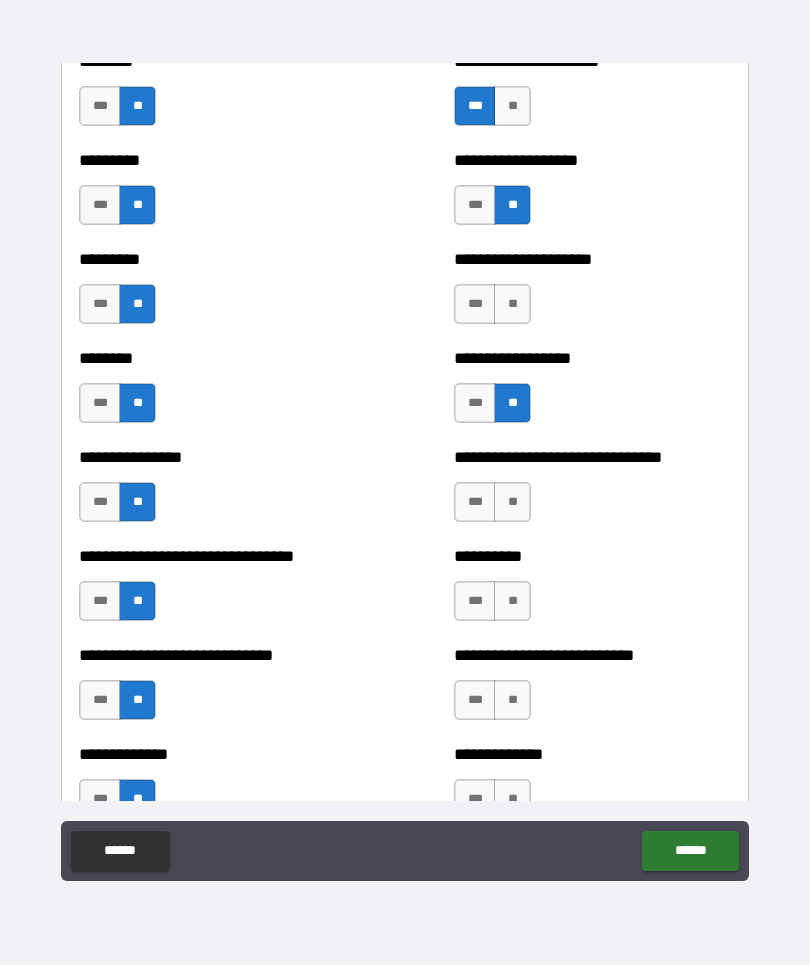 click on "**" at bounding box center [512, 503] 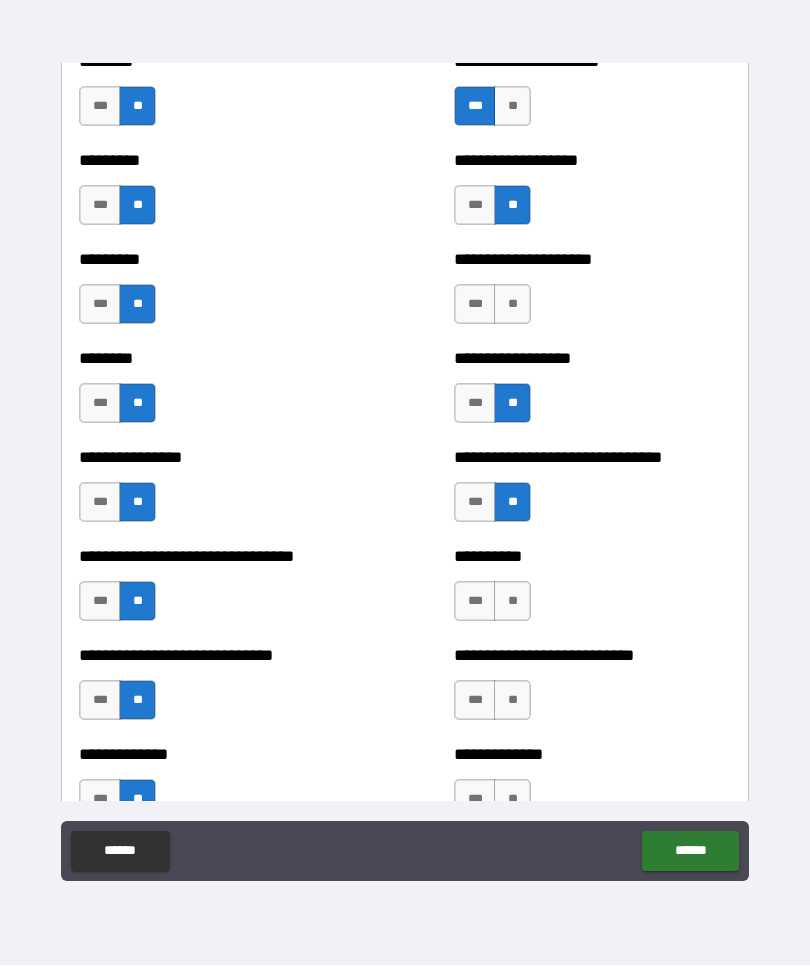click on "**" at bounding box center (512, 602) 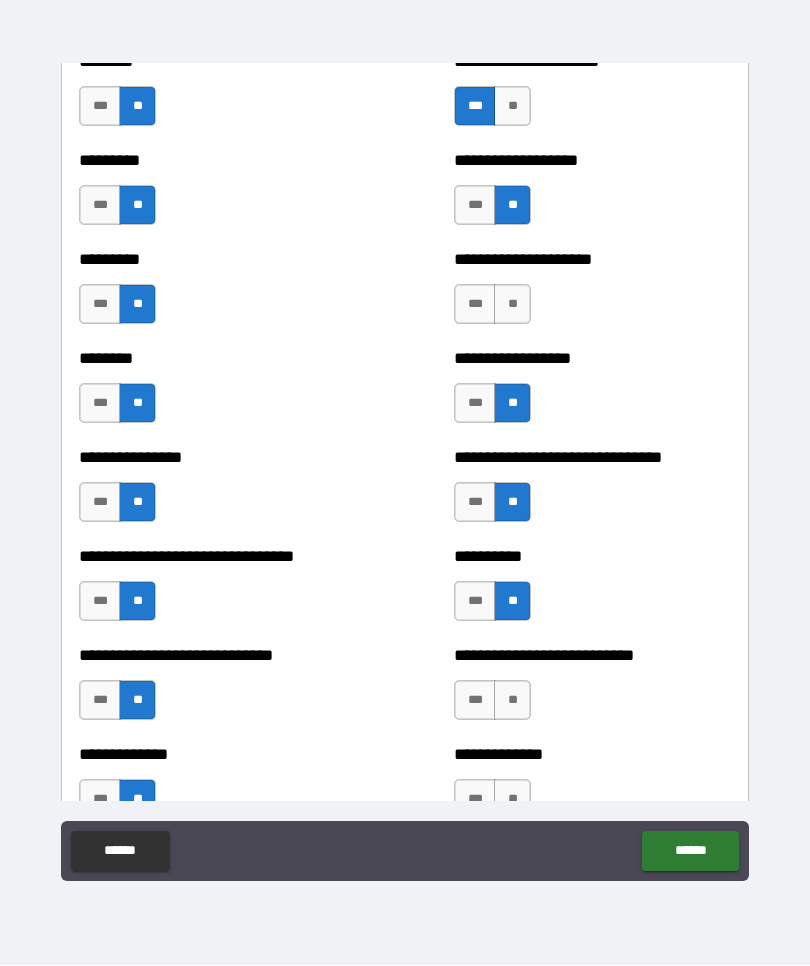 scroll, scrollTop: 7440, scrollLeft: 0, axis: vertical 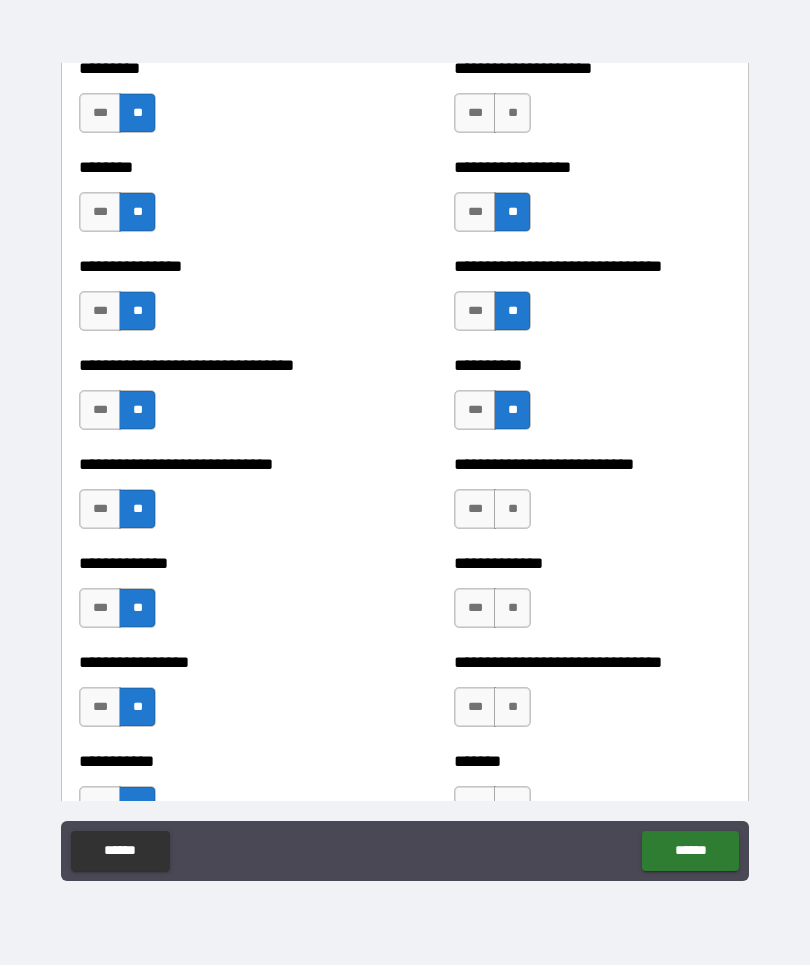 click on "**" at bounding box center (512, 510) 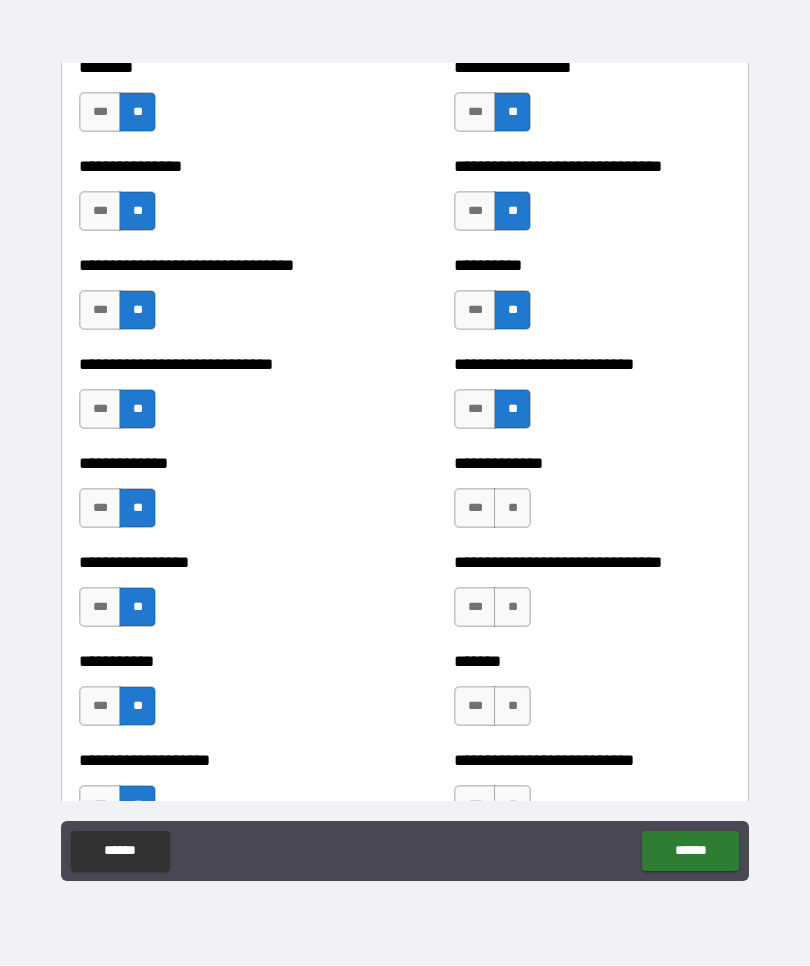 scroll, scrollTop: 7595, scrollLeft: 0, axis: vertical 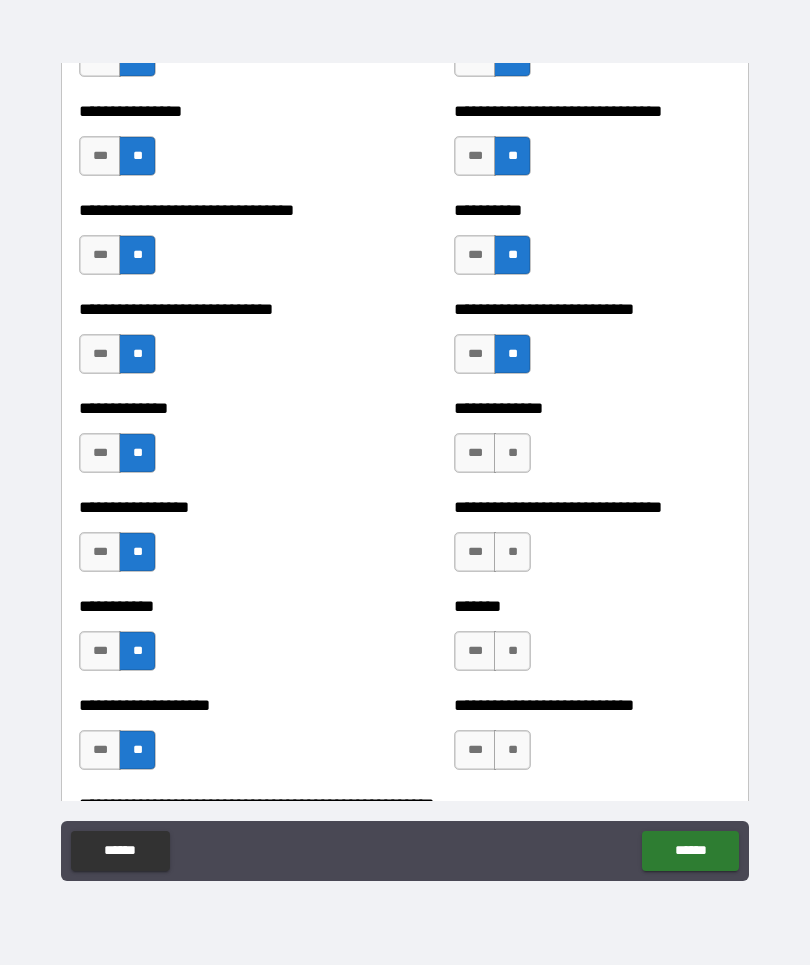 click on "**" at bounding box center [512, 454] 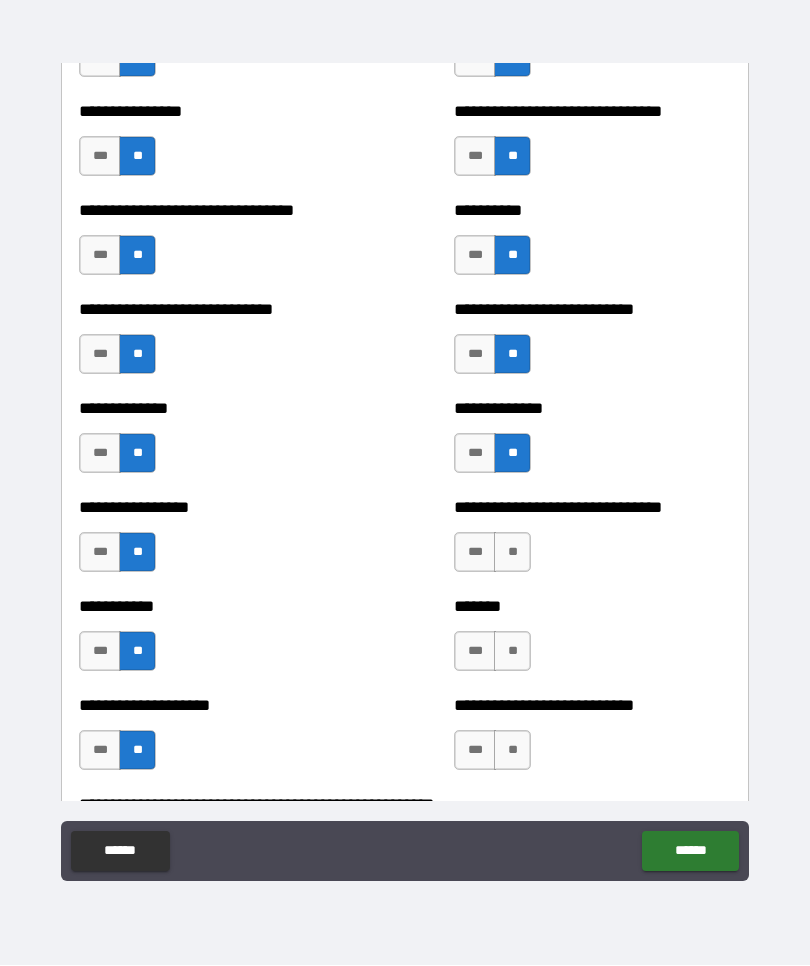 click on "**" at bounding box center [512, 553] 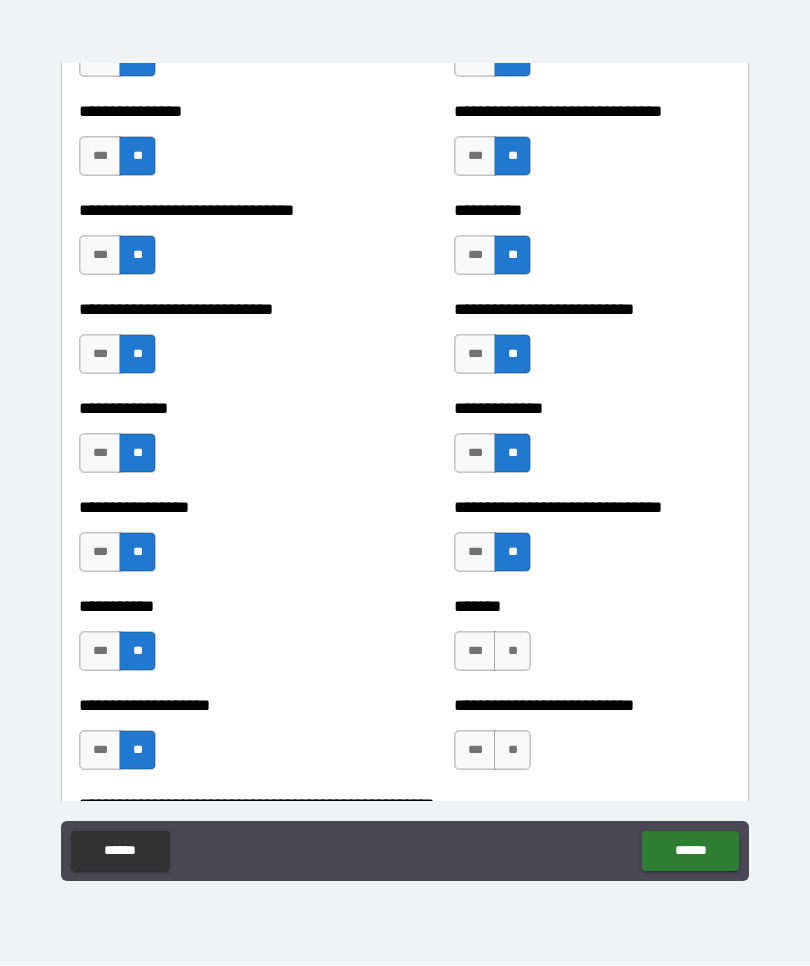 scroll, scrollTop: 7708, scrollLeft: 0, axis: vertical 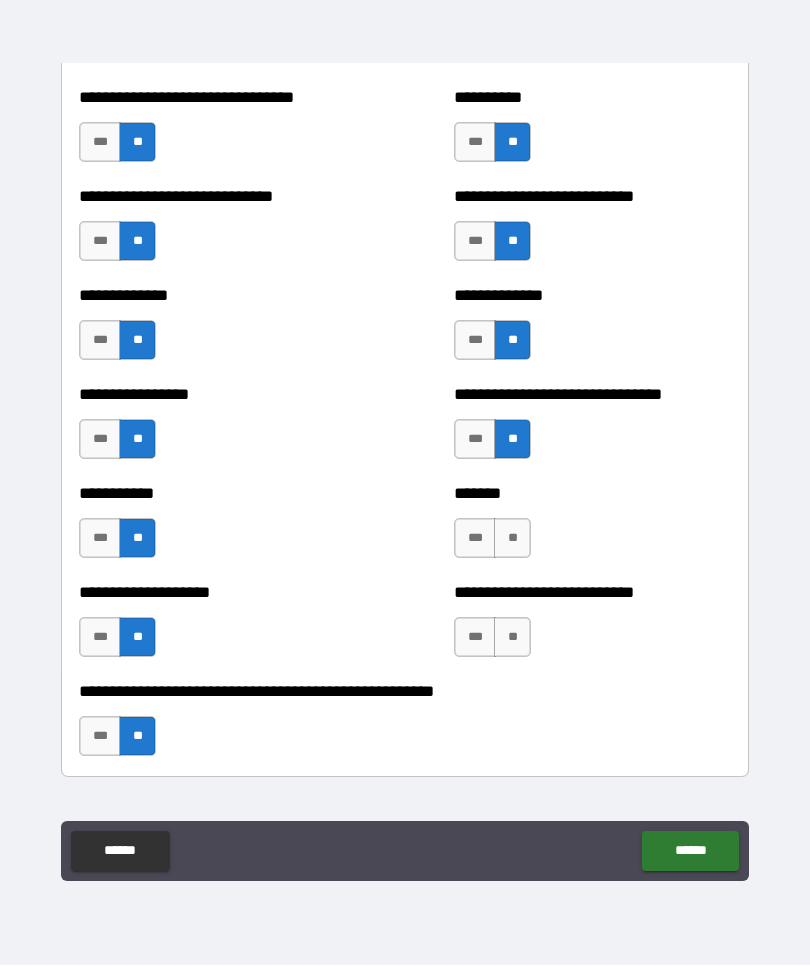 click on "**" at bounding box center (512, 638) 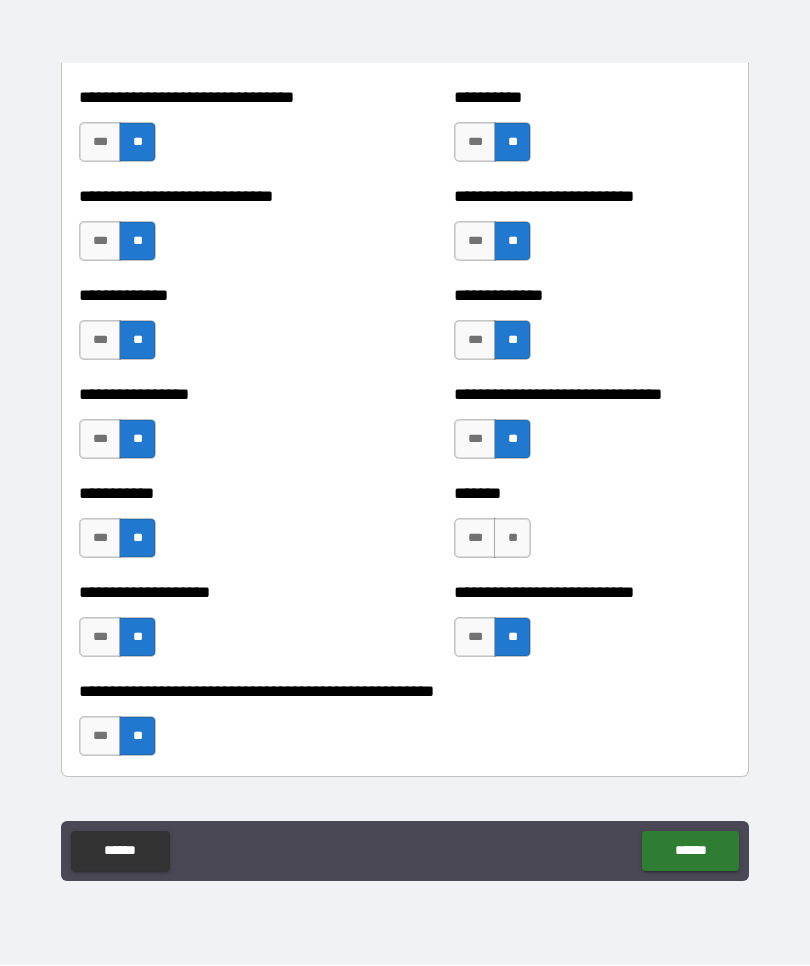click on "***" at bounding box center (475, 539) 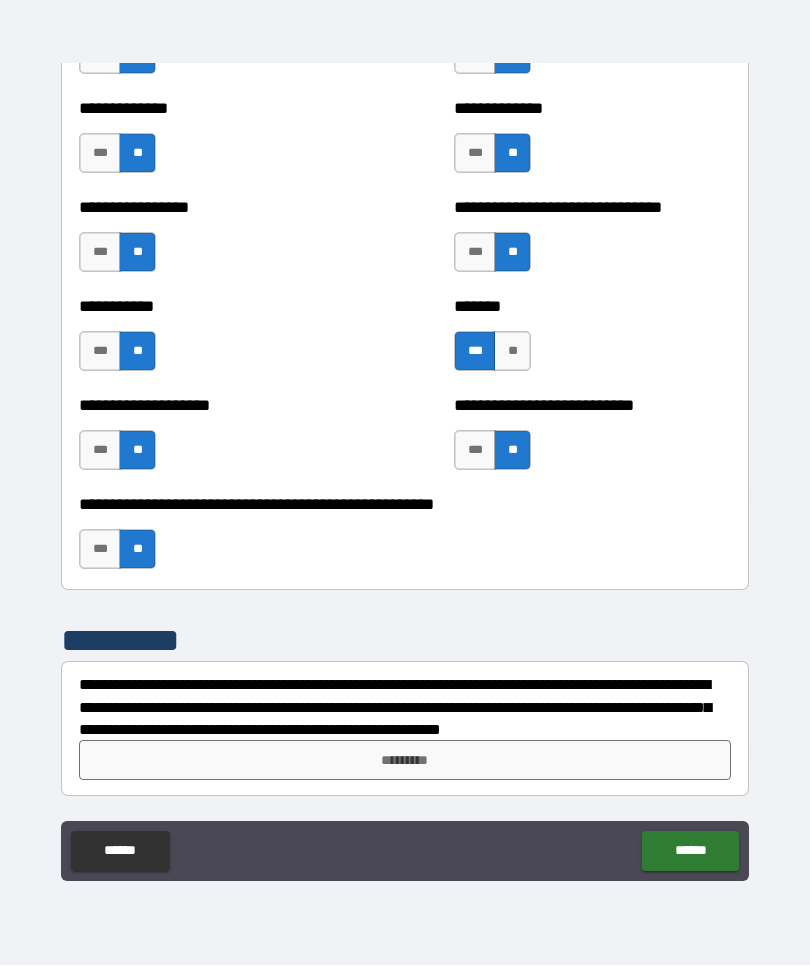 scroll, scrollTop: 7895, scrollLeft: 0, axis: vertical 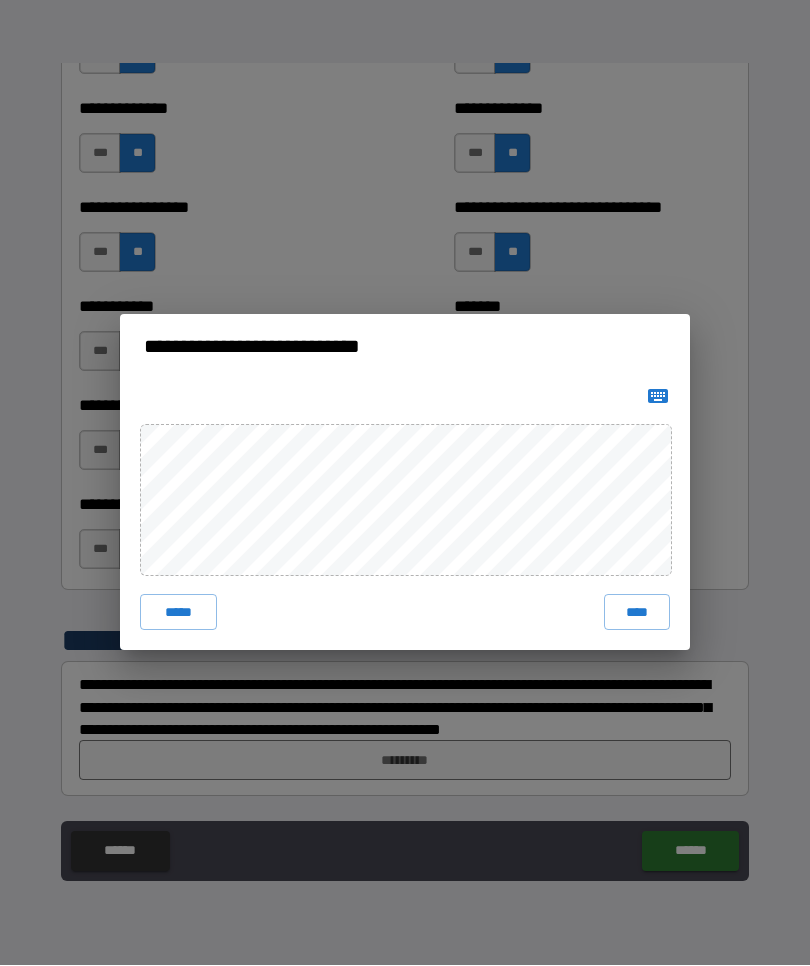 click on "*****" at bounding box center (178, 613) 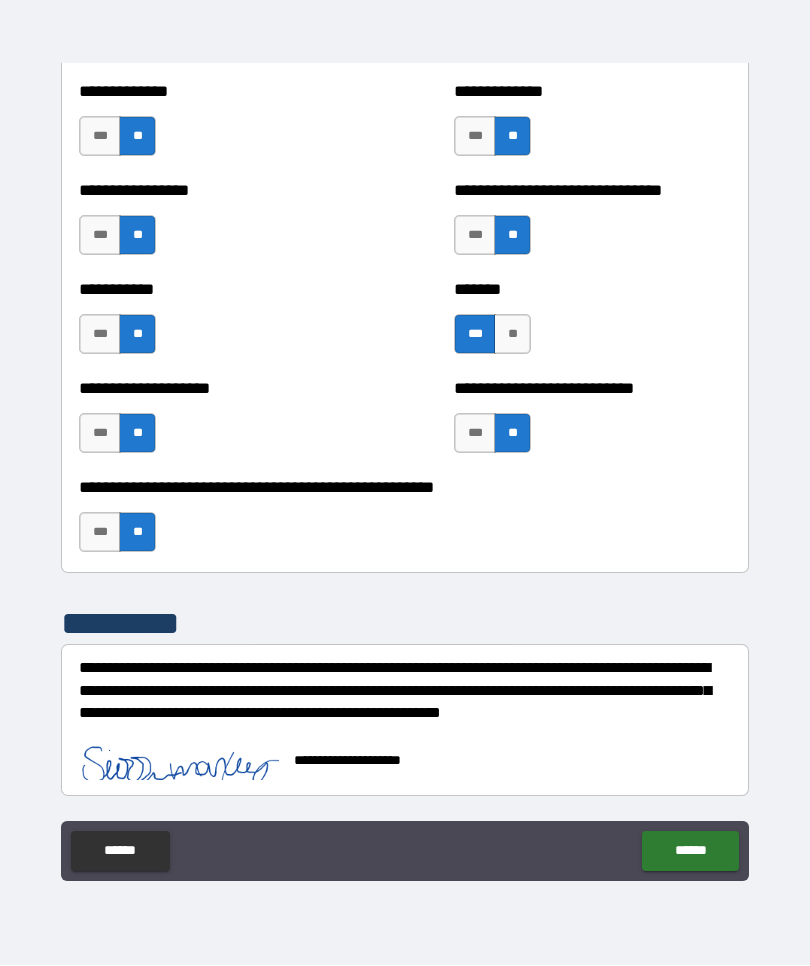 scroll, scrollTop: 7913, scrollLeft: 0, axis: vertical 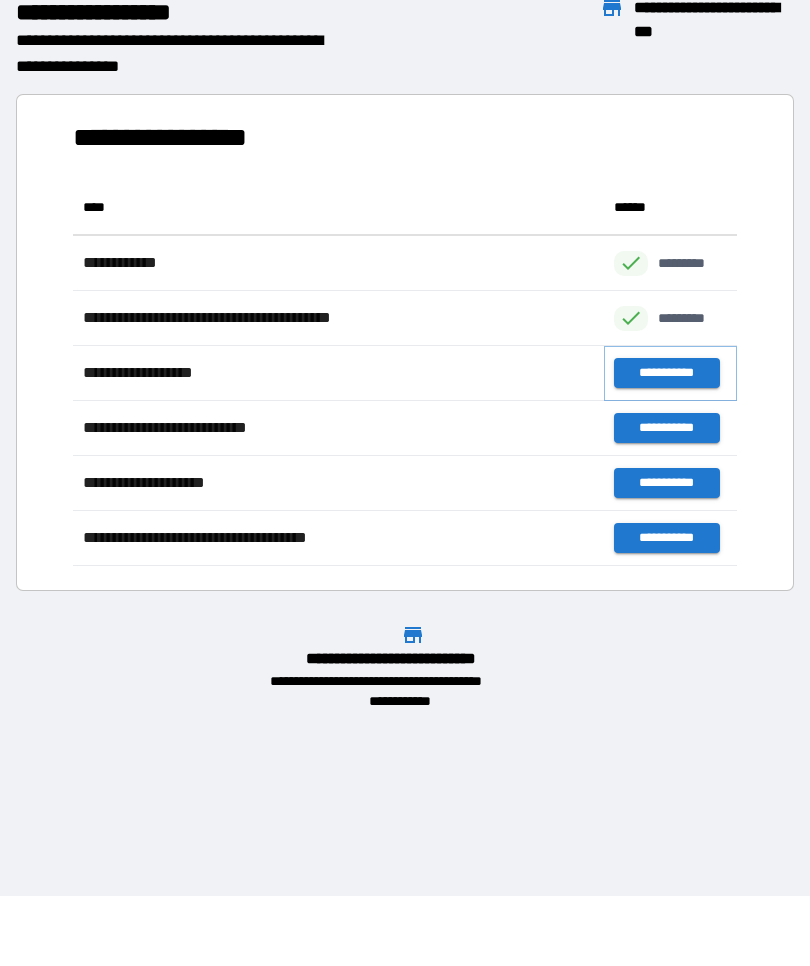 click on "**********" at bounding box center (666, 374) 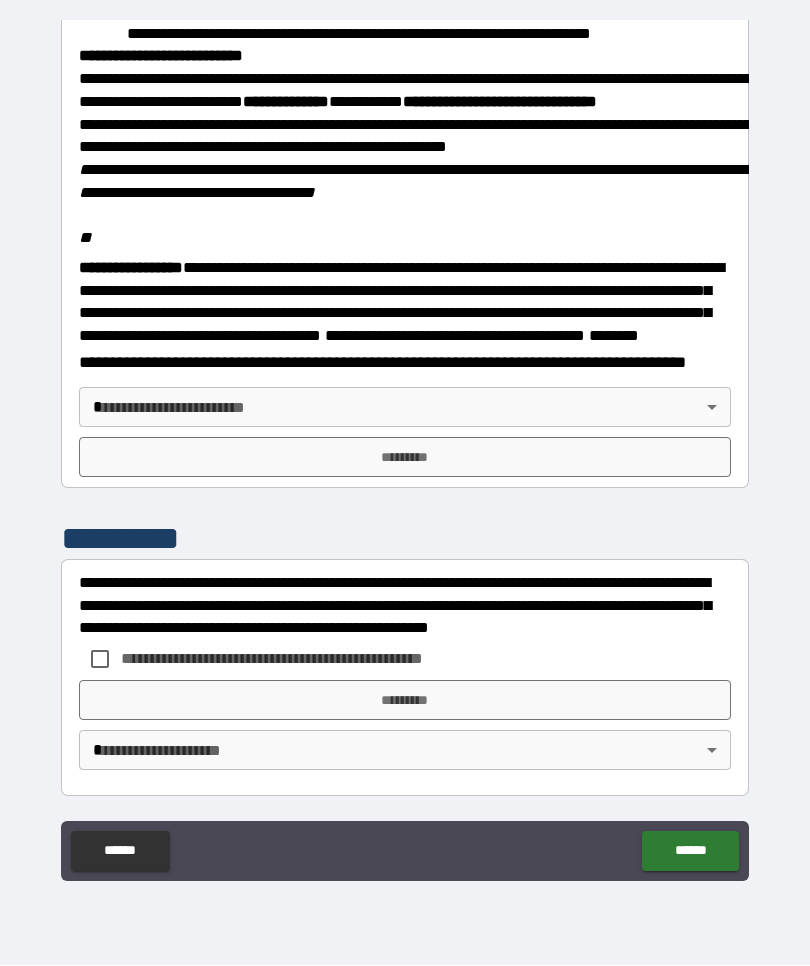 scroll, scrollTop: 2328, scrollLeft: 0, axis: vertical 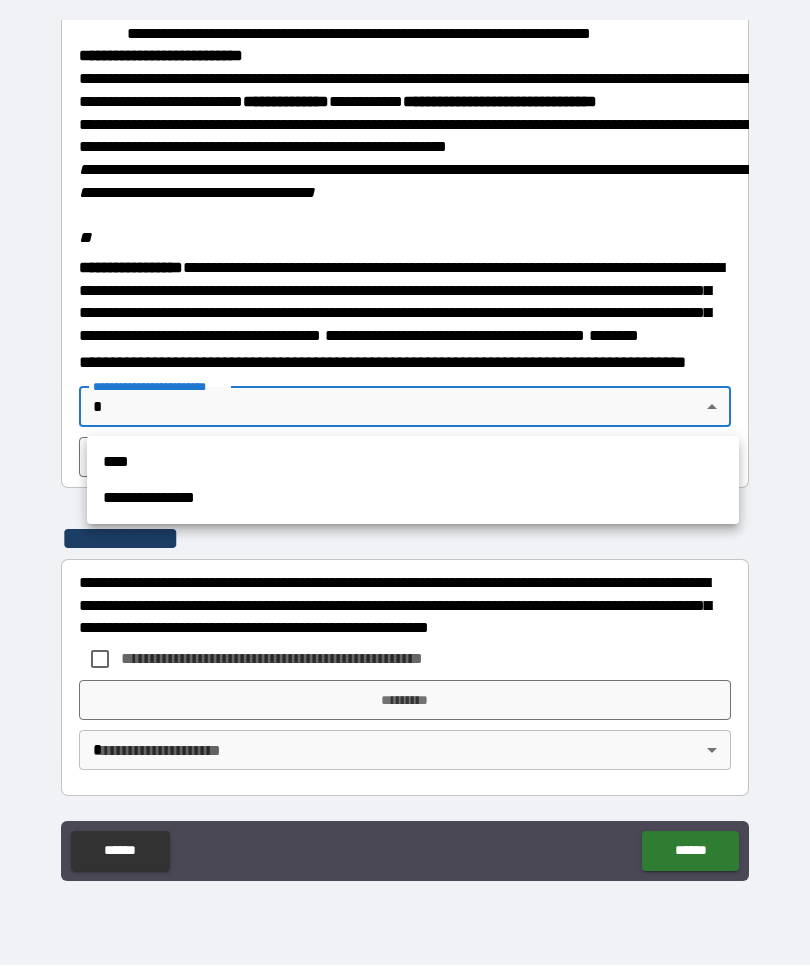 click on "**********" at bounding box center [413, 499] 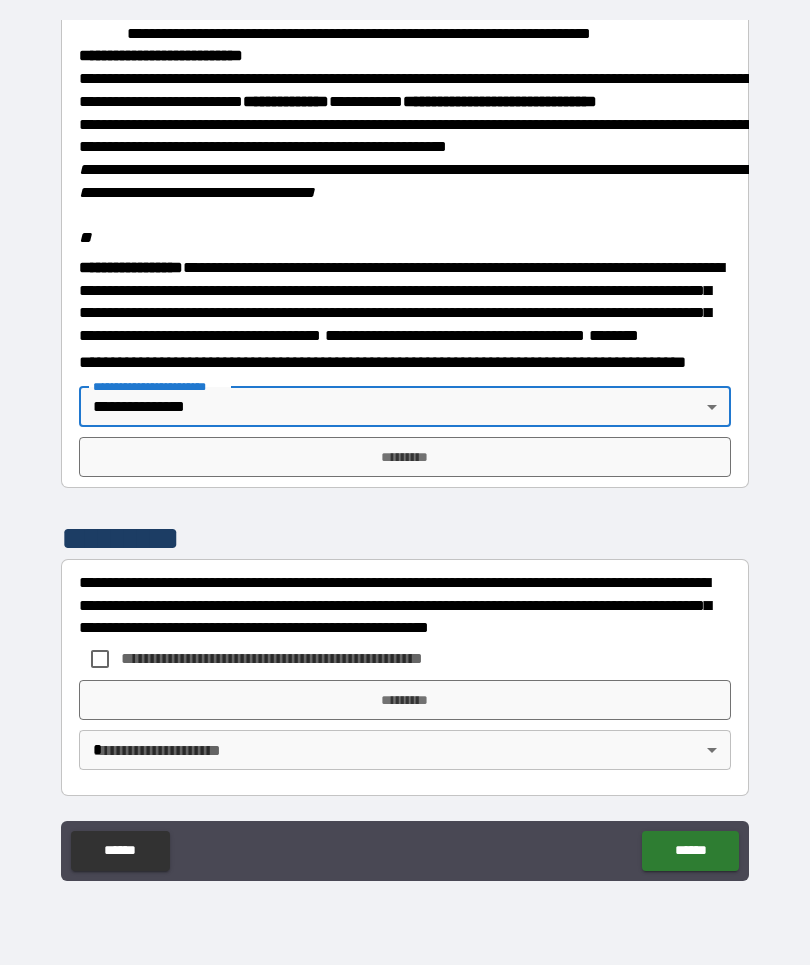 click on "*********" at bounding box center [405, 458] 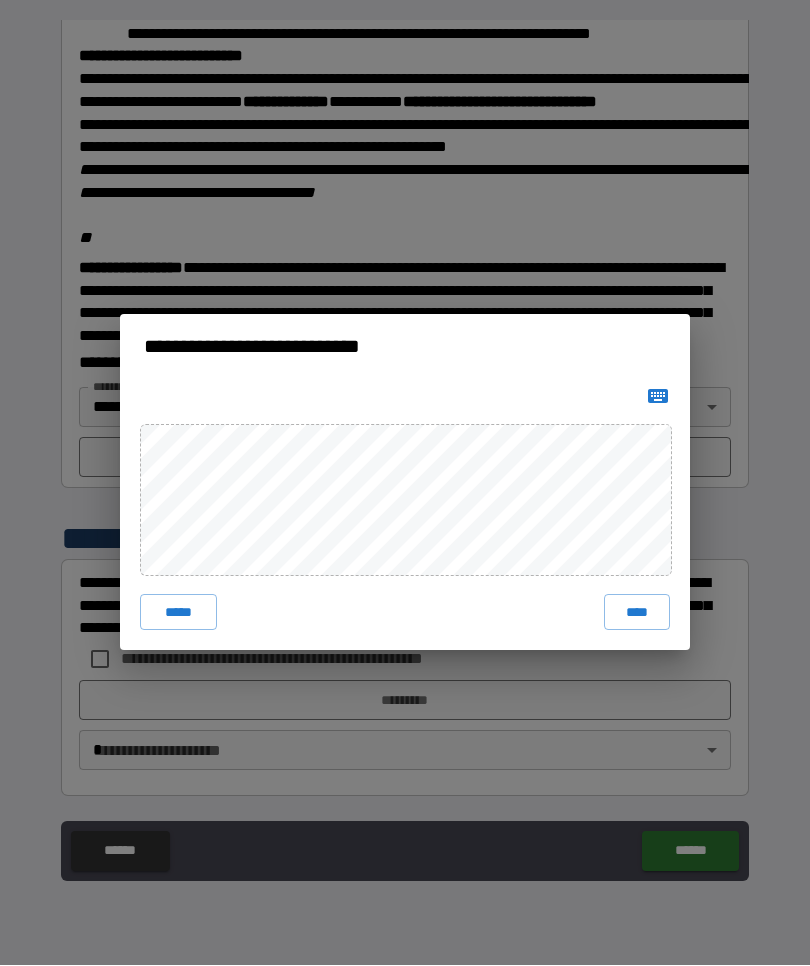 click on "****" at bounding box center (637, 613) 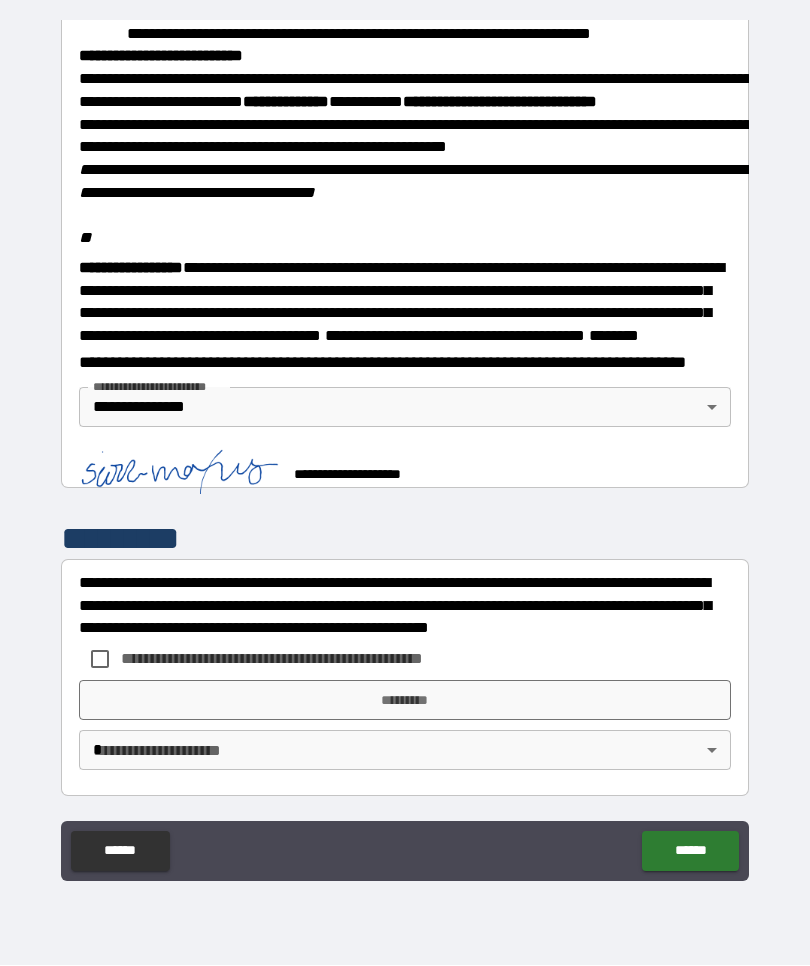 scroll, scrollTop: 2318, scrollLeft: 0, axis: vertical 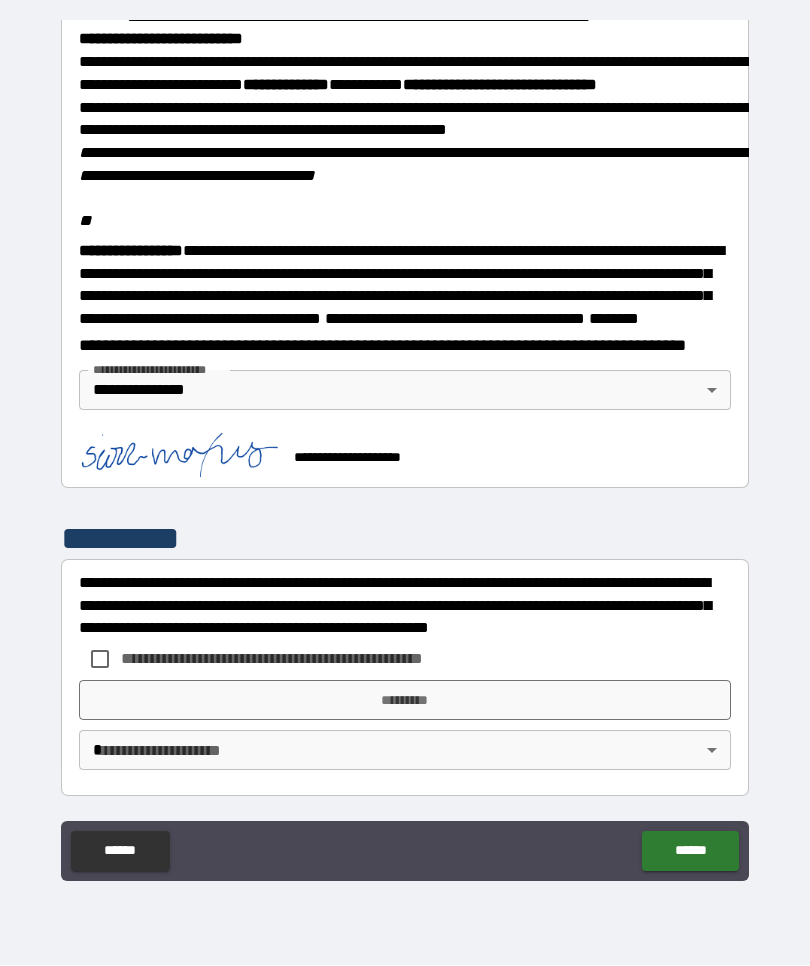 click on "*********" at bounding box center [405, 701] 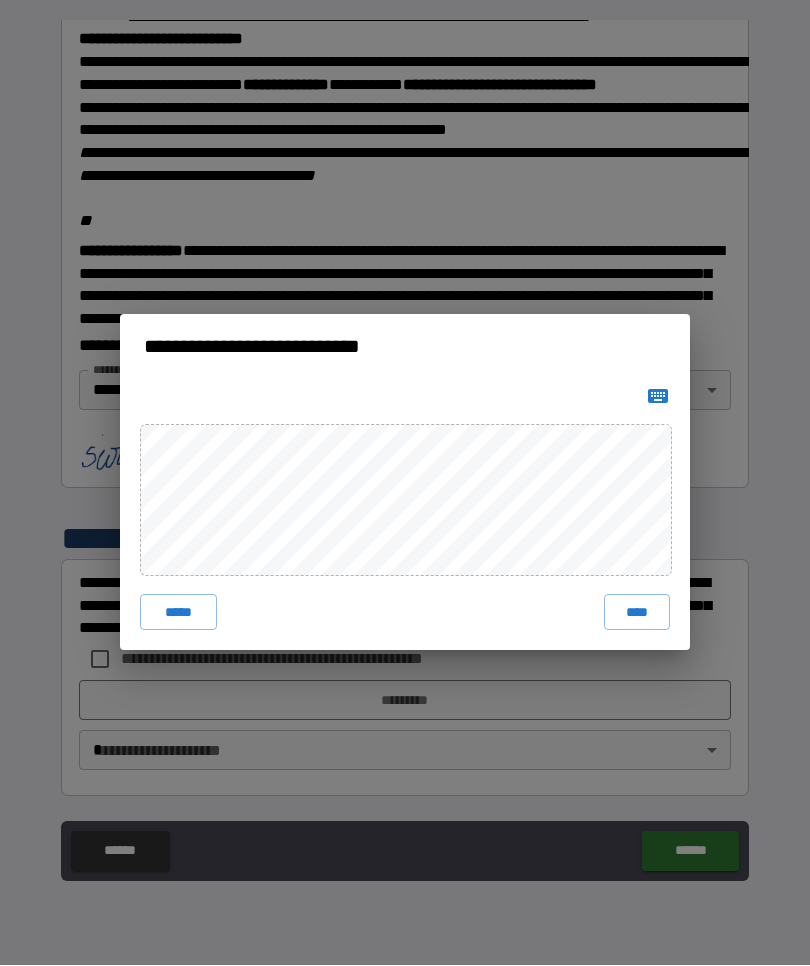 click on "****" at bounding box center [637, 613] 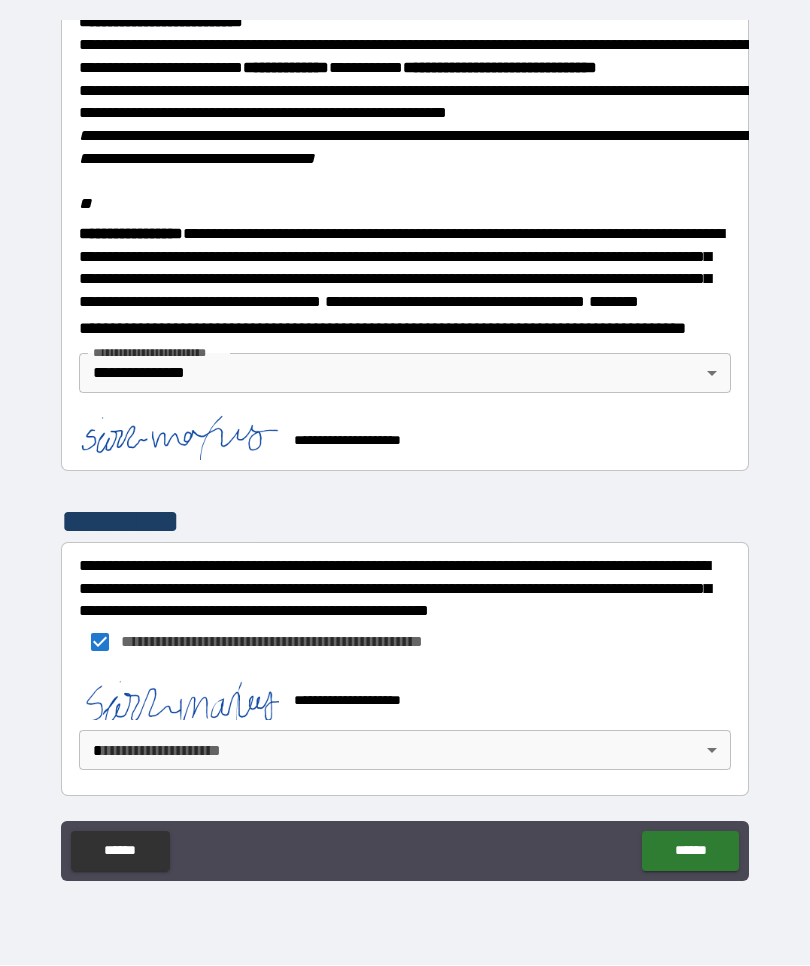 scroll, scrollTop: 2362, scrollLeft: 0, axis: vertical 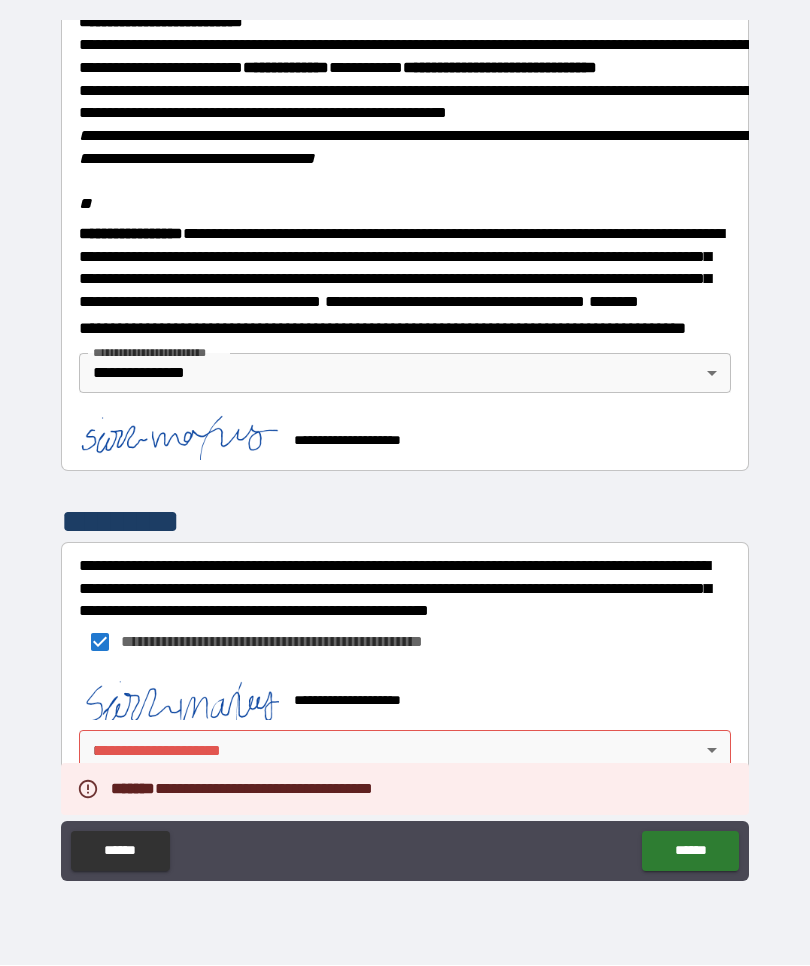 click on "**********" at bounding box center (405, 448) 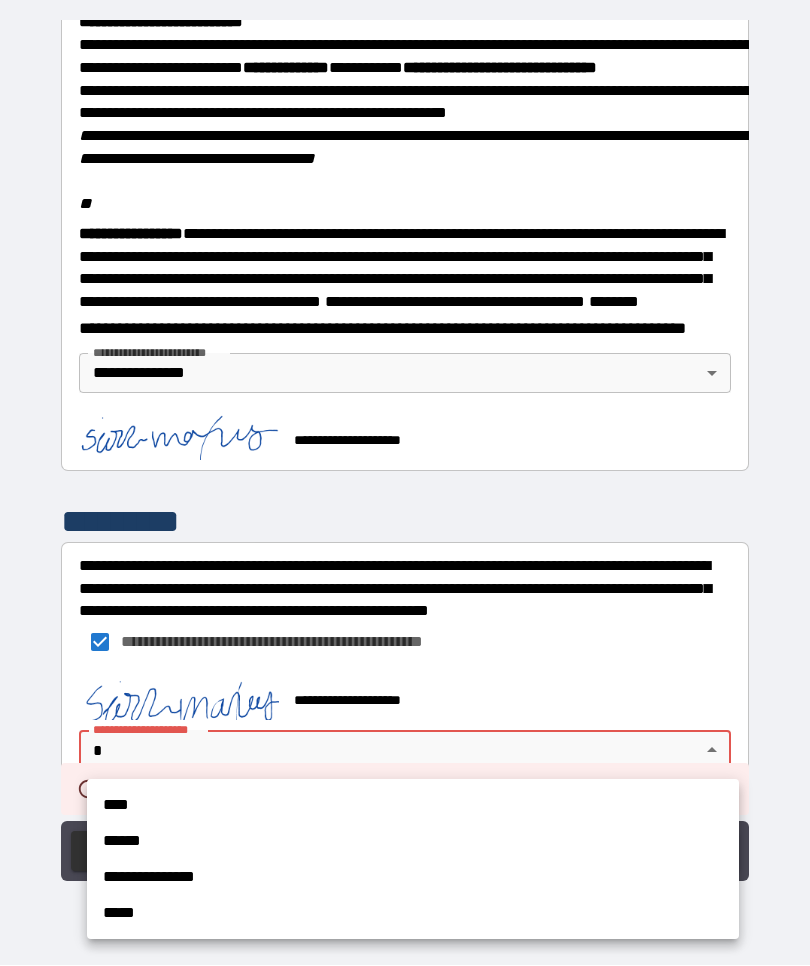 click on "**********" at bounding box center (413, 878) 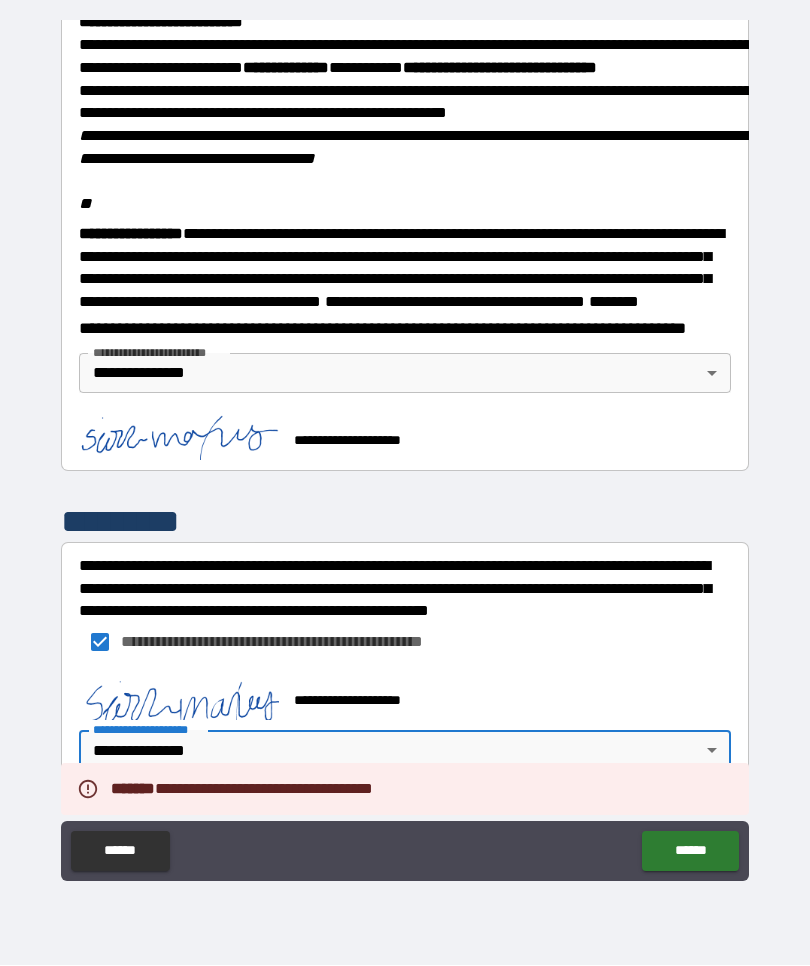 click on "******" at bounding box center (690, 852) 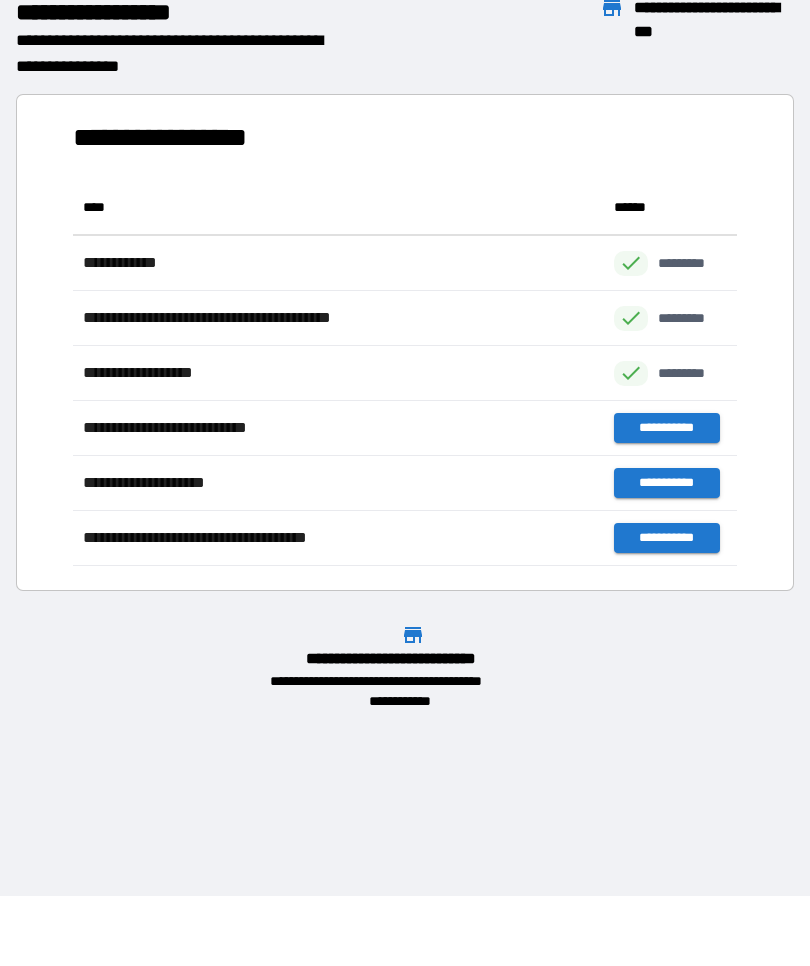 scroll, scrollTop: 1, scrollLeft: 1, axis: both 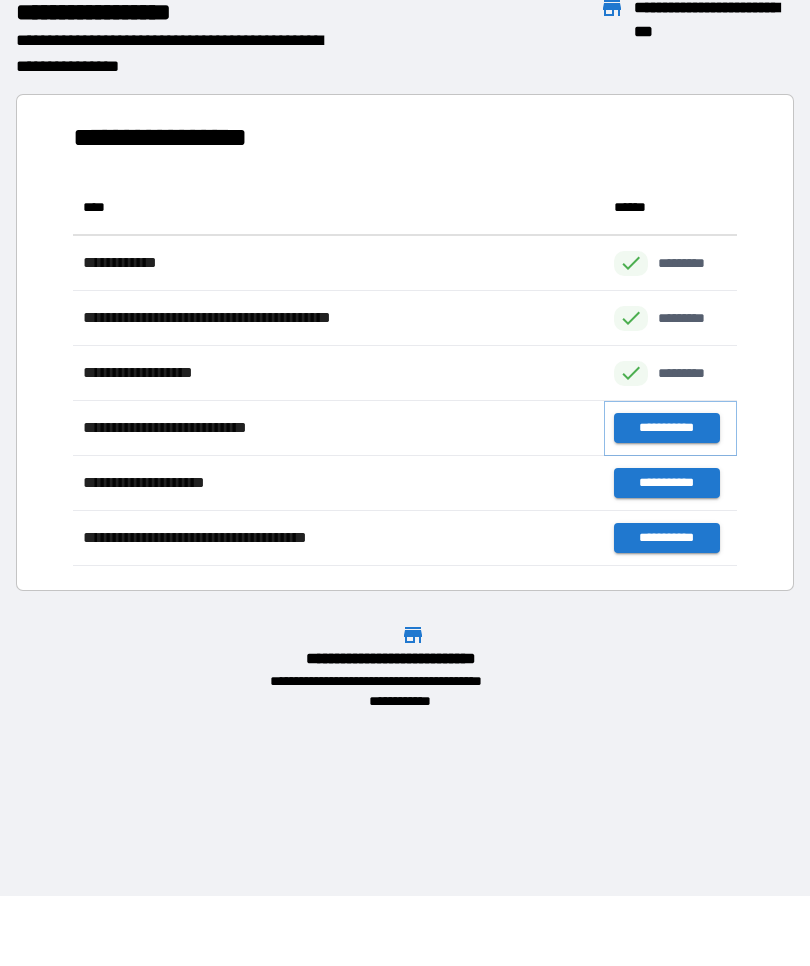 click on "**********" at bounding box center [666, 429] 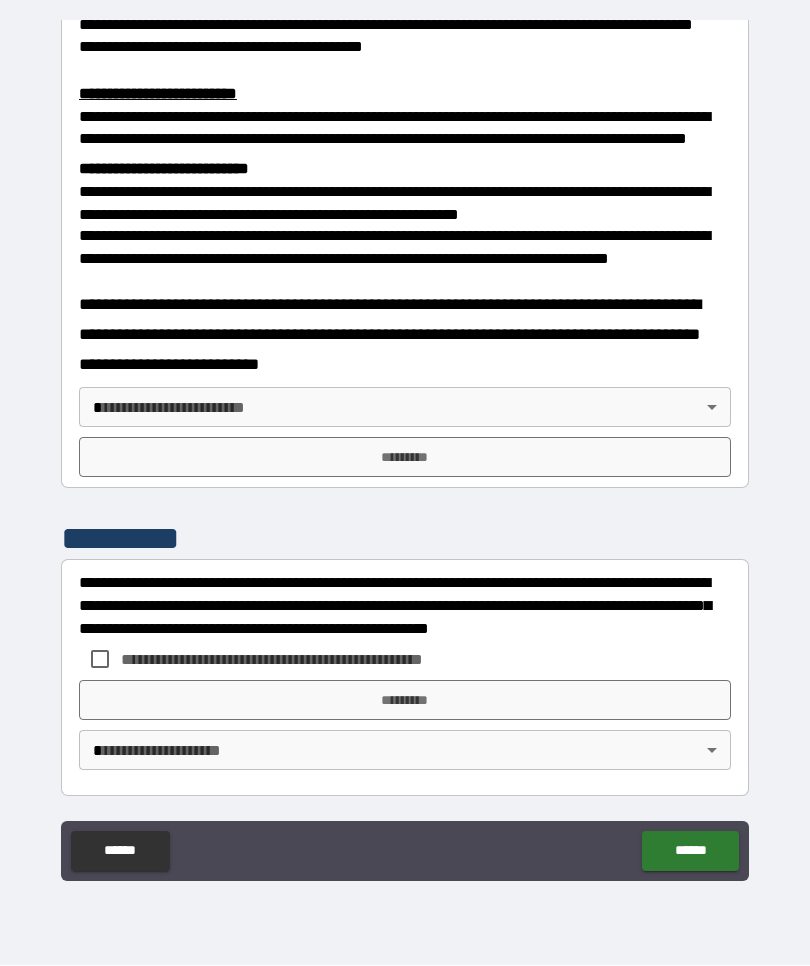 scroll, scrollTop: 665, scrollLeft: 0, axis: vertical 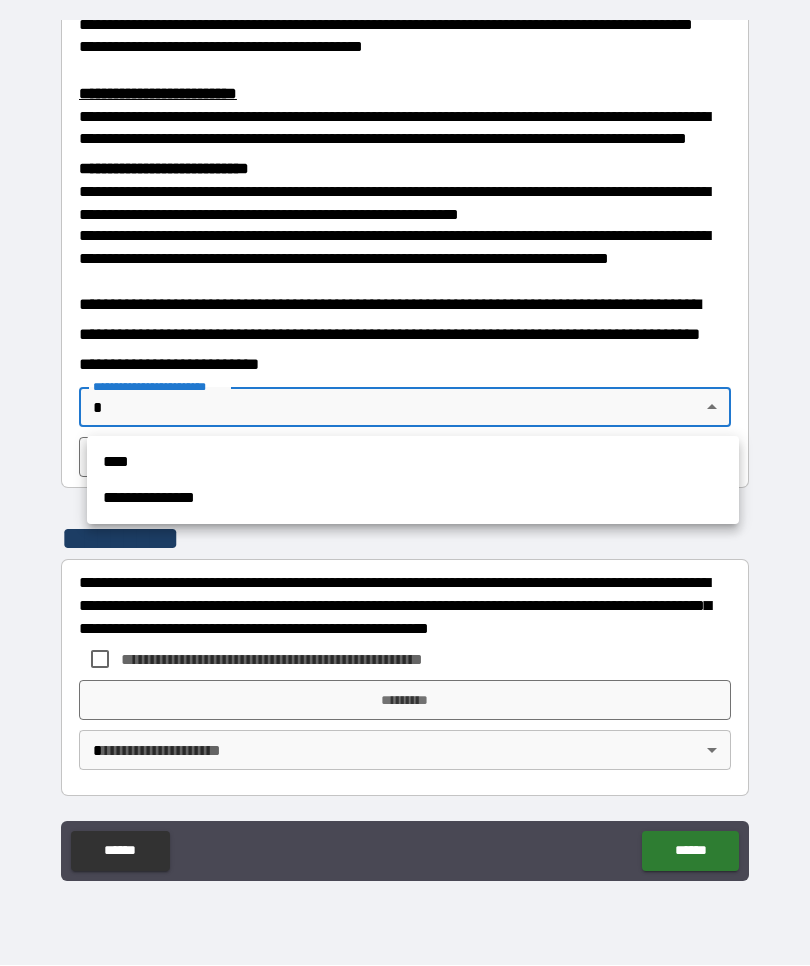 click on "**********" at bounding box center [413, 499] 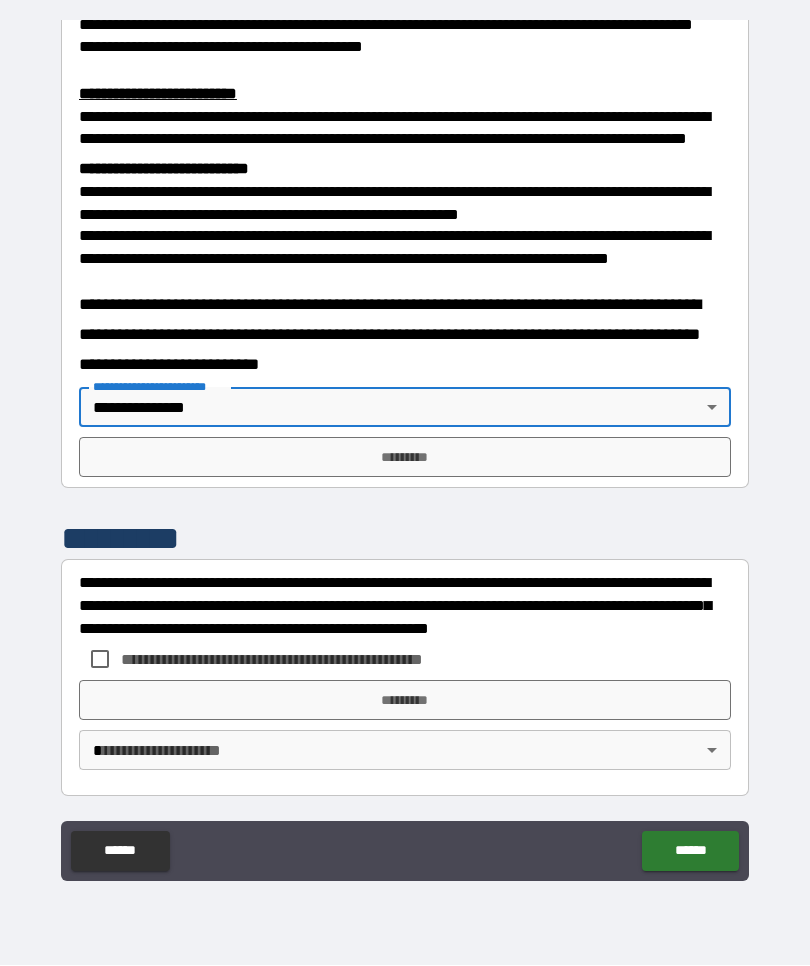 click on "*********" at bounding box center (405, 458) 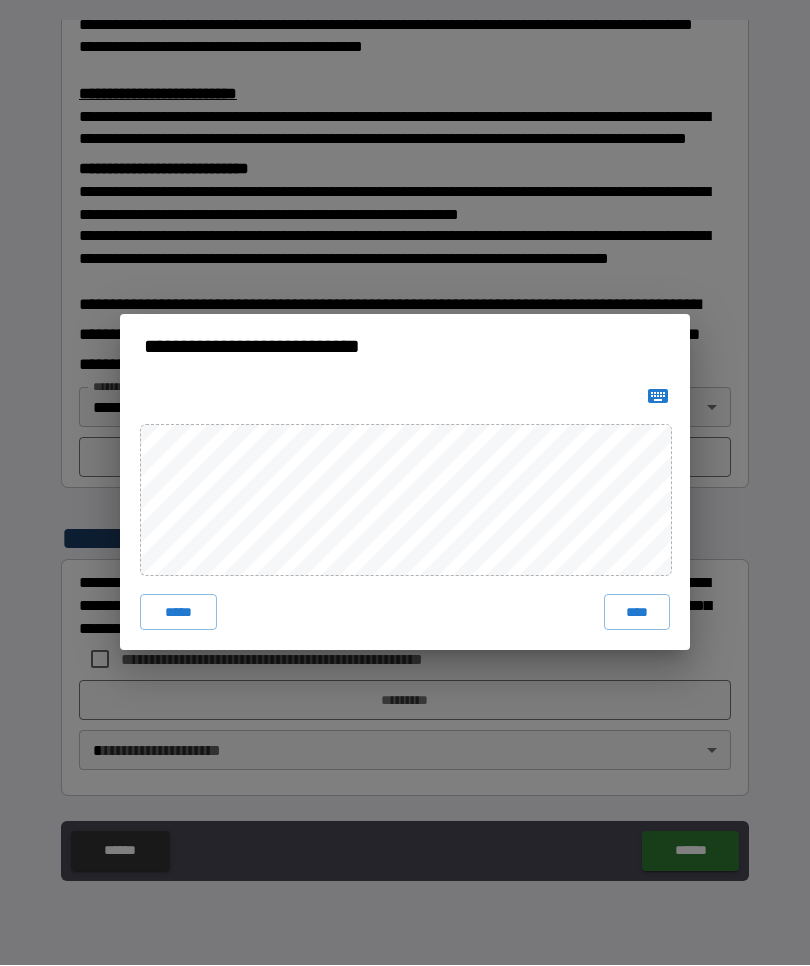 click on "*****" at bounding box center [178, 613] 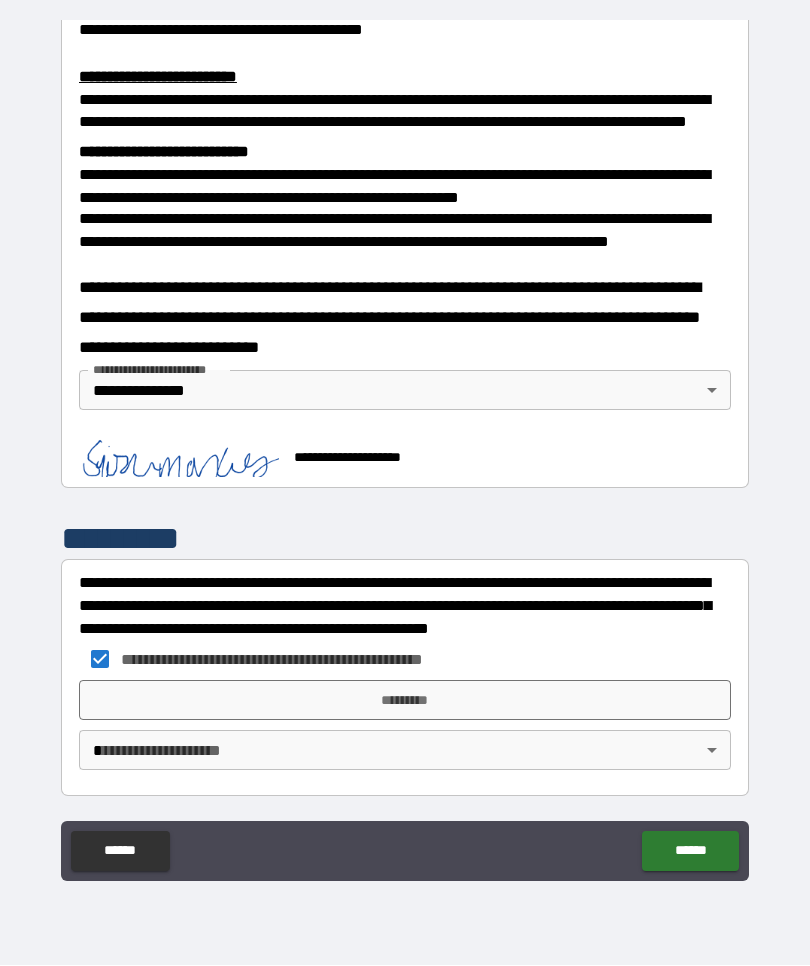 scroll, scrollTop: 682, scrollLeft: 0, axis: vertical 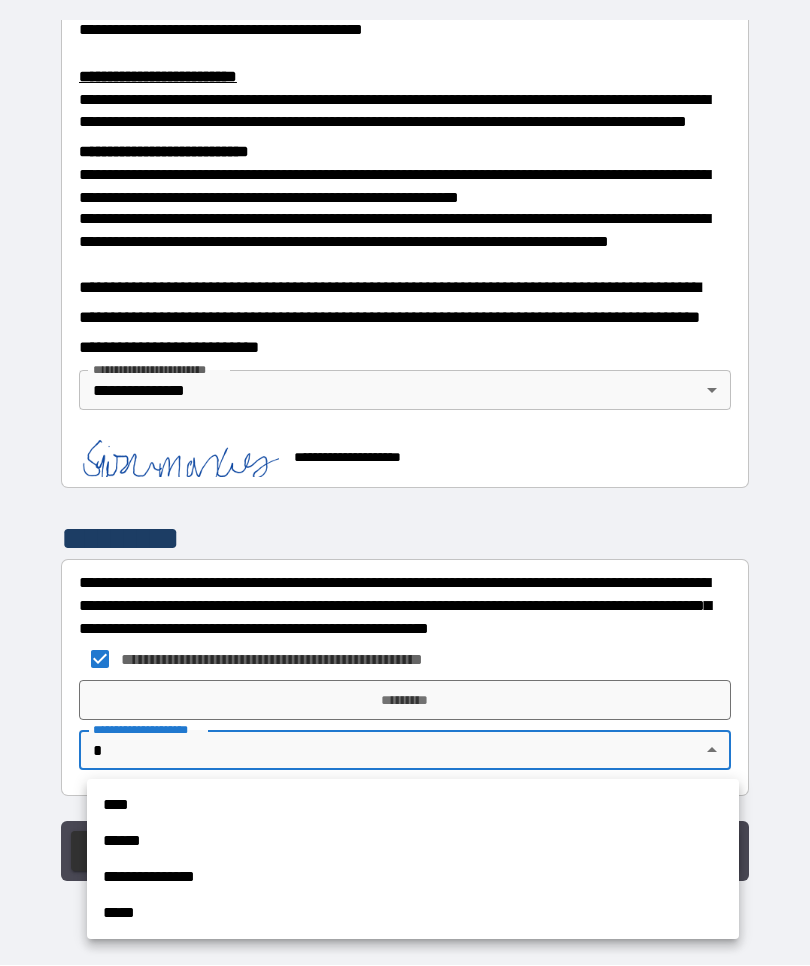 click on "**********" at bounding box center (413, 878) 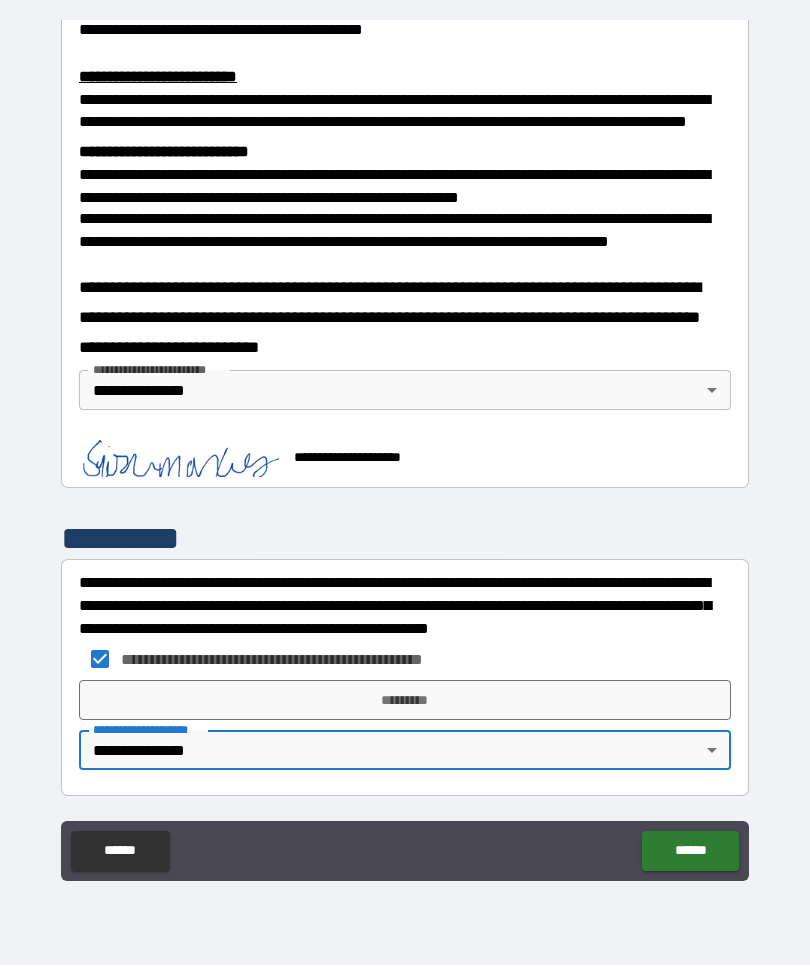 click on "*********" at bounding box center (405, 701) 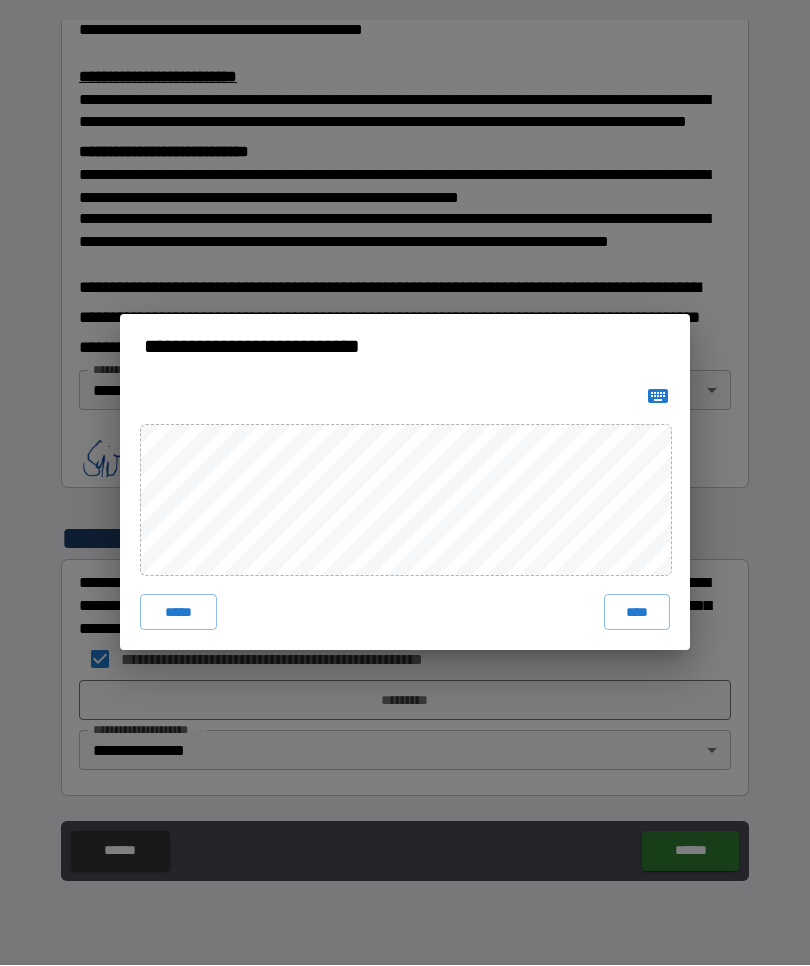 click on "****" at bounding box center (637, 613) 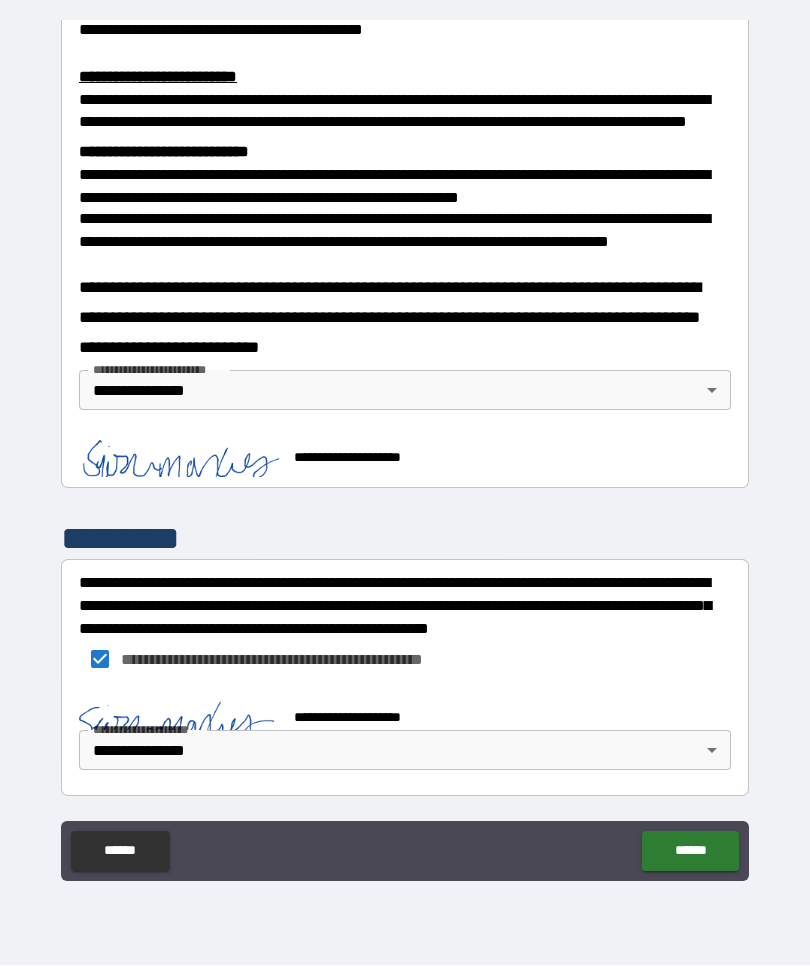 scroll, scrollTop: 672, scrollLeft: 0, axis: vertical 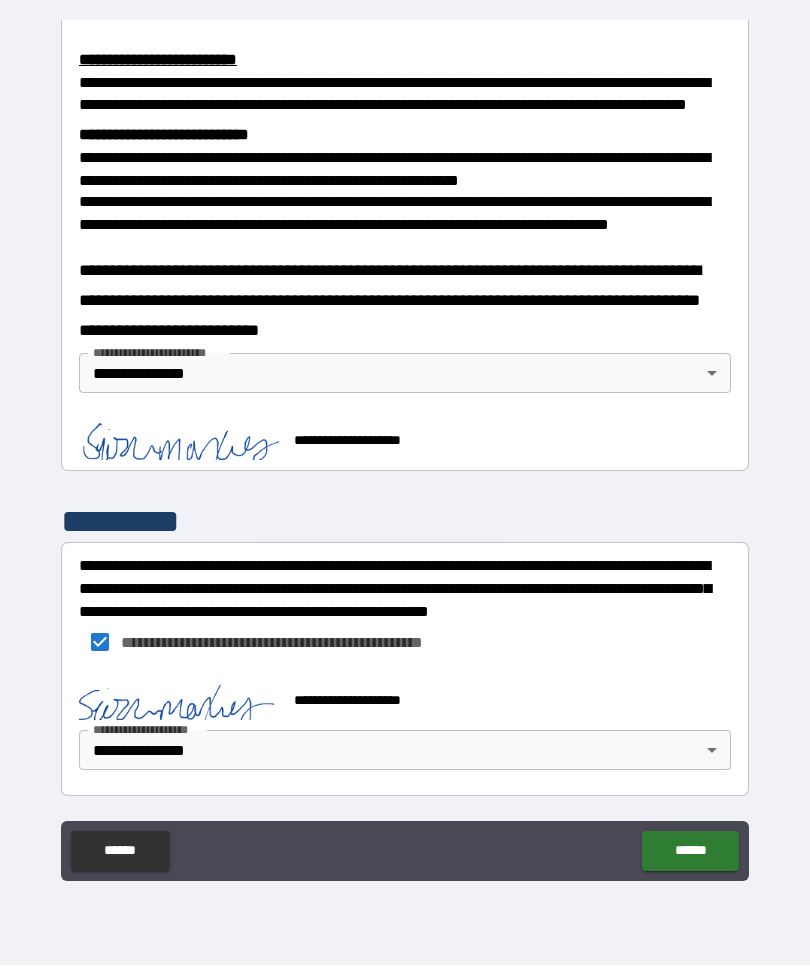 click on "******" at bounding box center (690, 852) 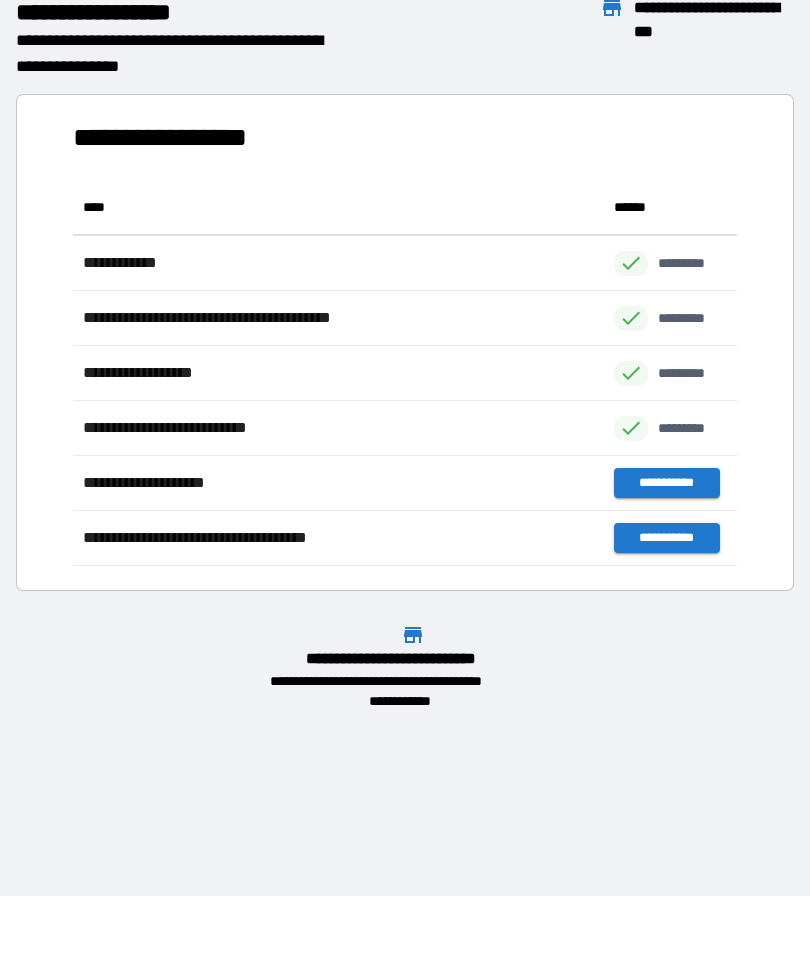 scroll, scrollTop: 386, scrollLeft: 664, axis: both 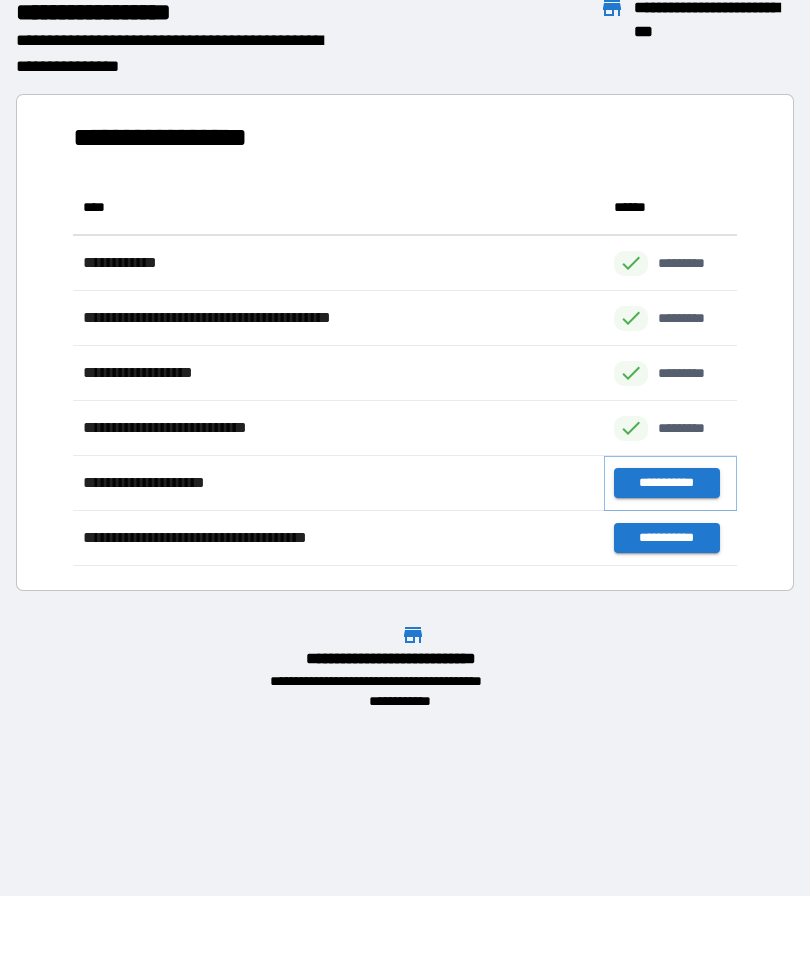 click on "**********" at bounding box center [666, 484] 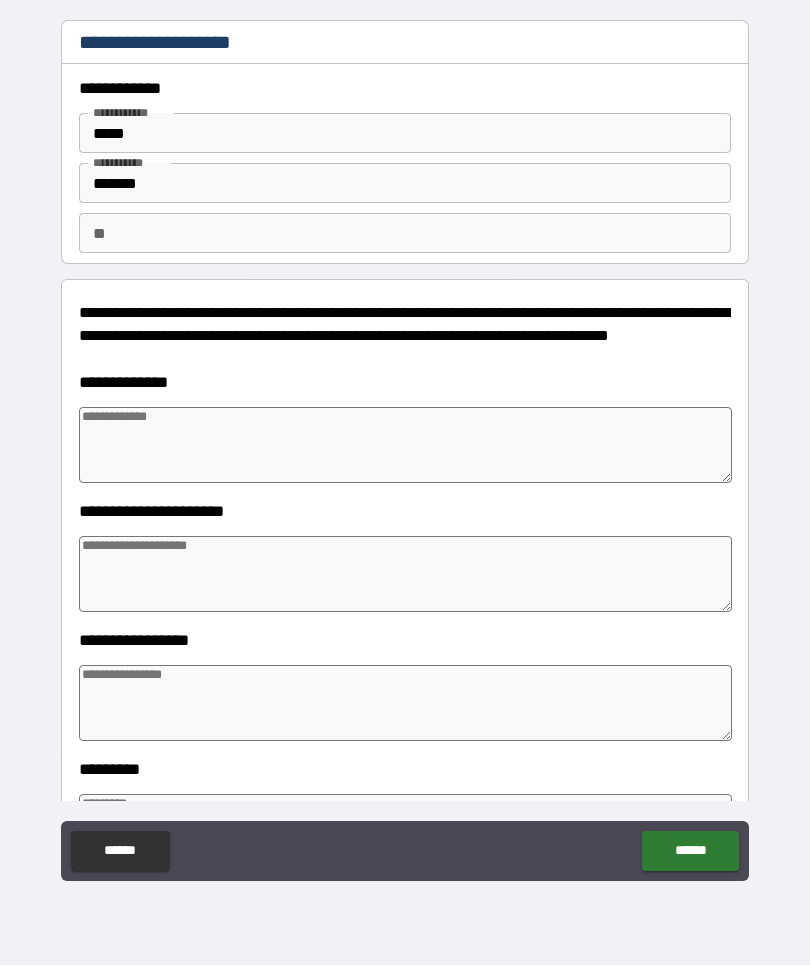 type on "*" 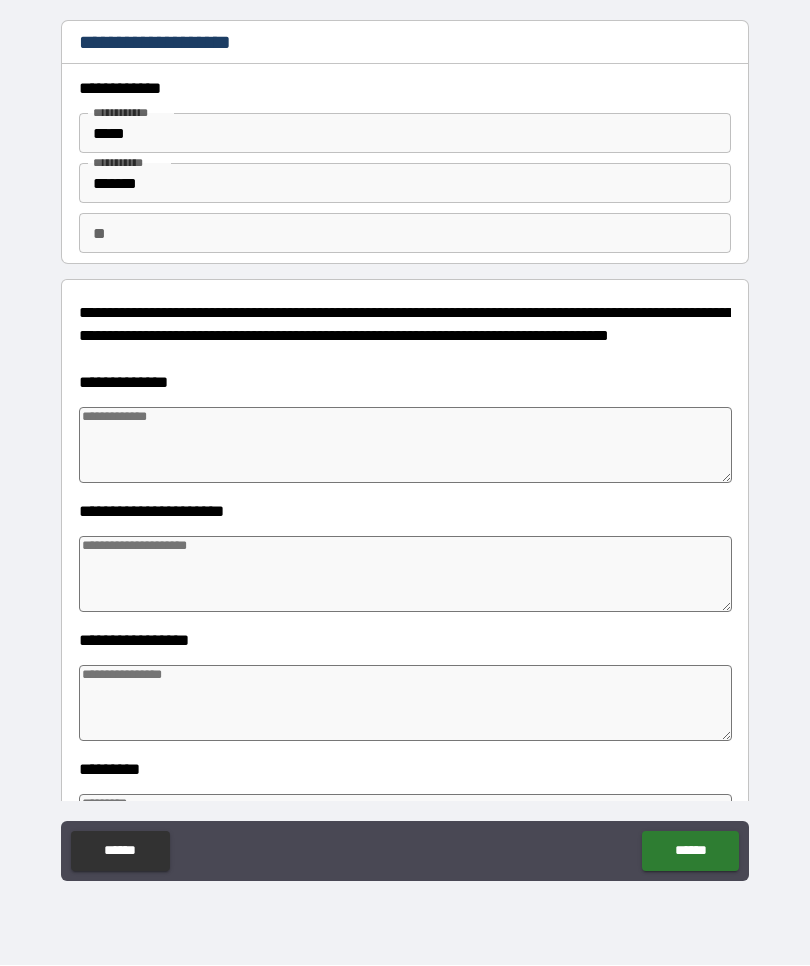 type on "*" 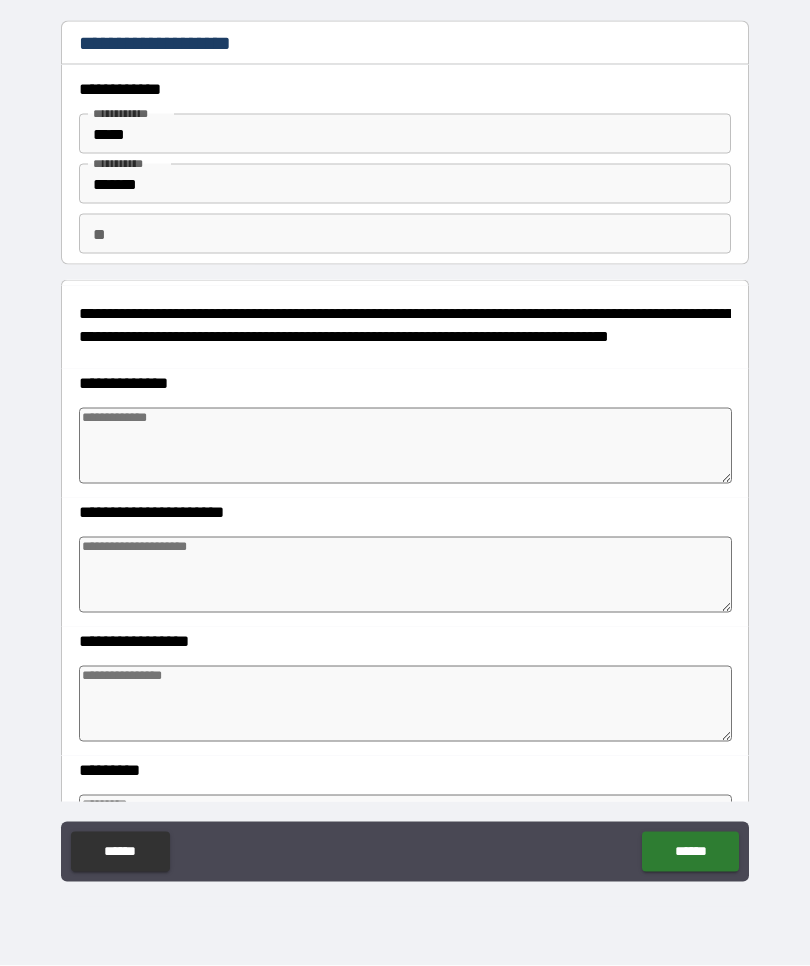 type on "*" 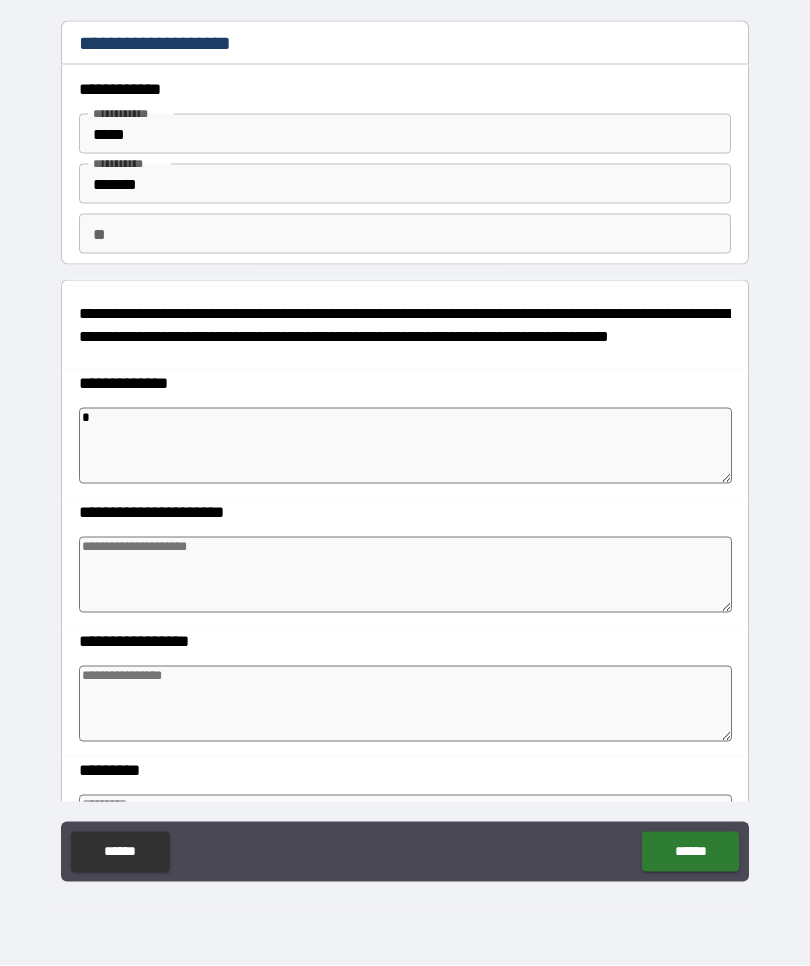 type on "*" 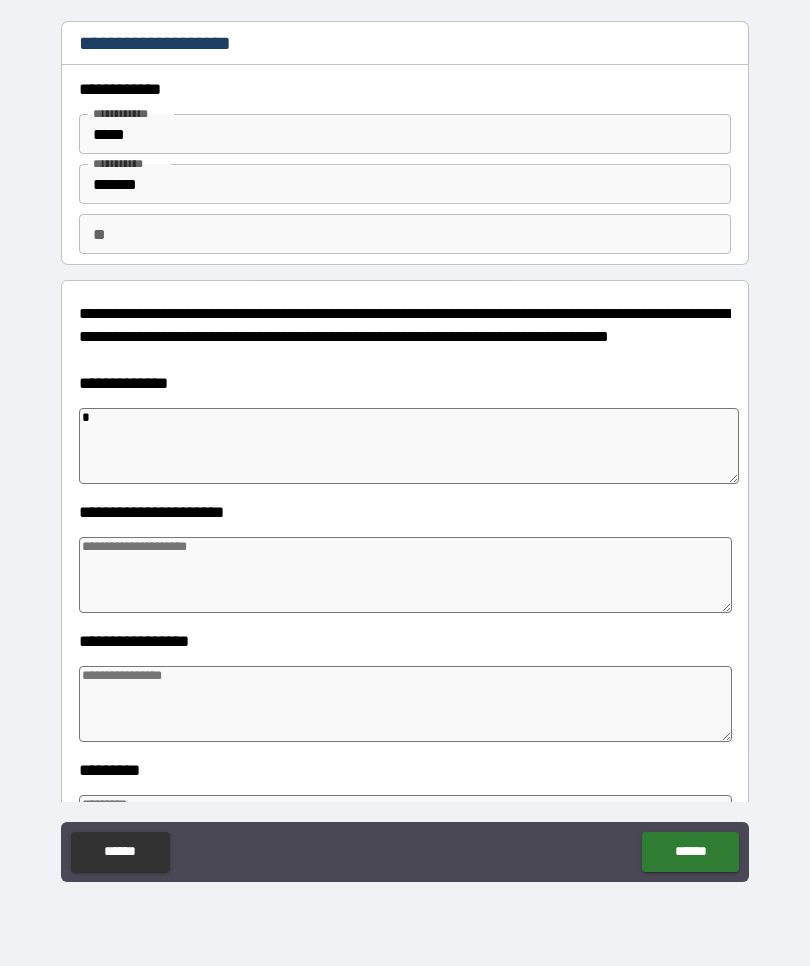 type on "**" 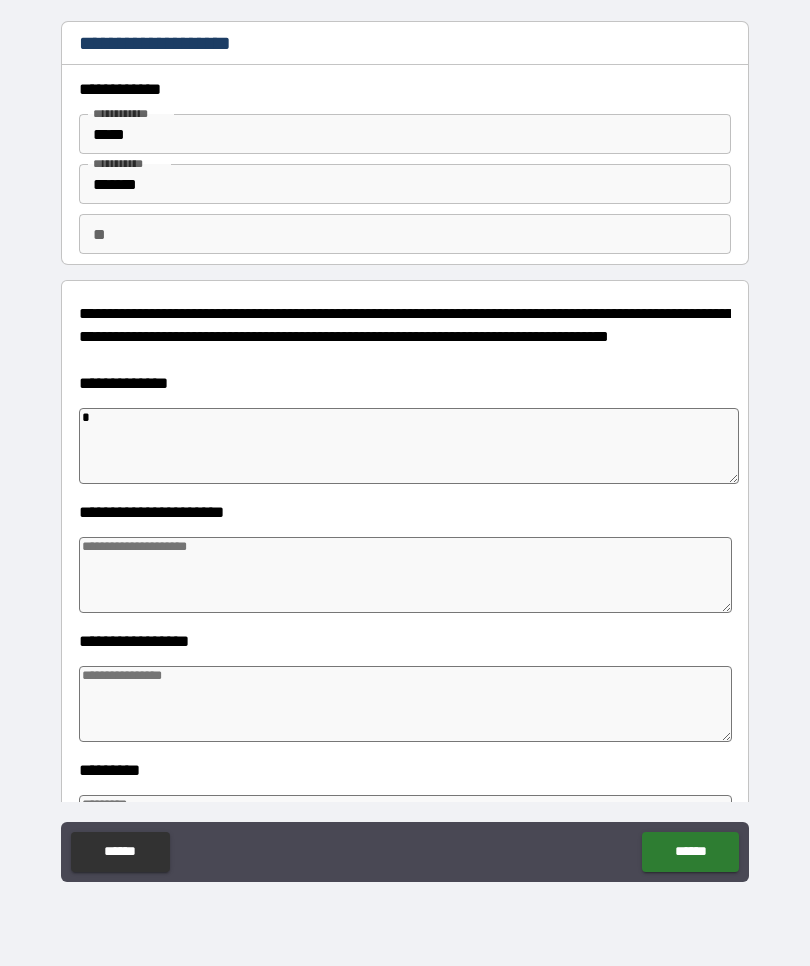 type on "*" 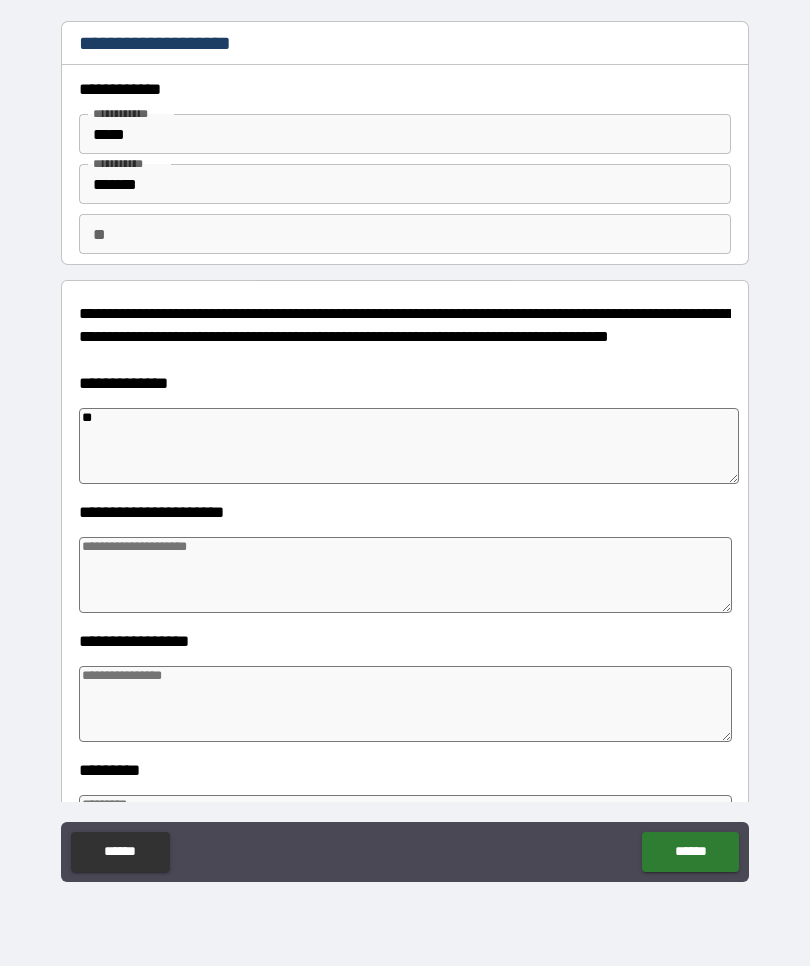 type on "*" 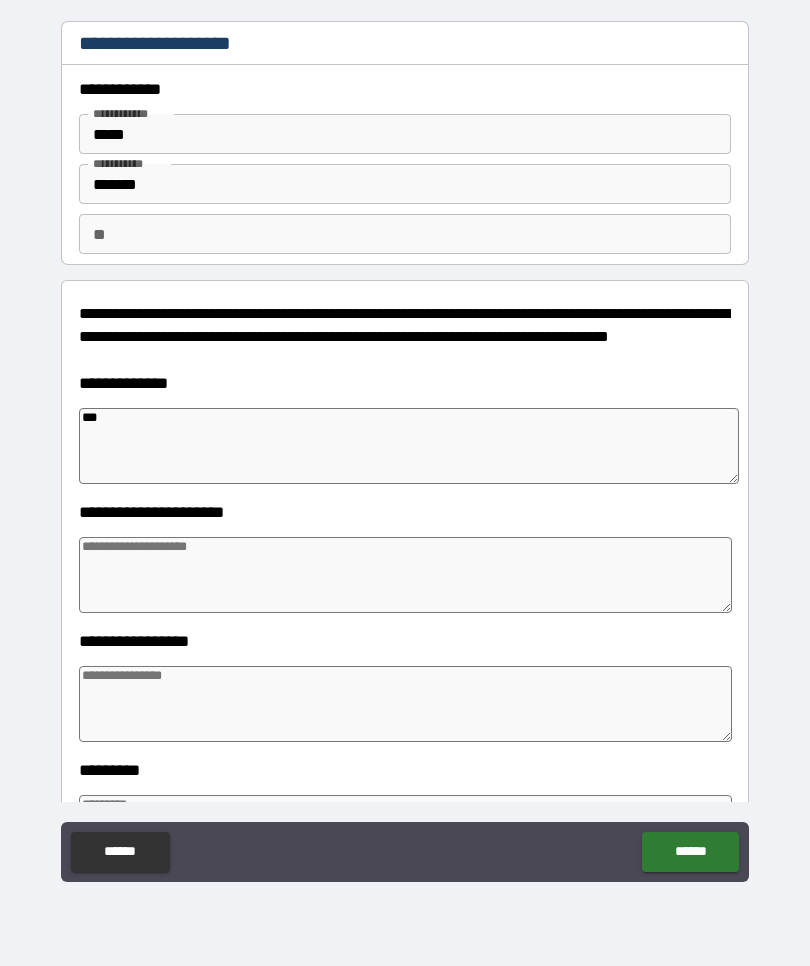 type on "*" 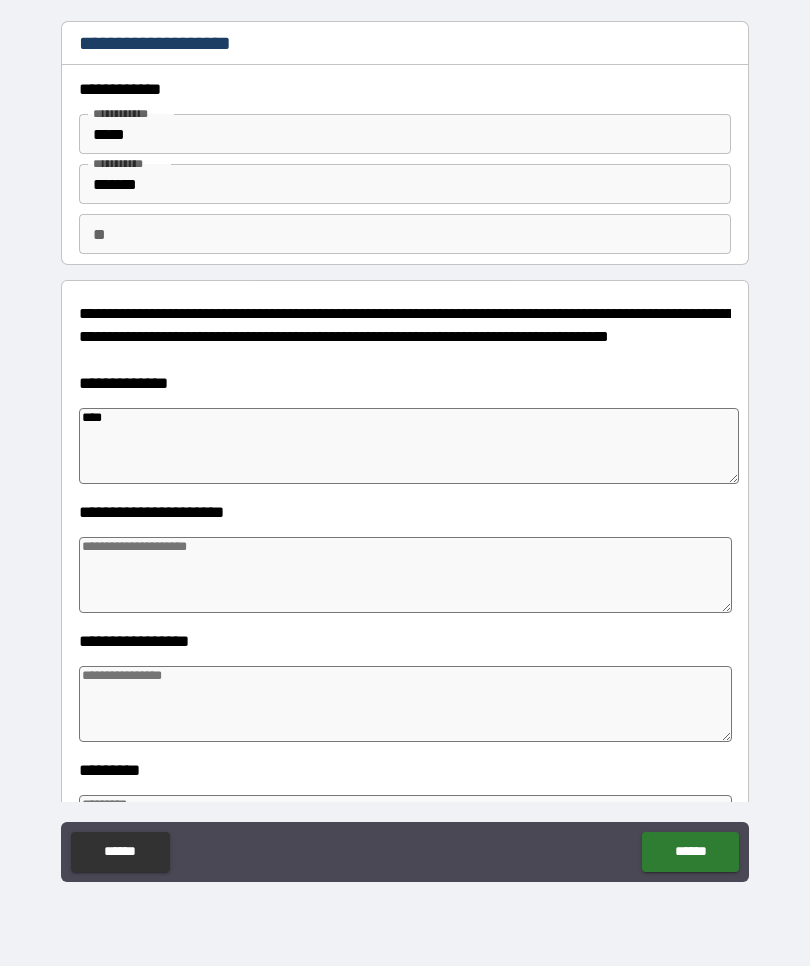 type on "*" 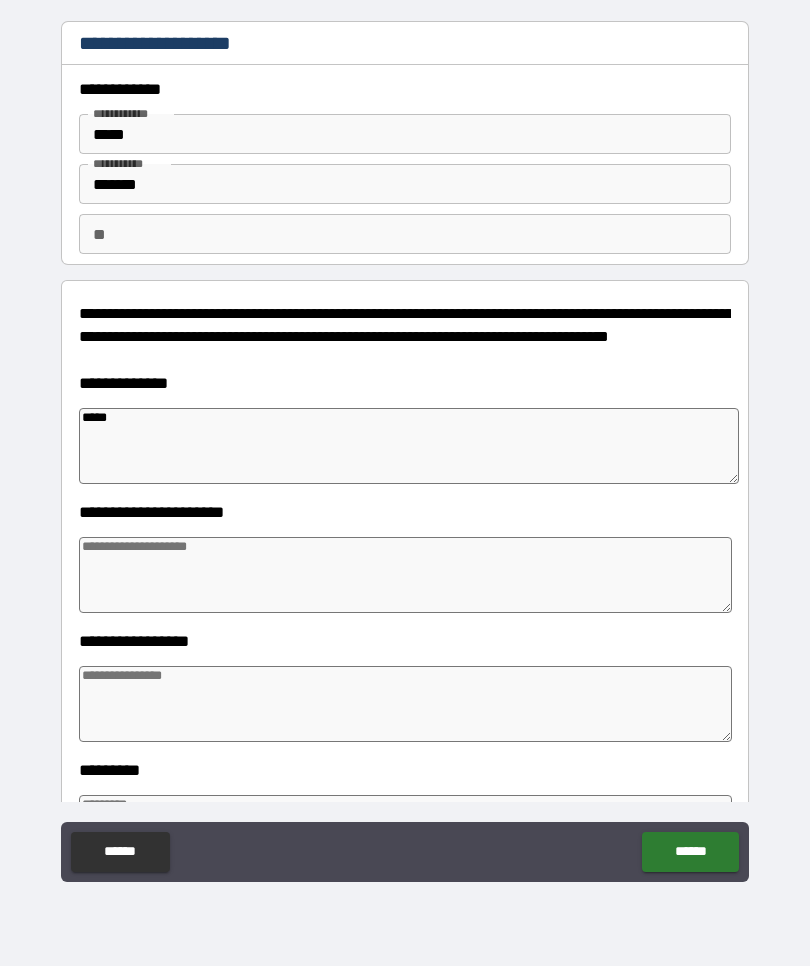 type on "******" 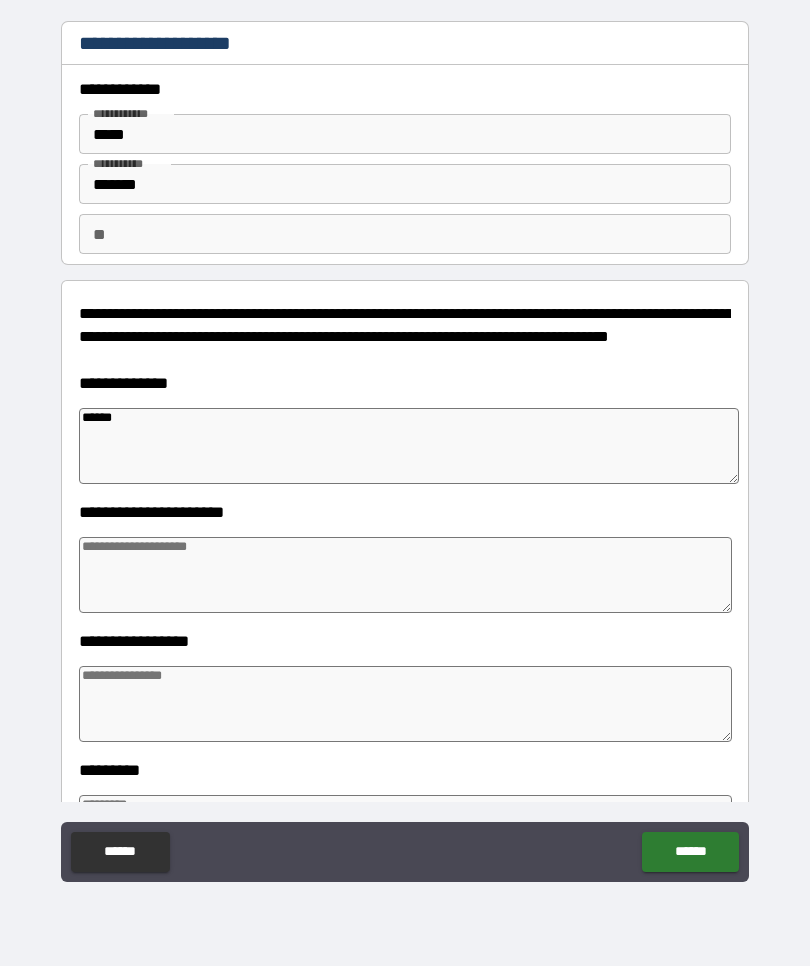 type on "*******" 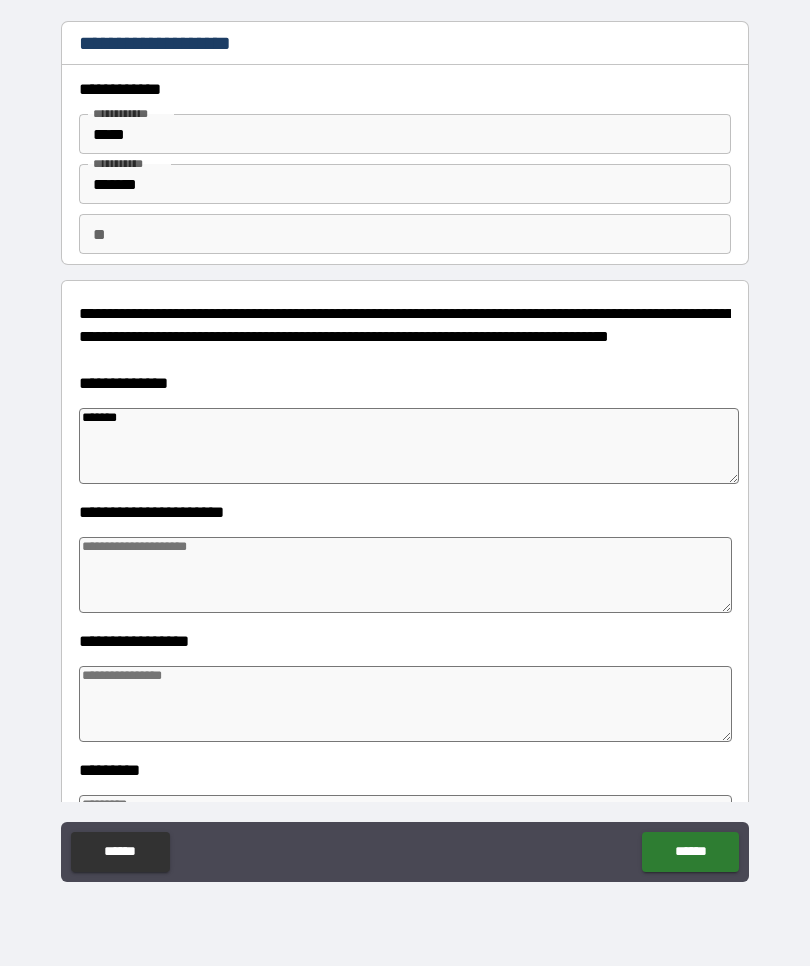 type on "*" 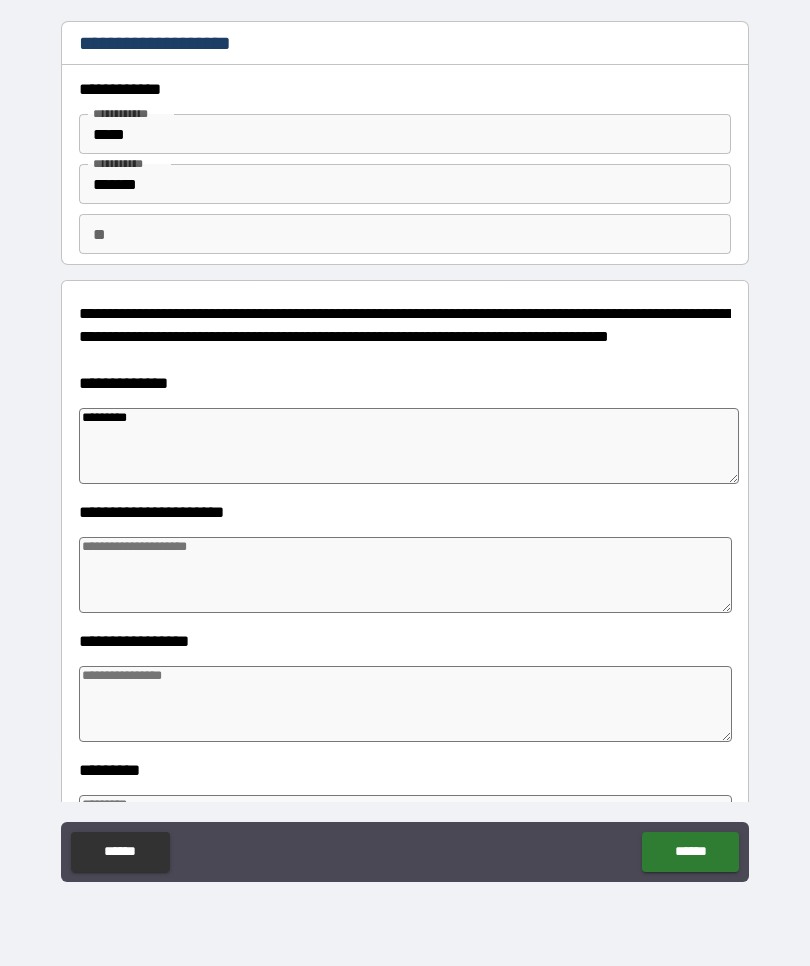 type on "*********" 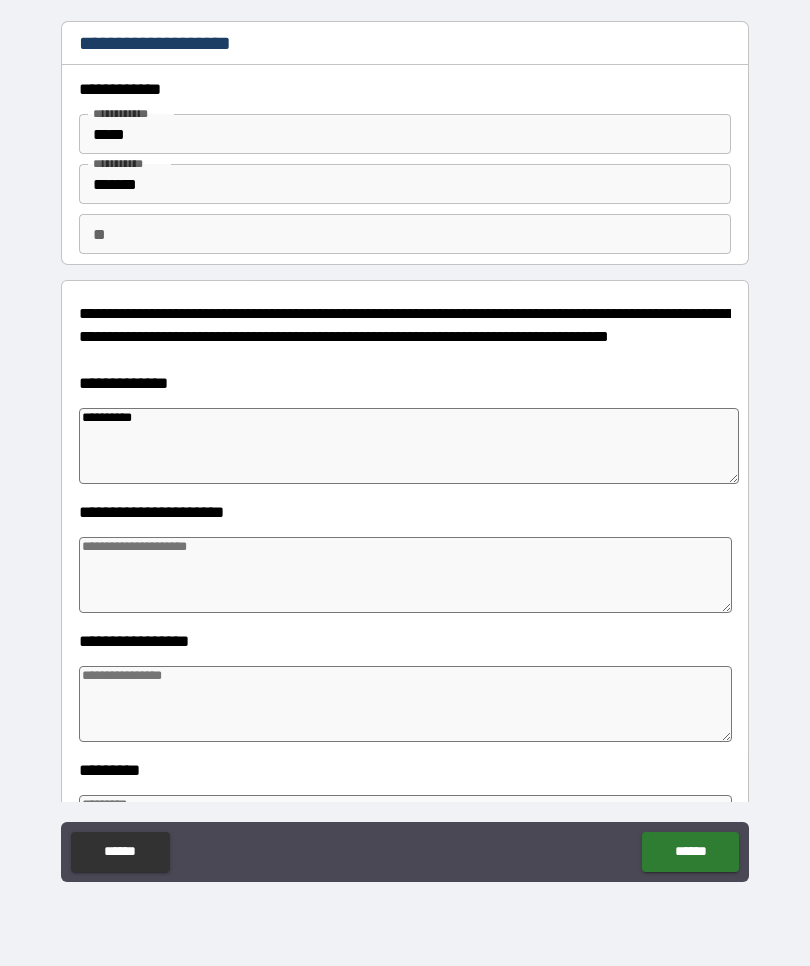 type on "*" 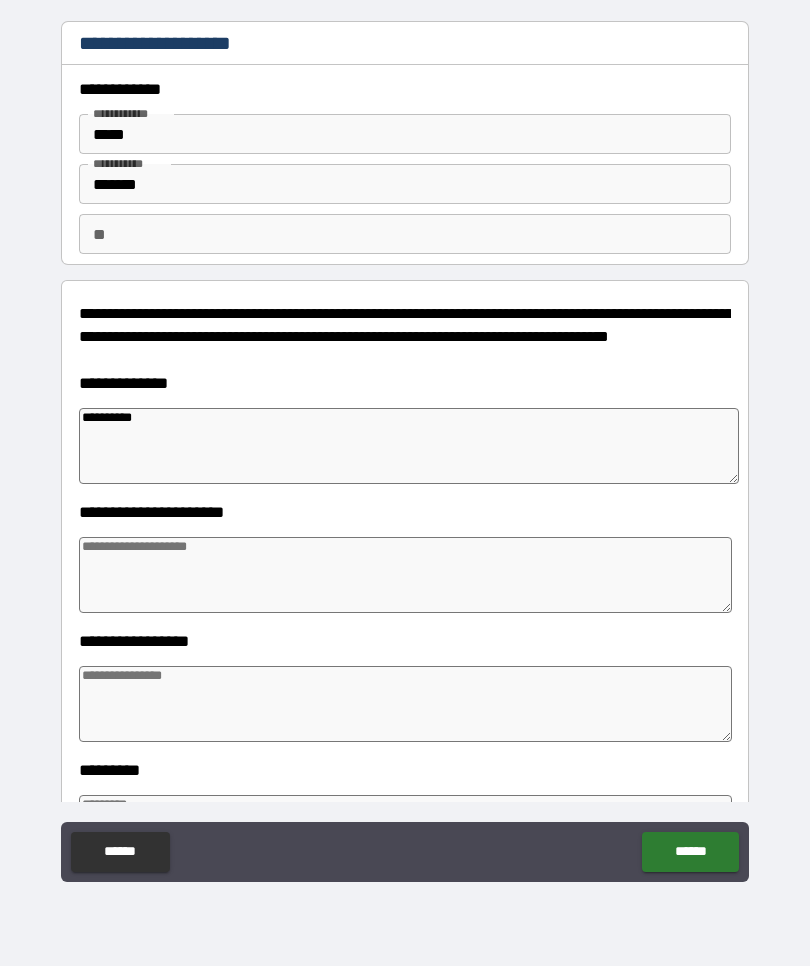 type on "*********" 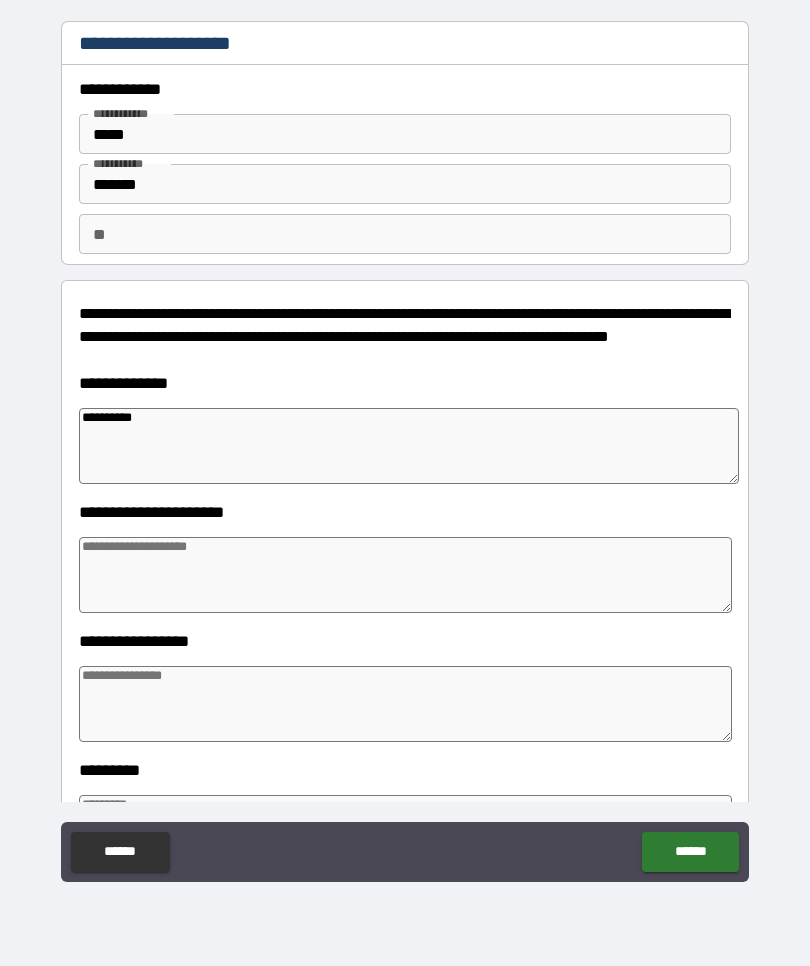 type on "*" 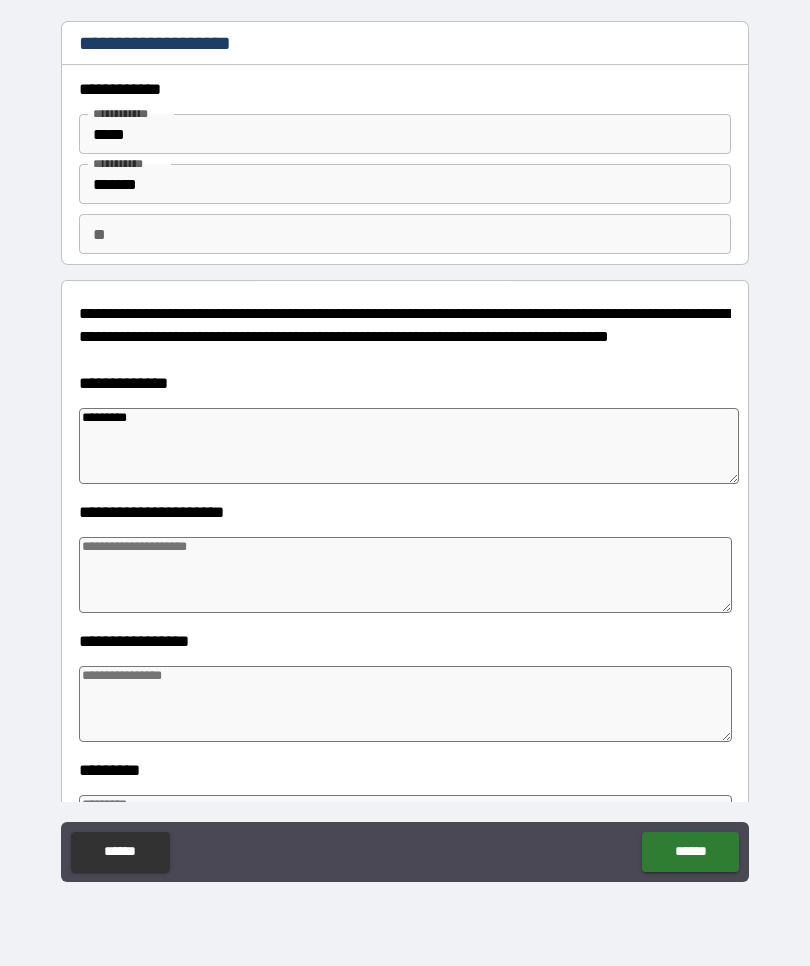 type on "*" 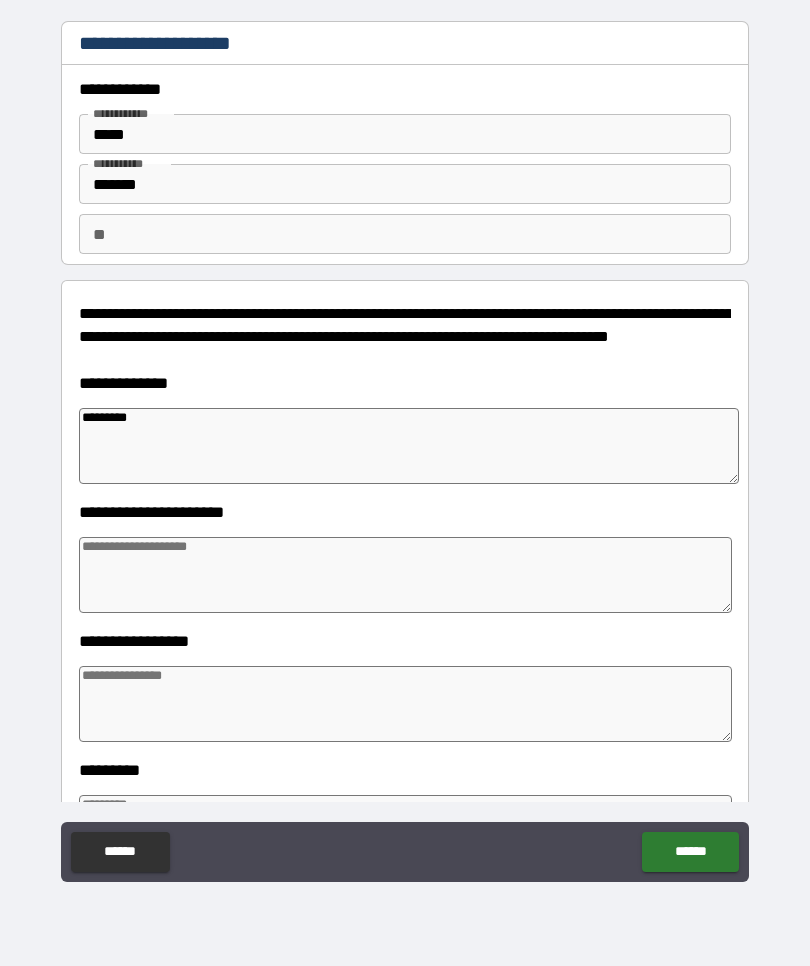 type on "*" 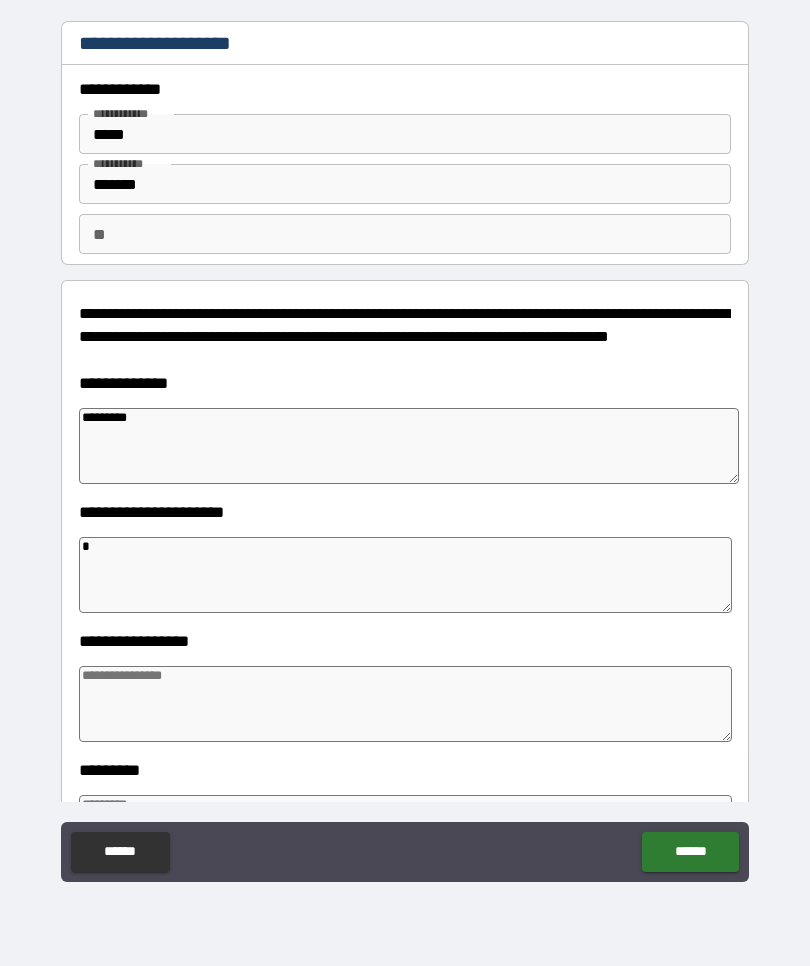 type on "*" 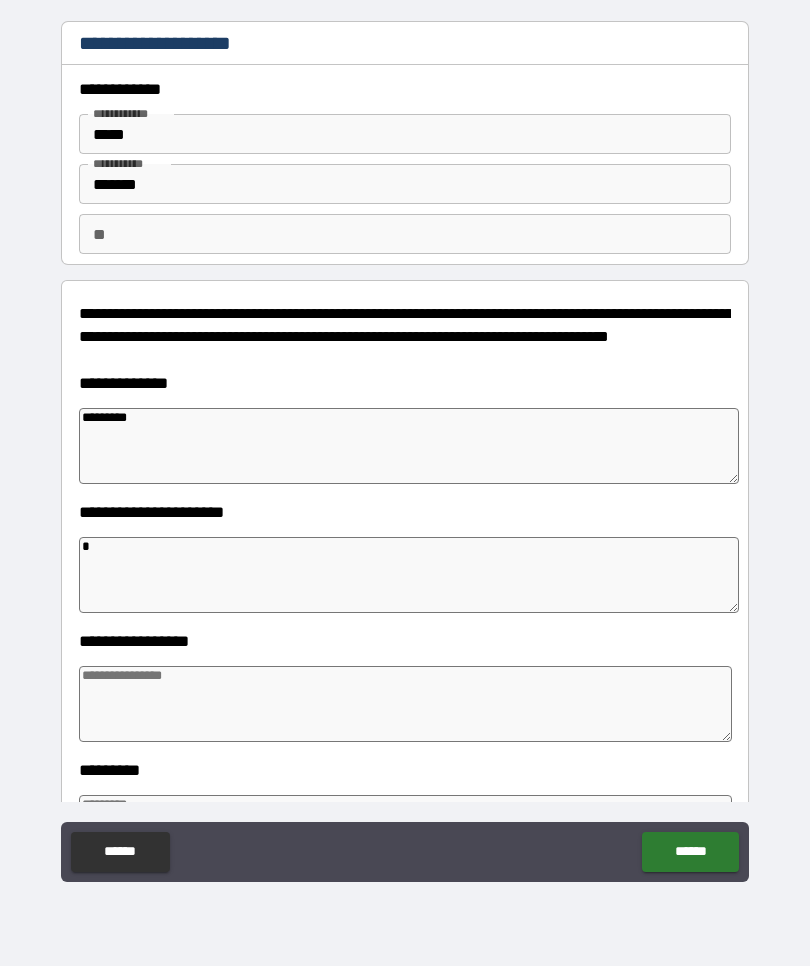 type on "*" 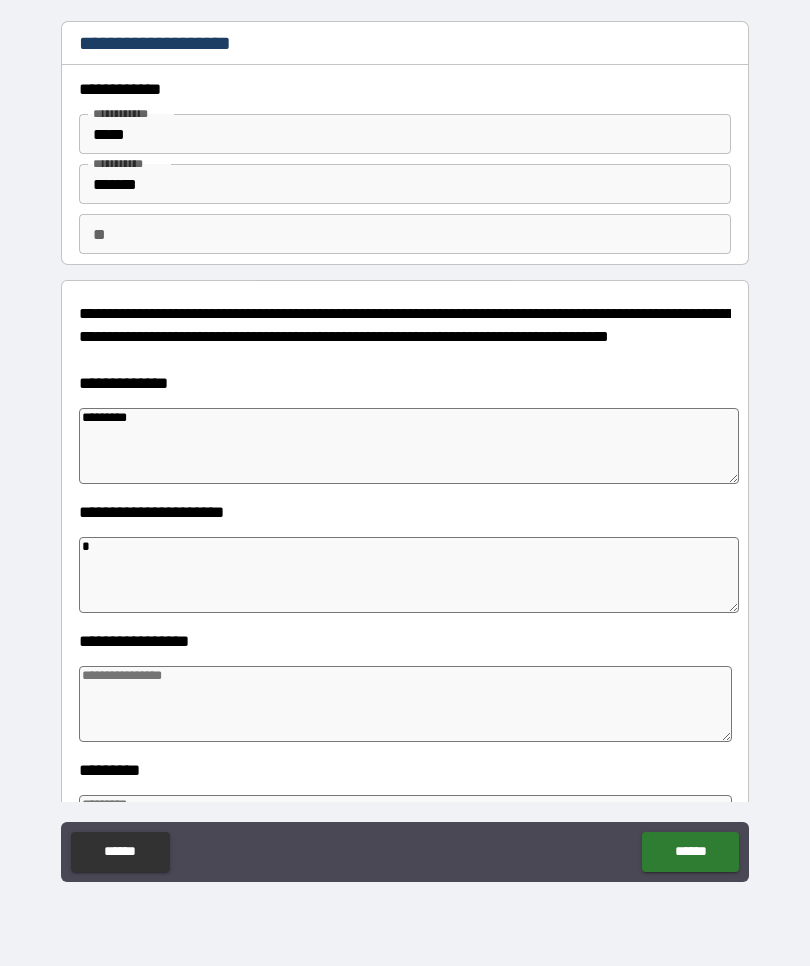 type on "*" 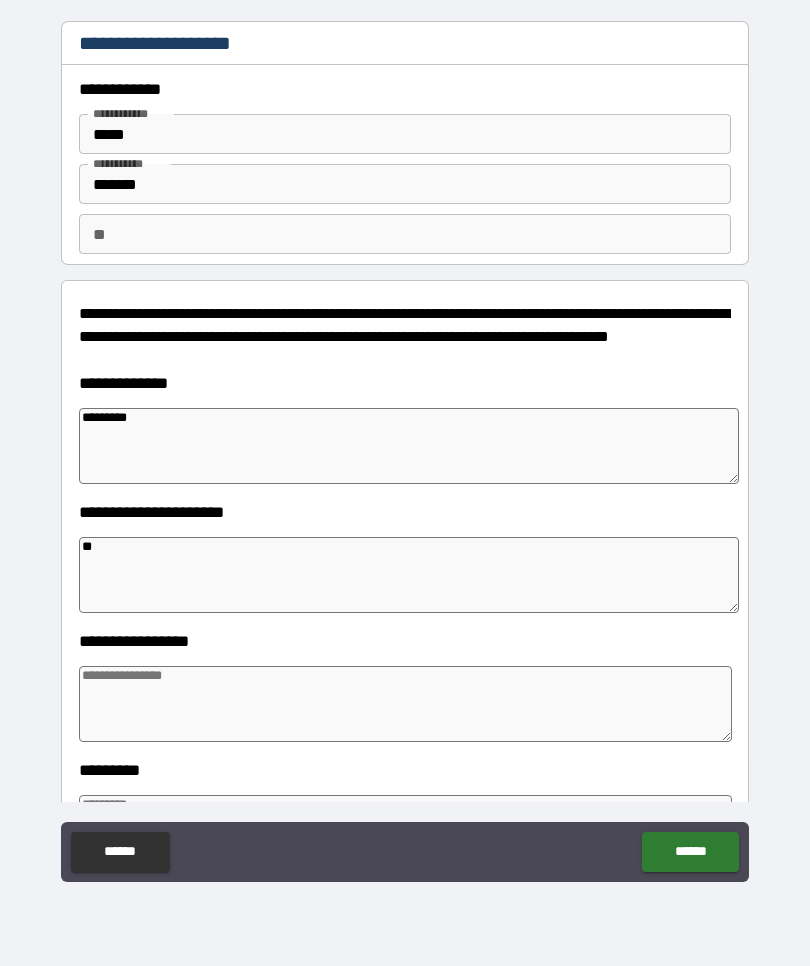 type on "*" 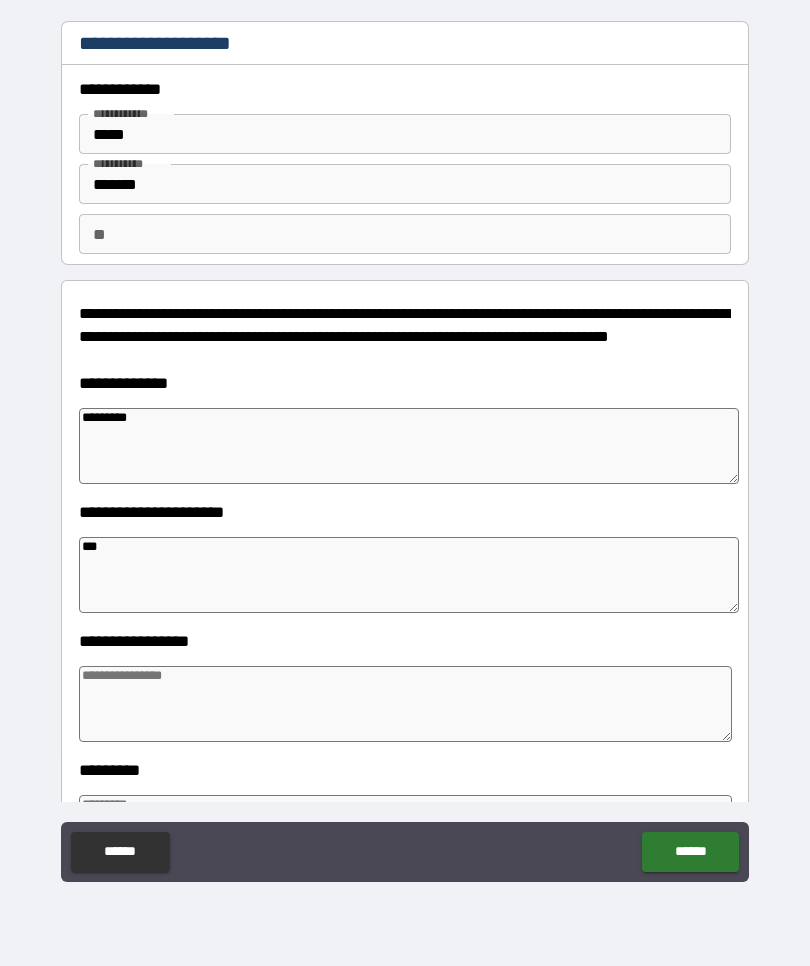 type on "*" 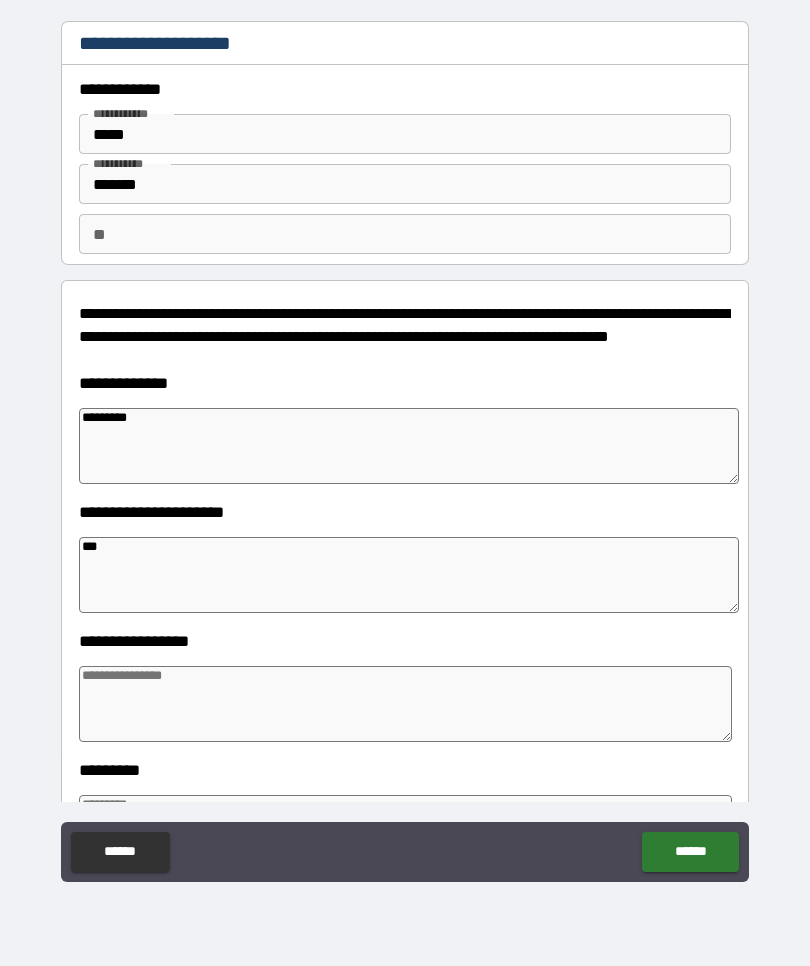 type on "****" 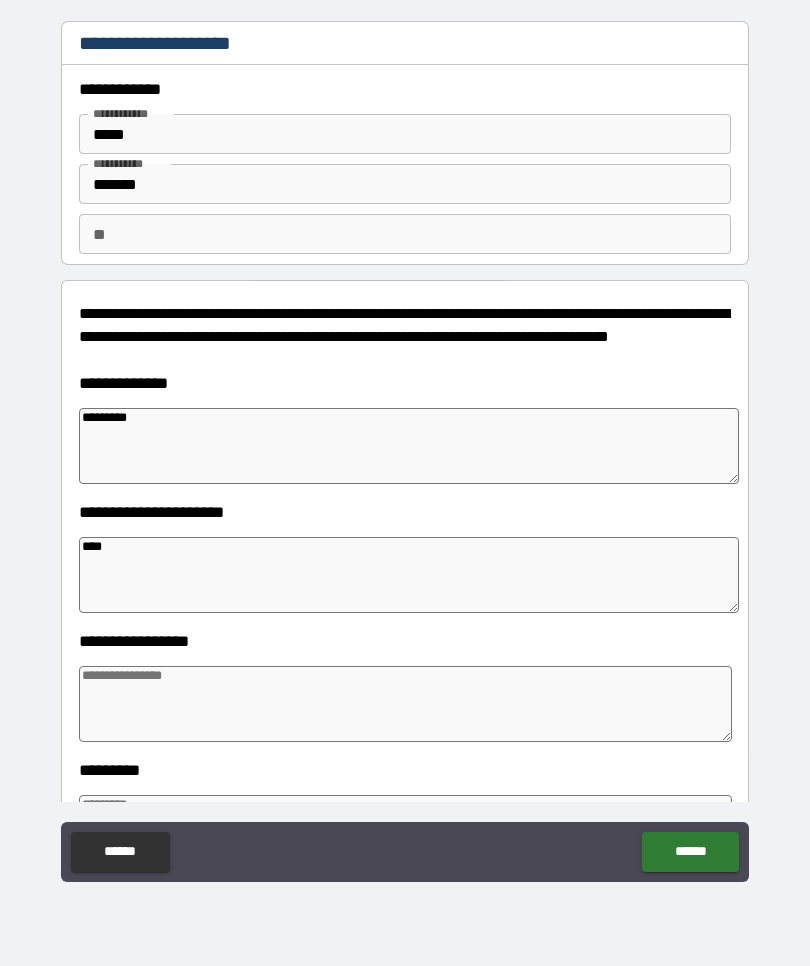 type on "*" 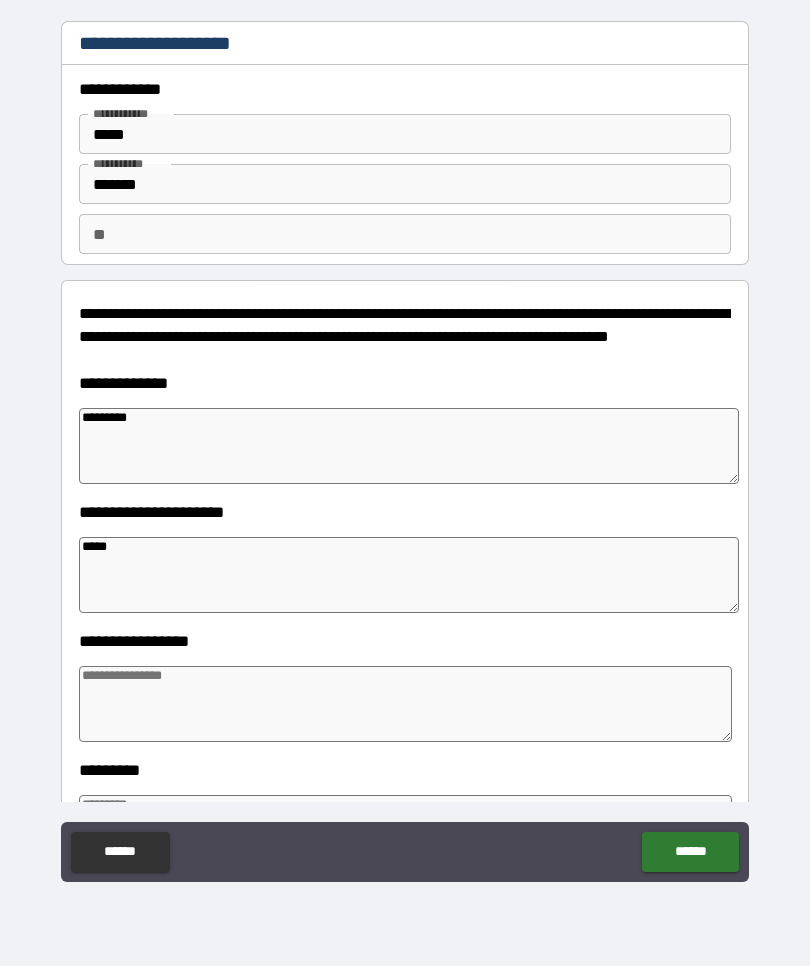 type on "*" 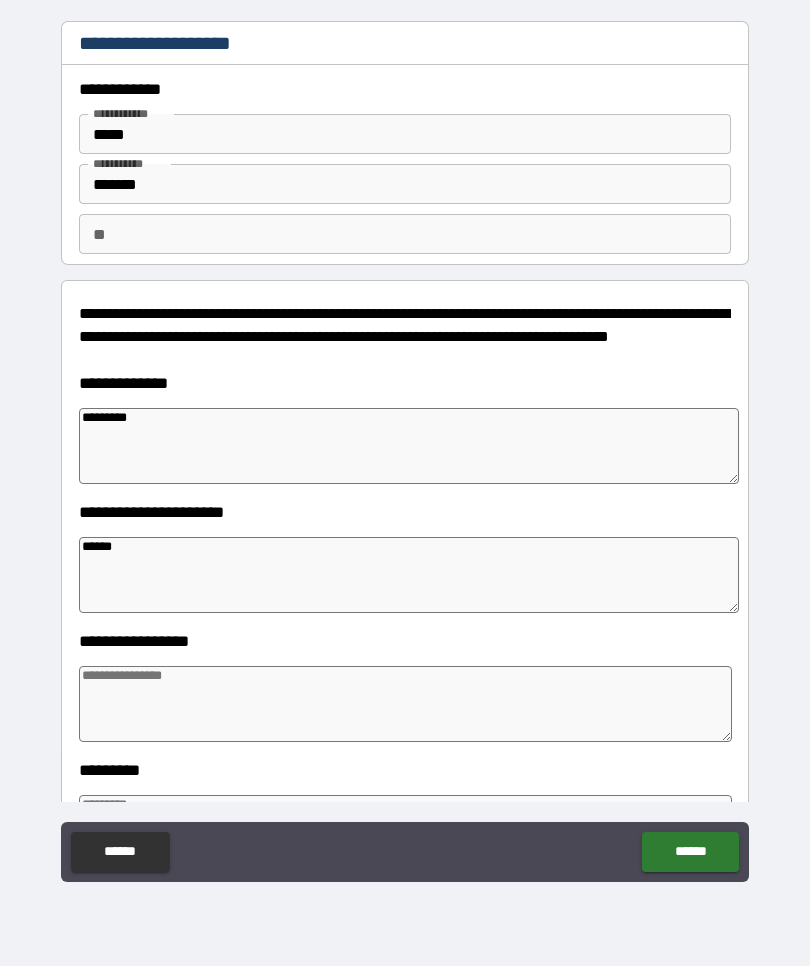 type on "*" 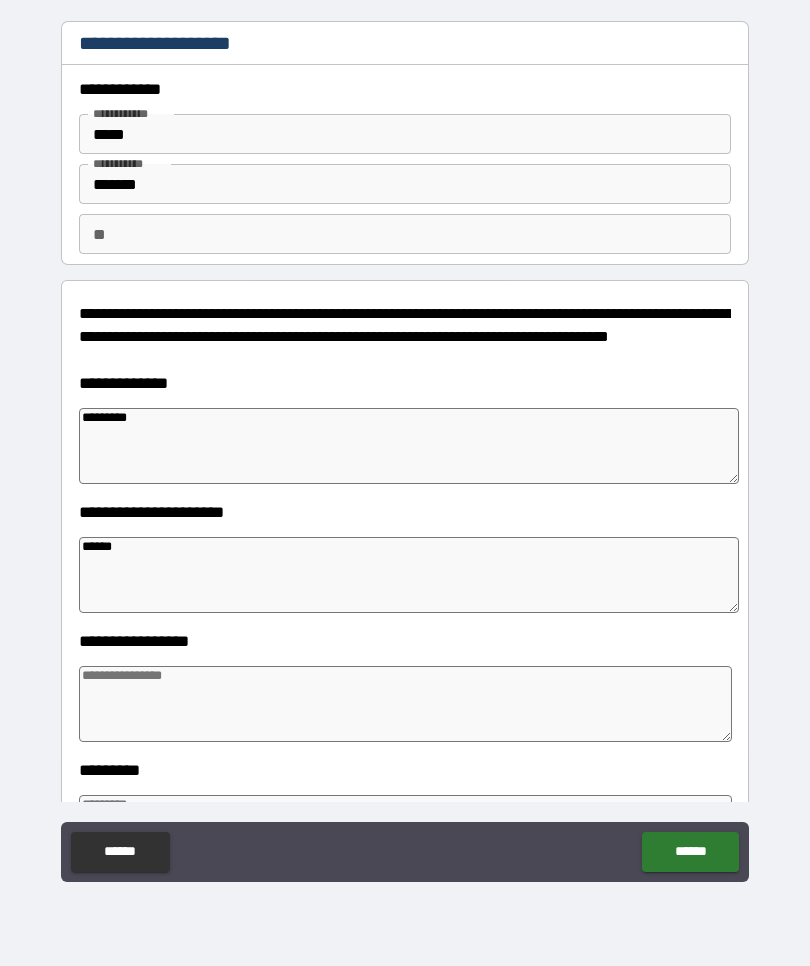 type on "*******" 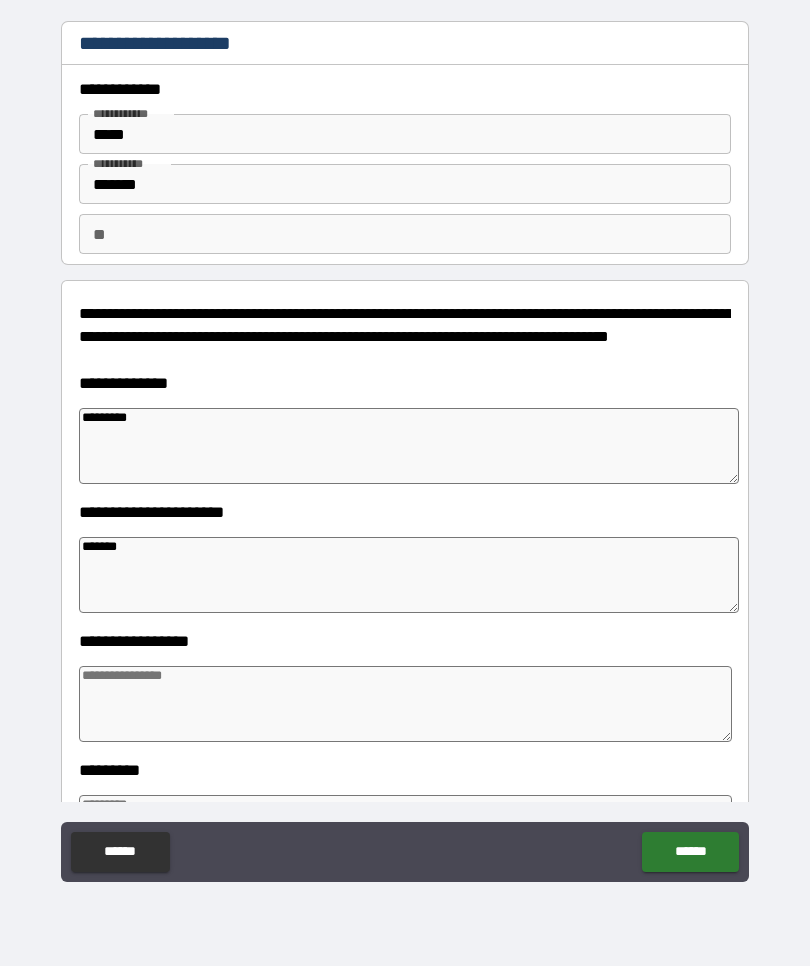 type on "*" 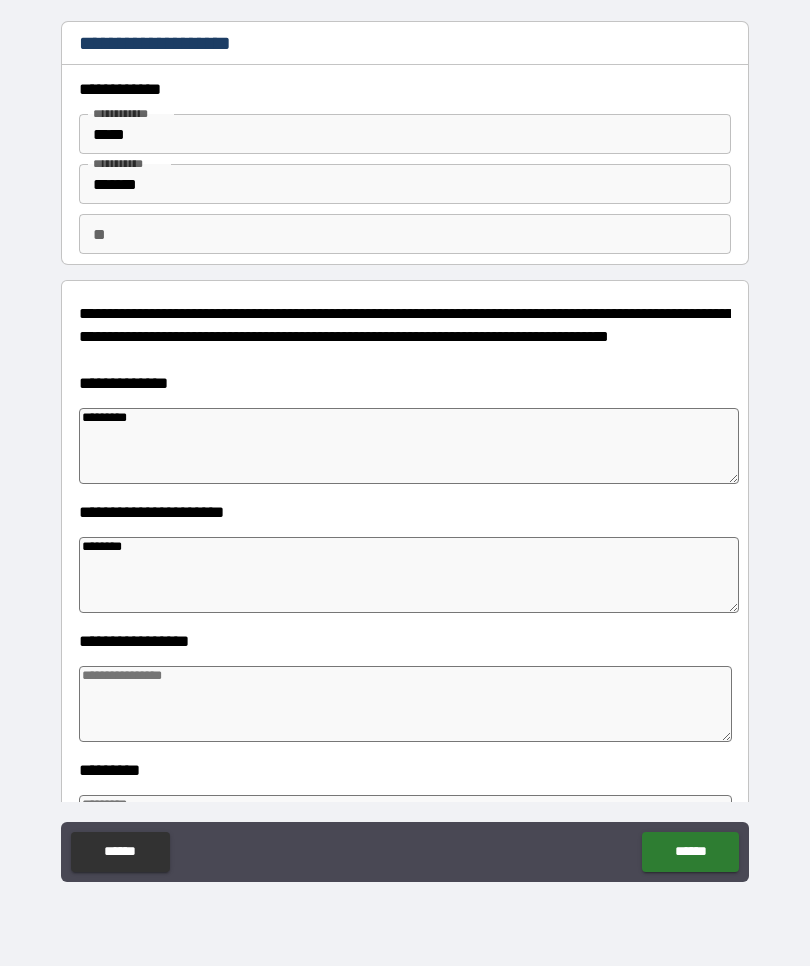 type on "*" 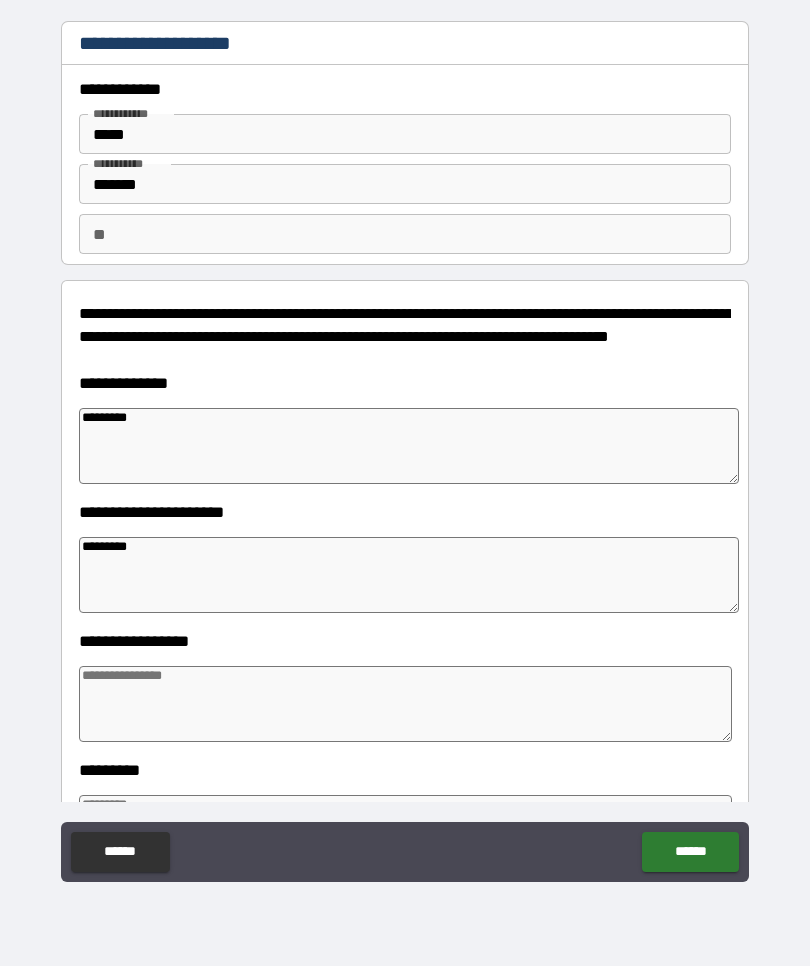 type on "*" 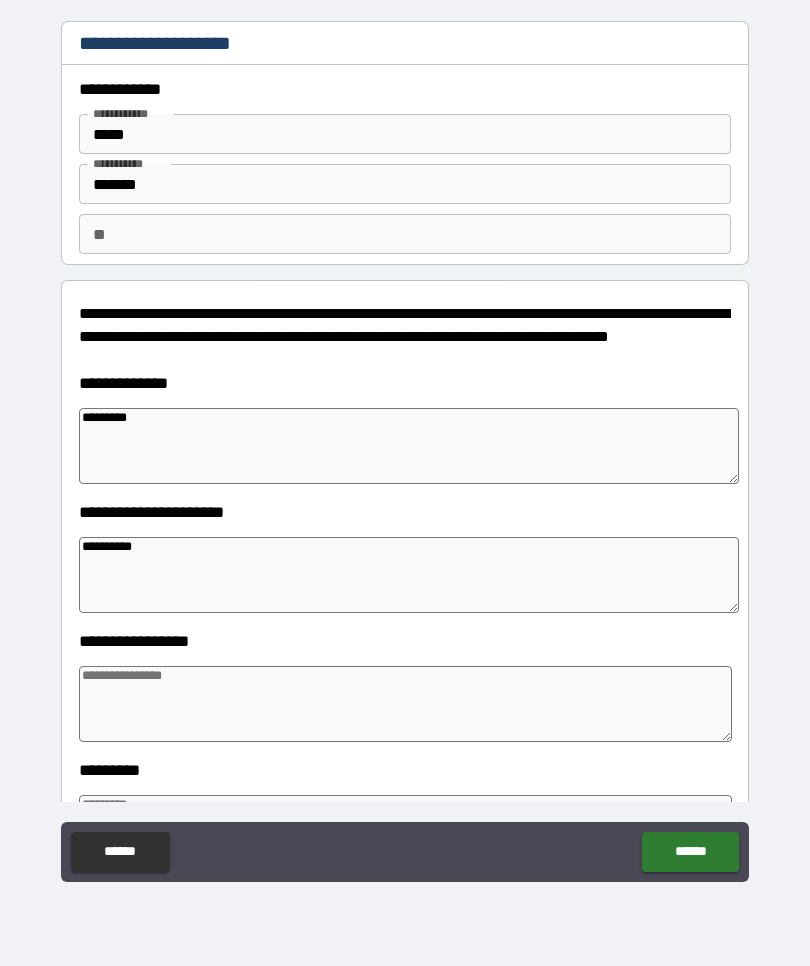 type on "*" 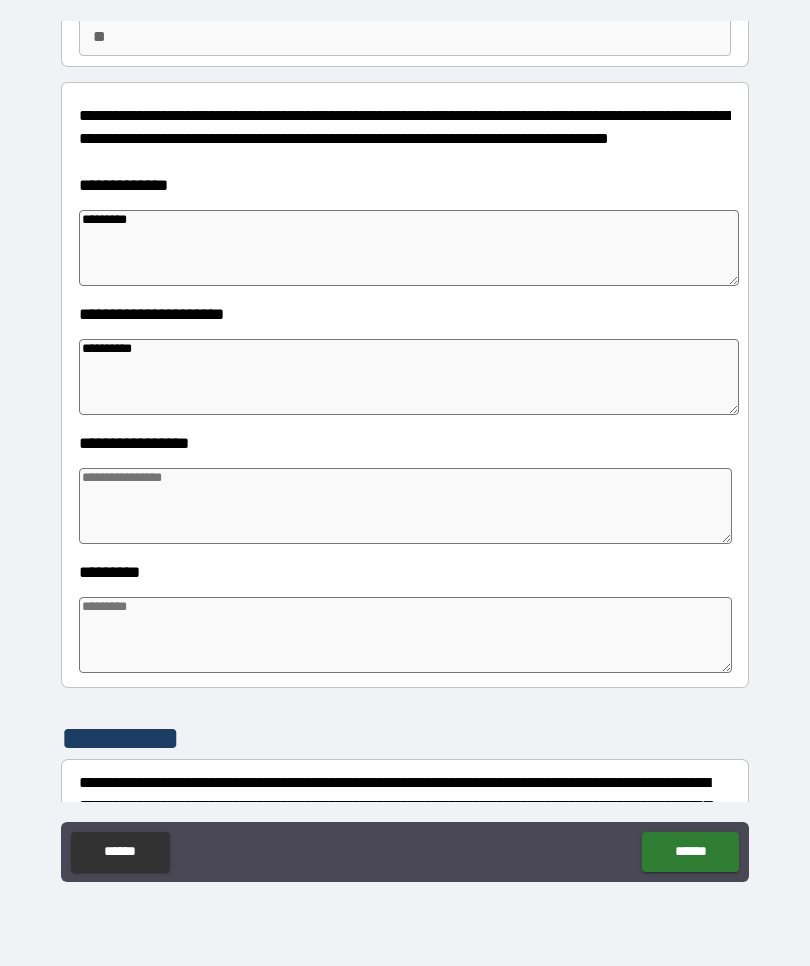 scroll, scrollTop: 203, scrollLeft: 0, axis: vertical 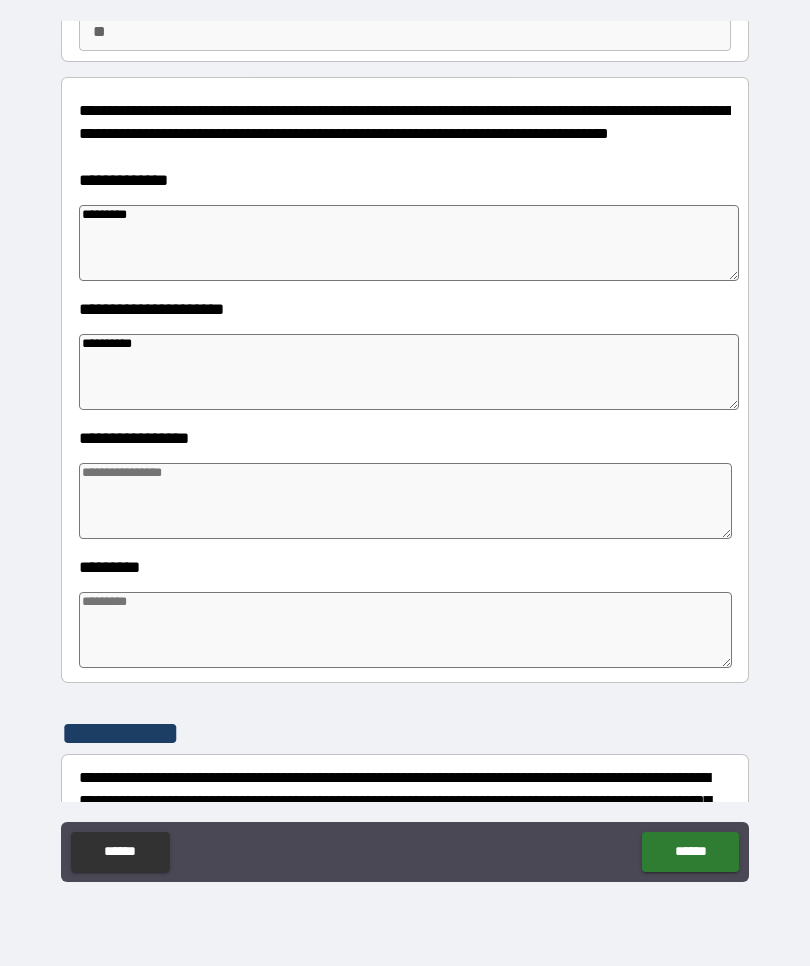 type on "**********" 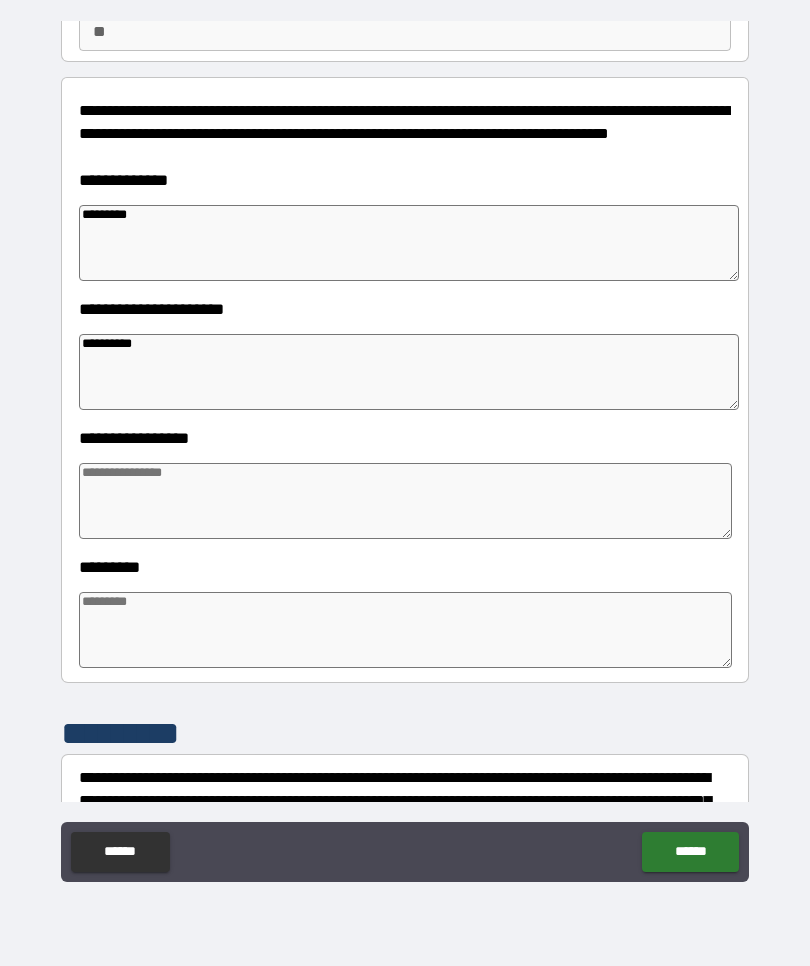type on "*" 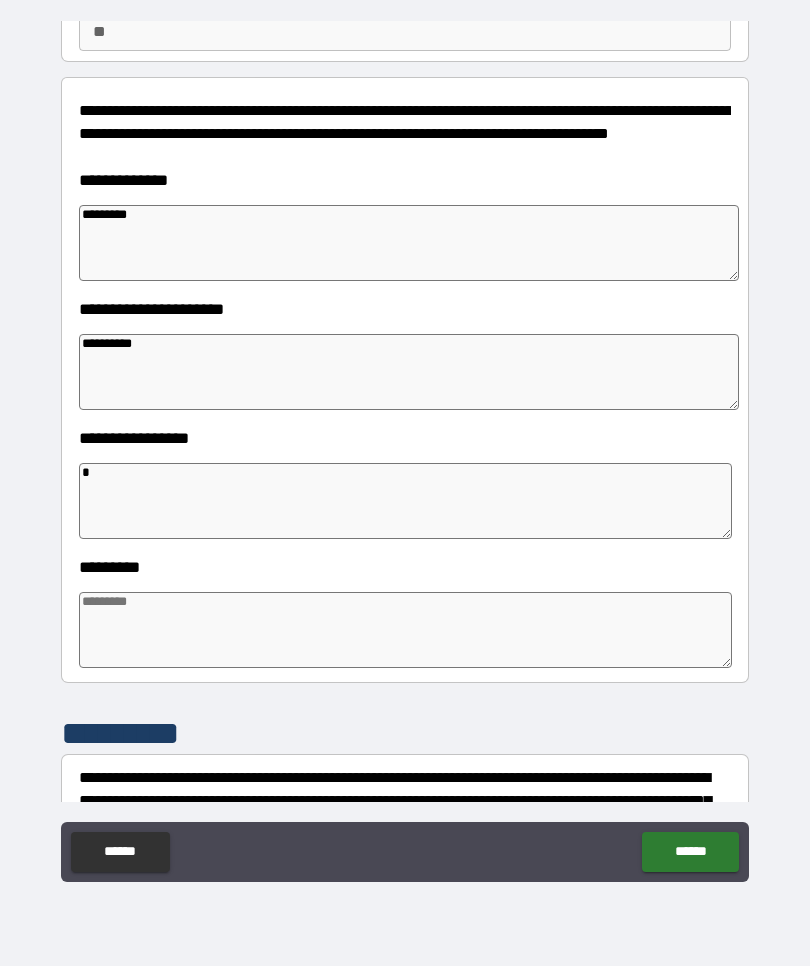 type on "*" 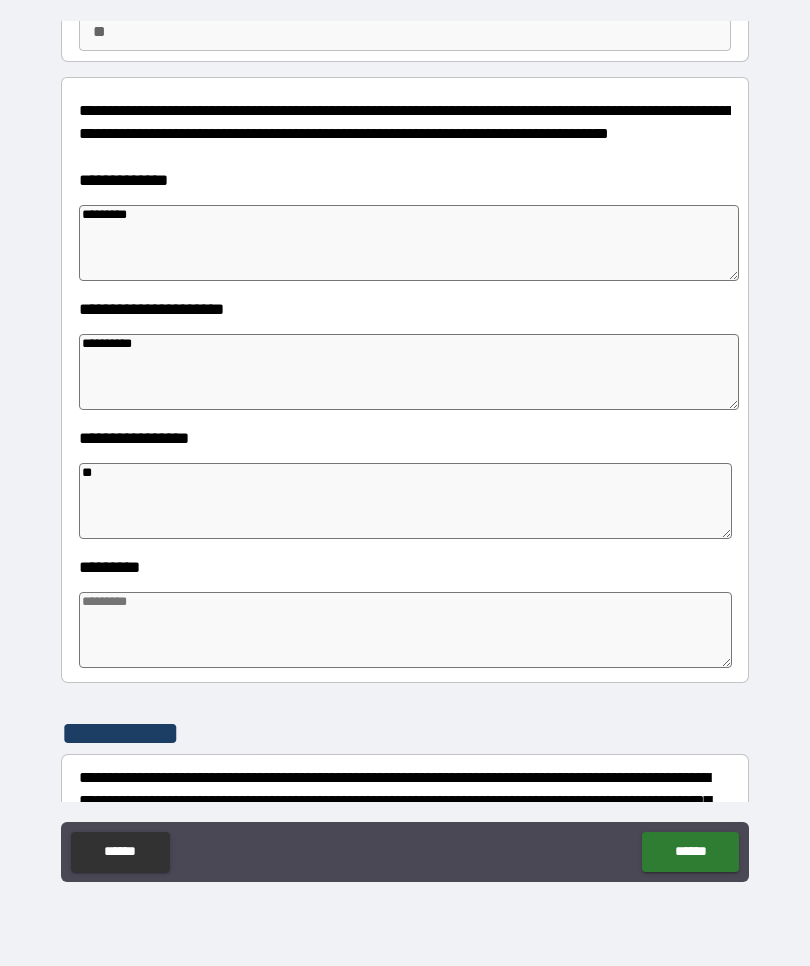 type on "*" 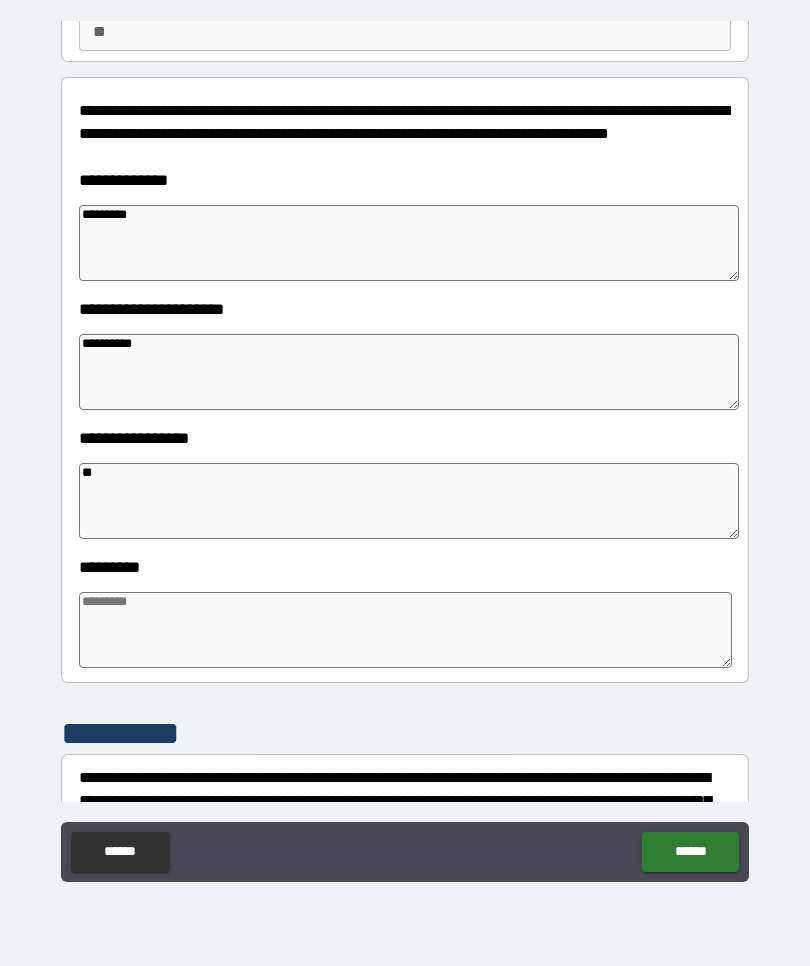 type on "*" 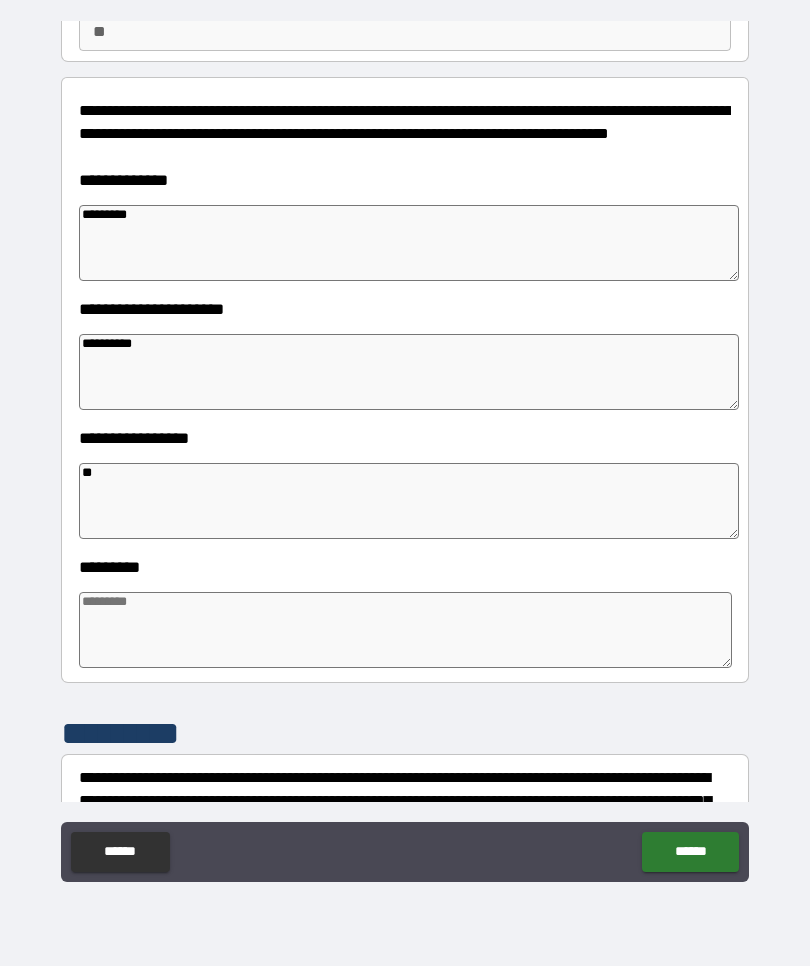 type on "*" 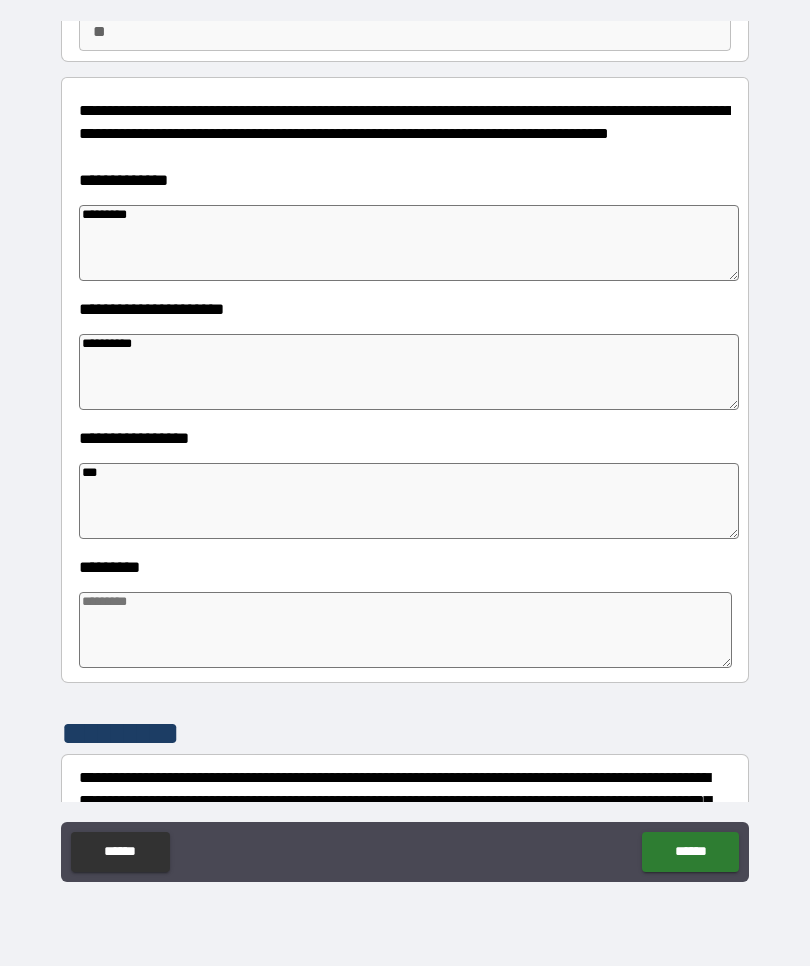 type on "*" 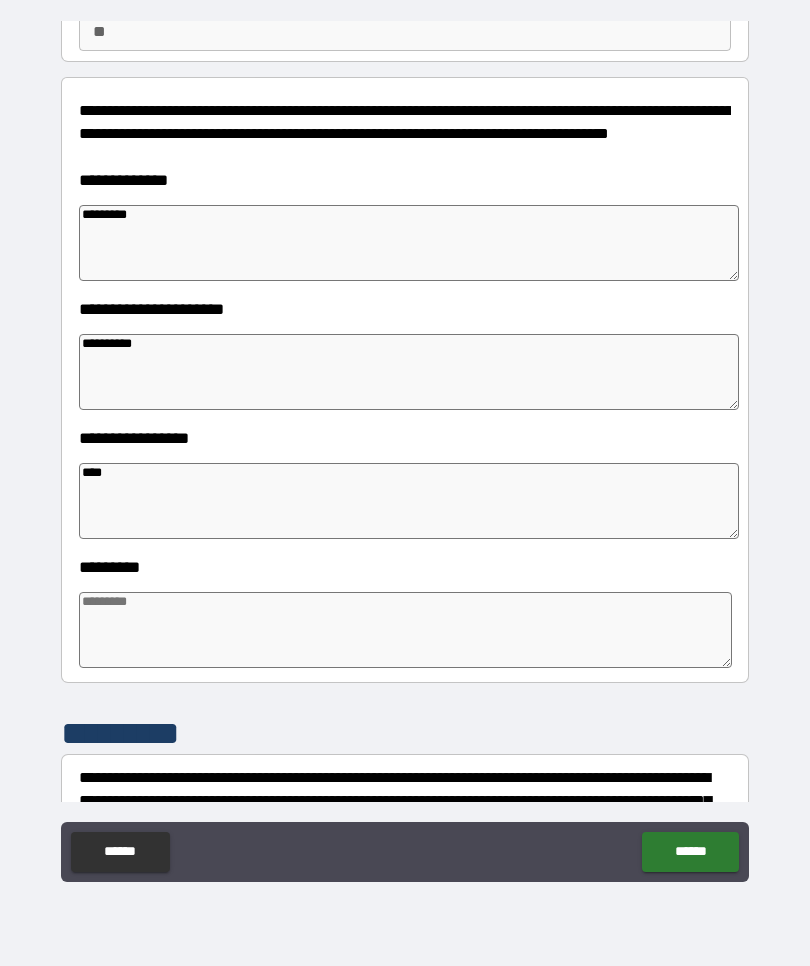 type on "*" 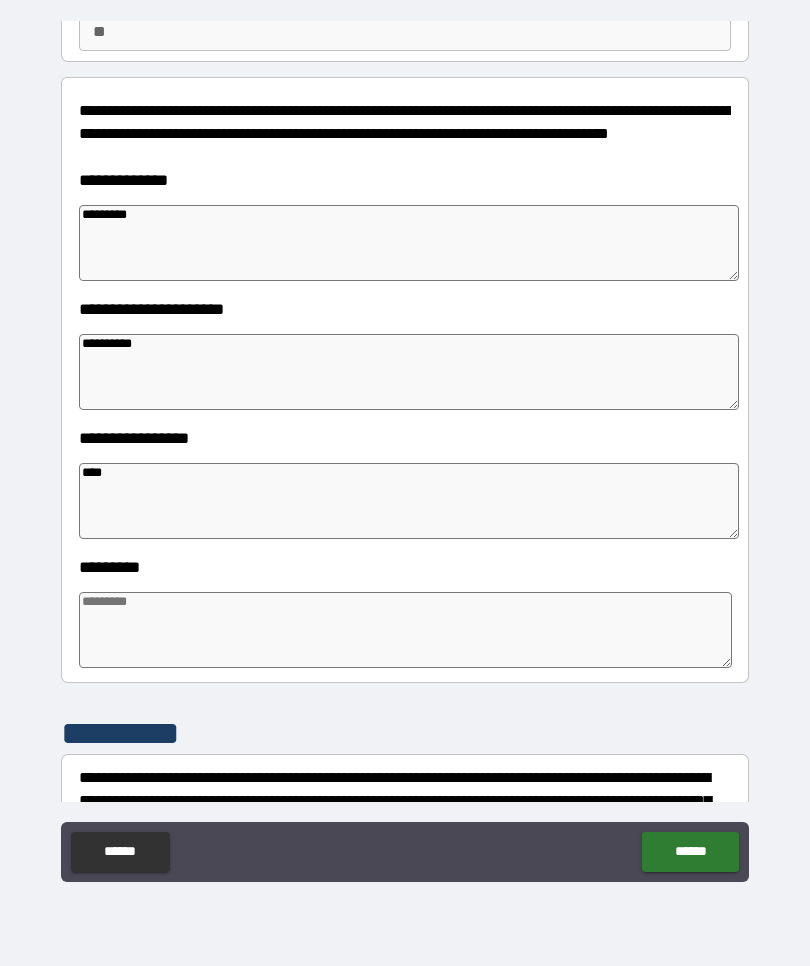 type on "*" 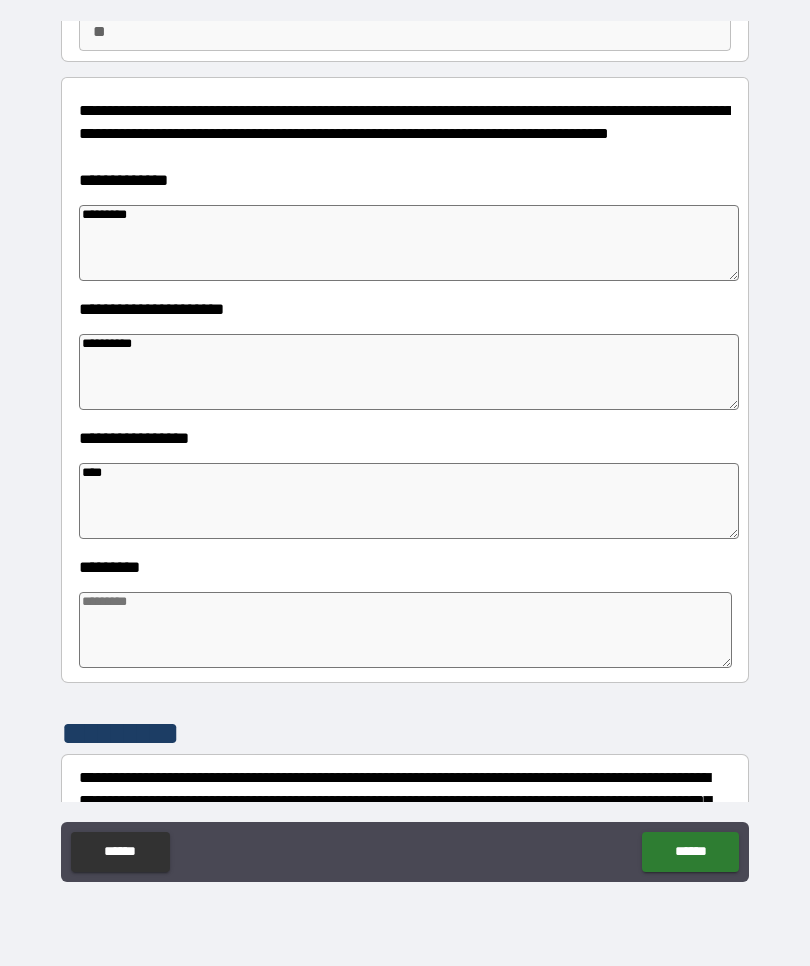 type on "*" 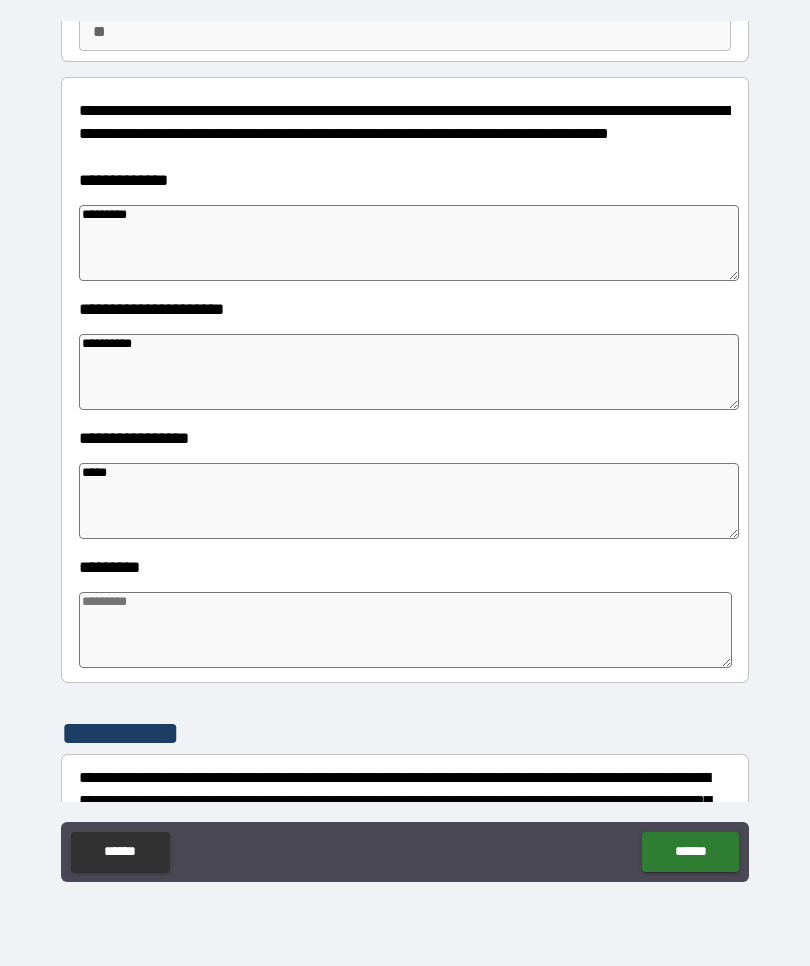 type on "*" 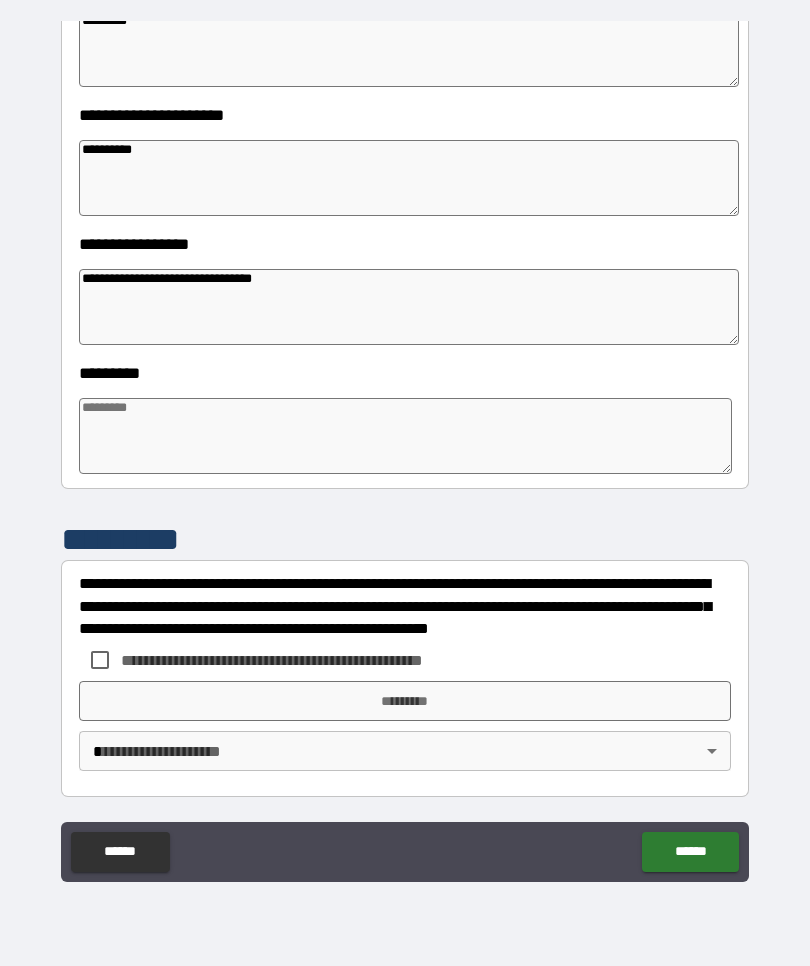 scroll, scrollTop: 397, scrollLeft: 0, axis: vertical 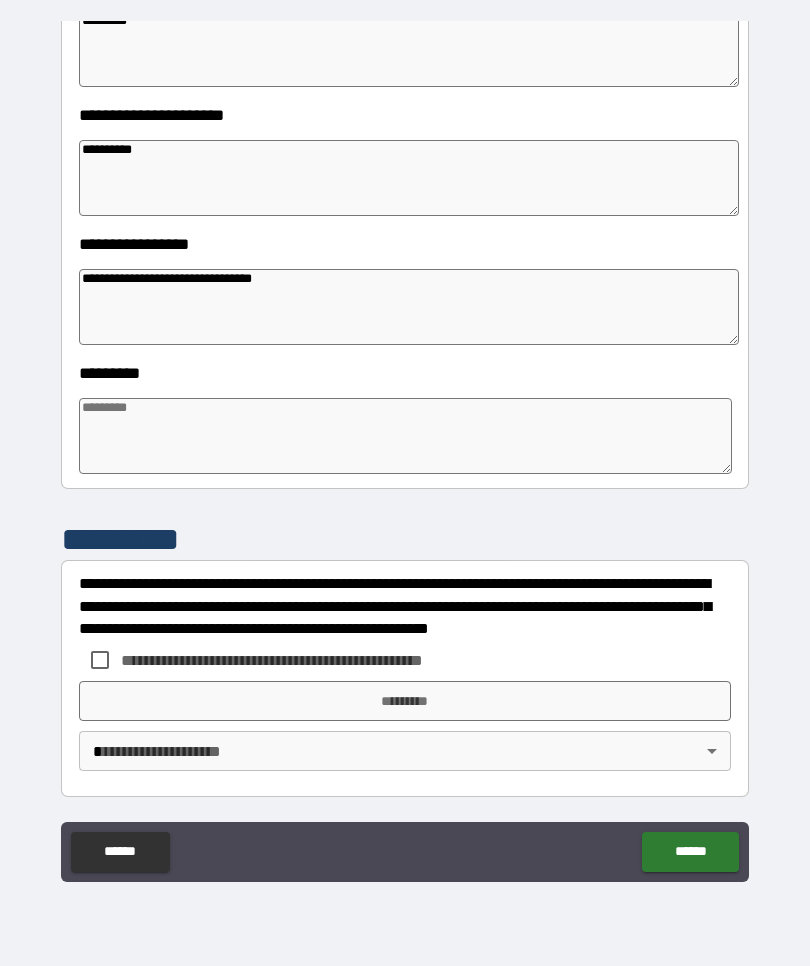 click at bounding box center (405, 436) 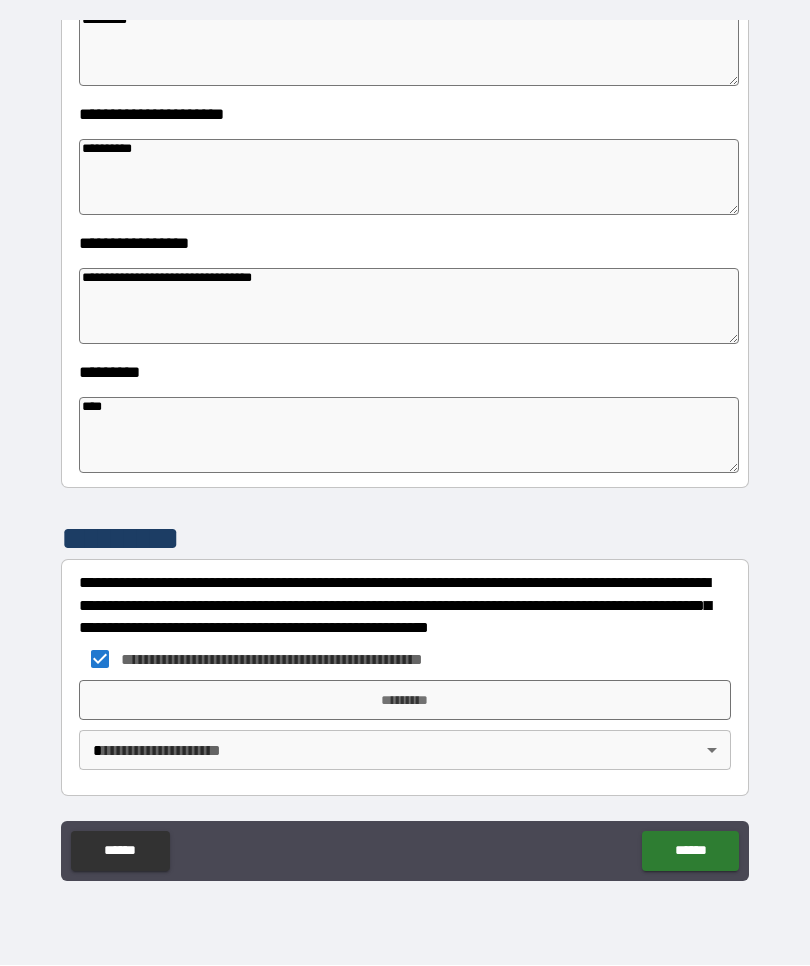 click on "*********" at bounding box center [405, 701] 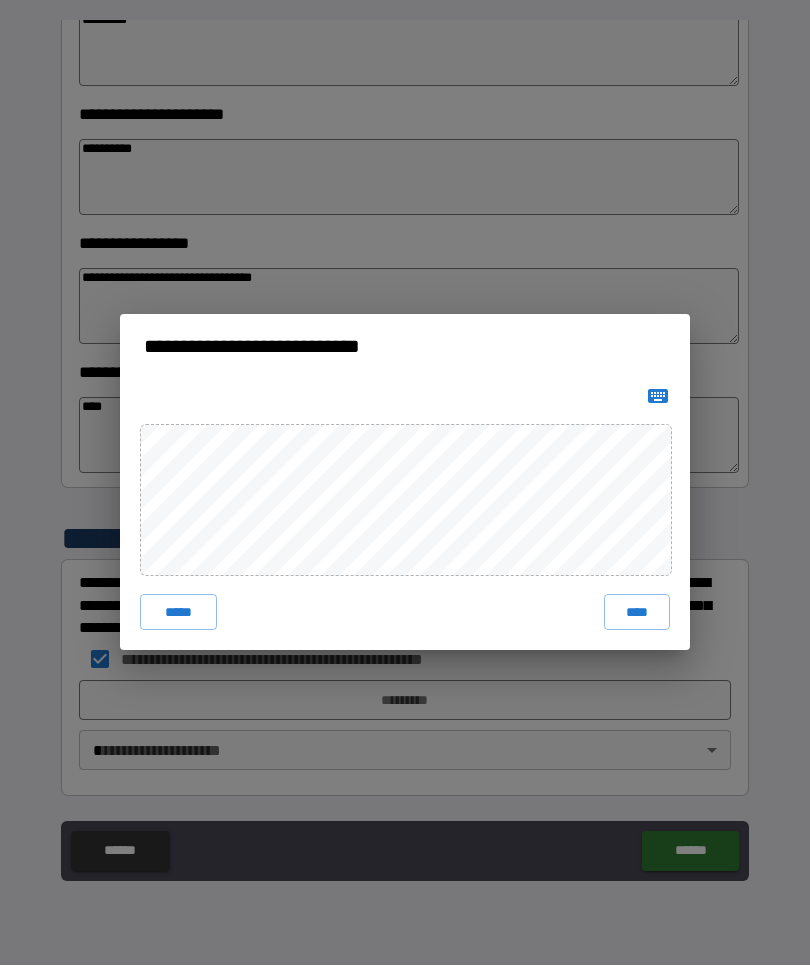 click on "****" at bounding box center [637, 613] 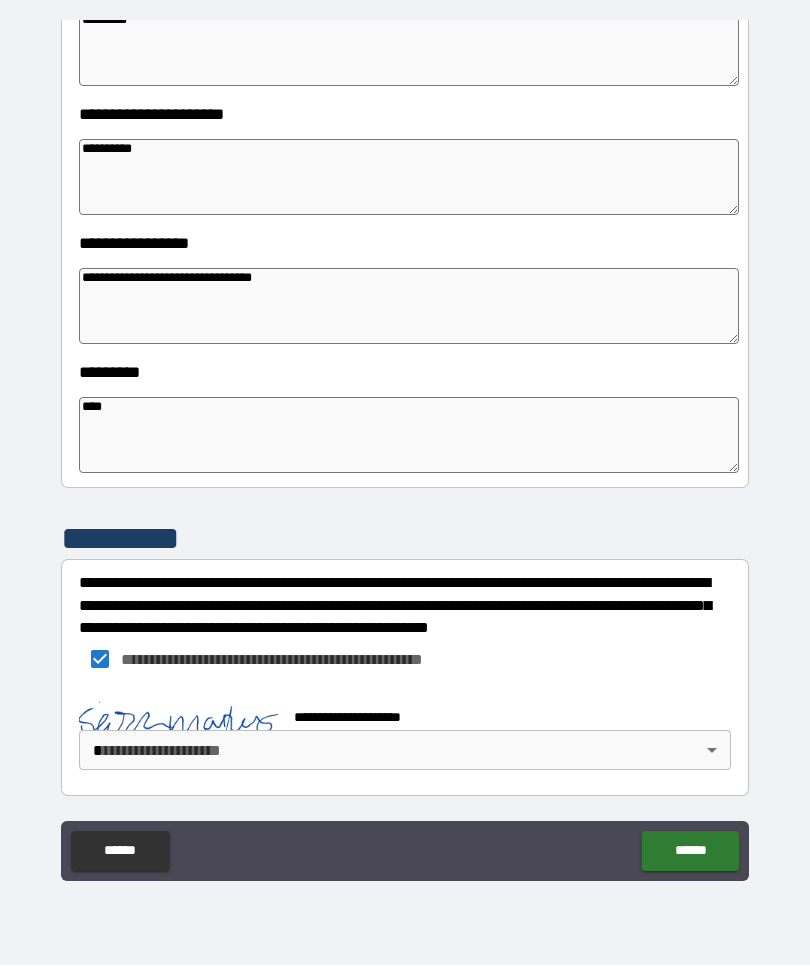 scroll, scrollTop: 387, scrollLeft: 0, axis: vertical 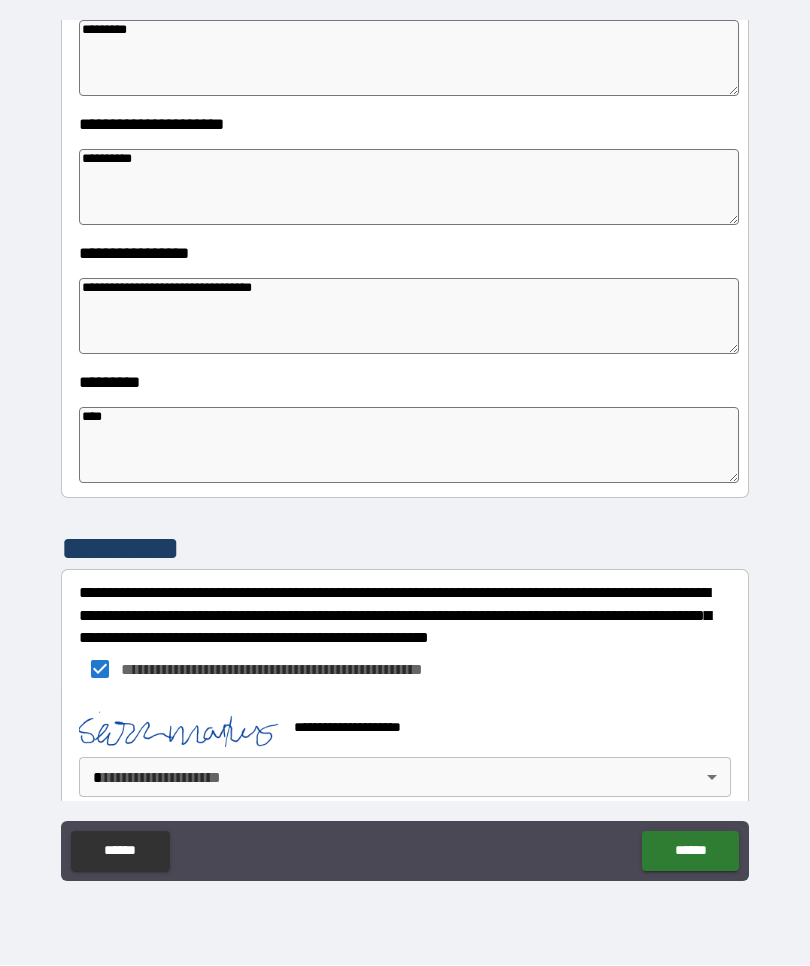 click on "**********" at bounding box center (405, 448) 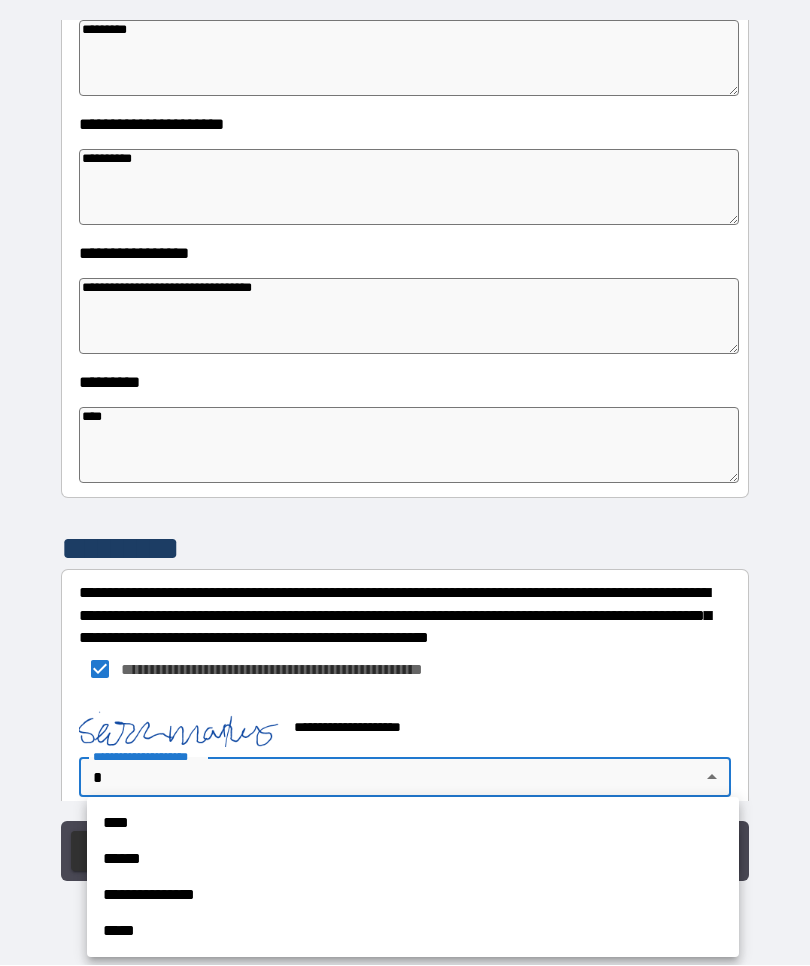 click on "**********" at bounding box center [413, 896] 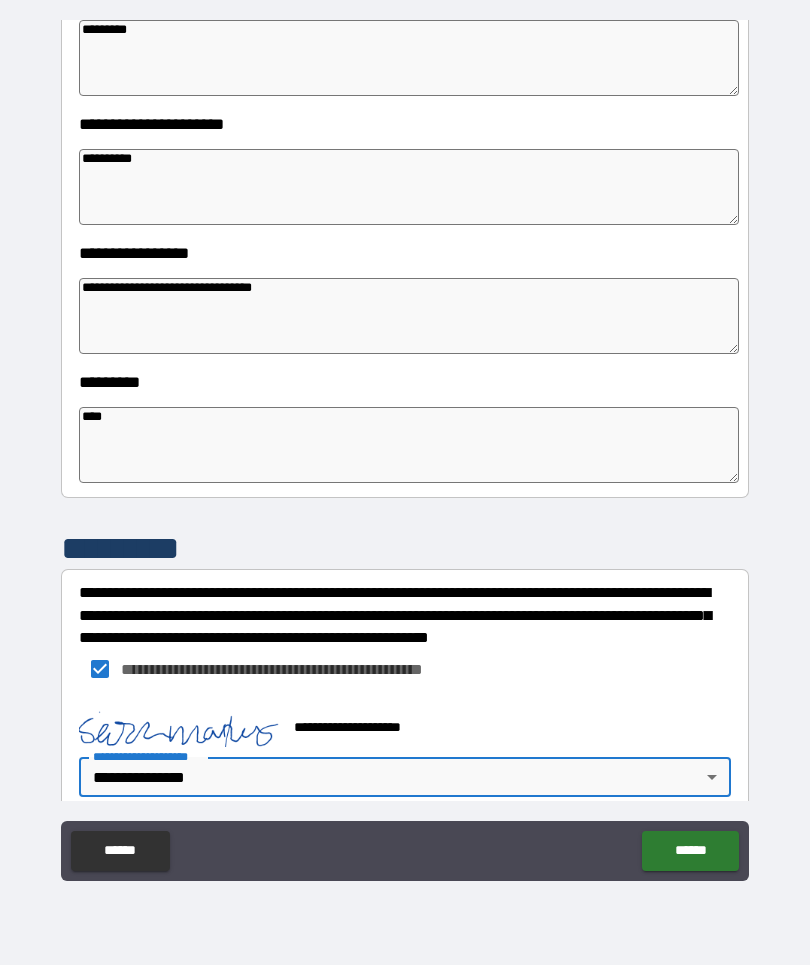 click on "******" at bounding box center (690, 852) 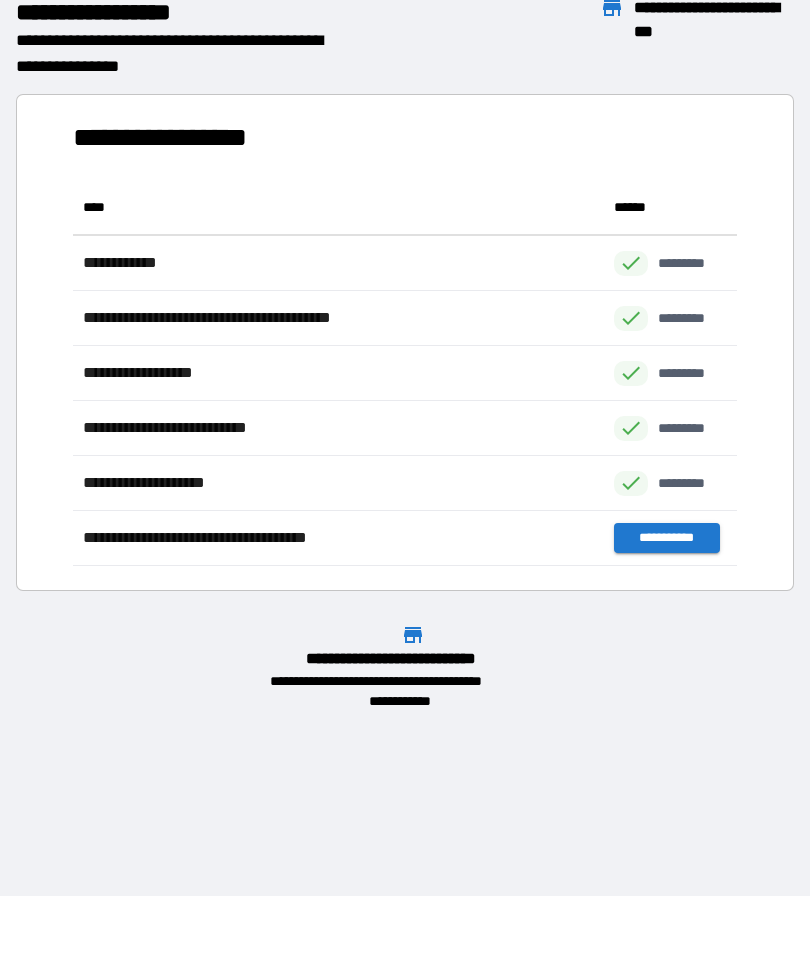 scroll, scrollTop: 386, scrollLeft: 664, axis: both 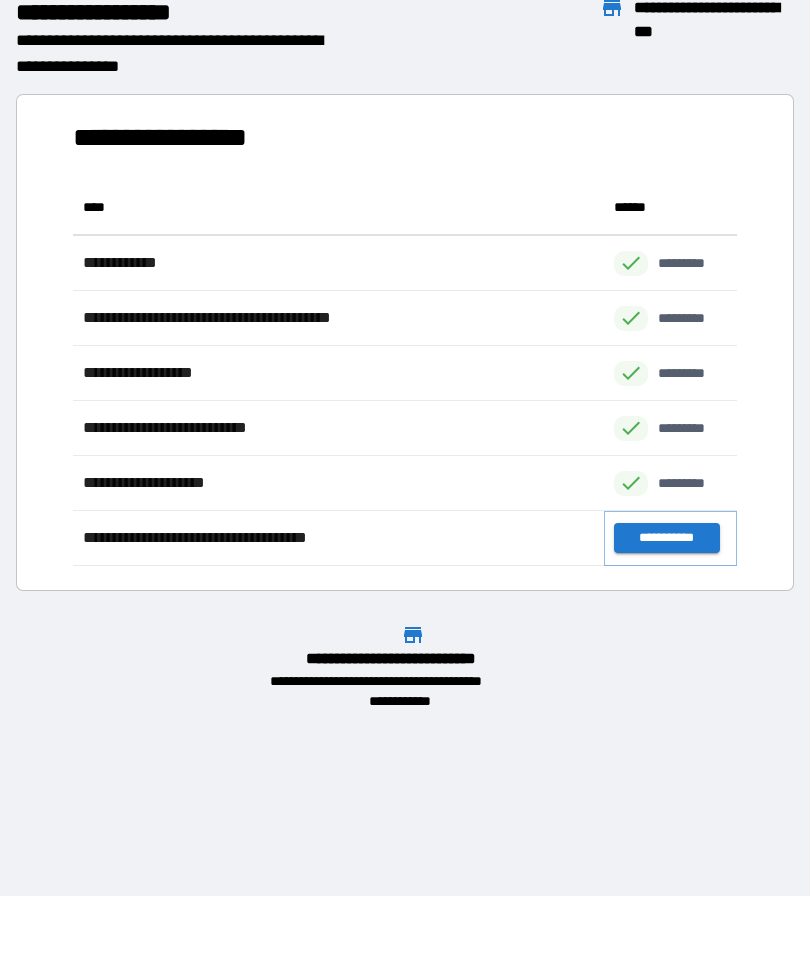 click on "**********" at bounding box center (666, 539) 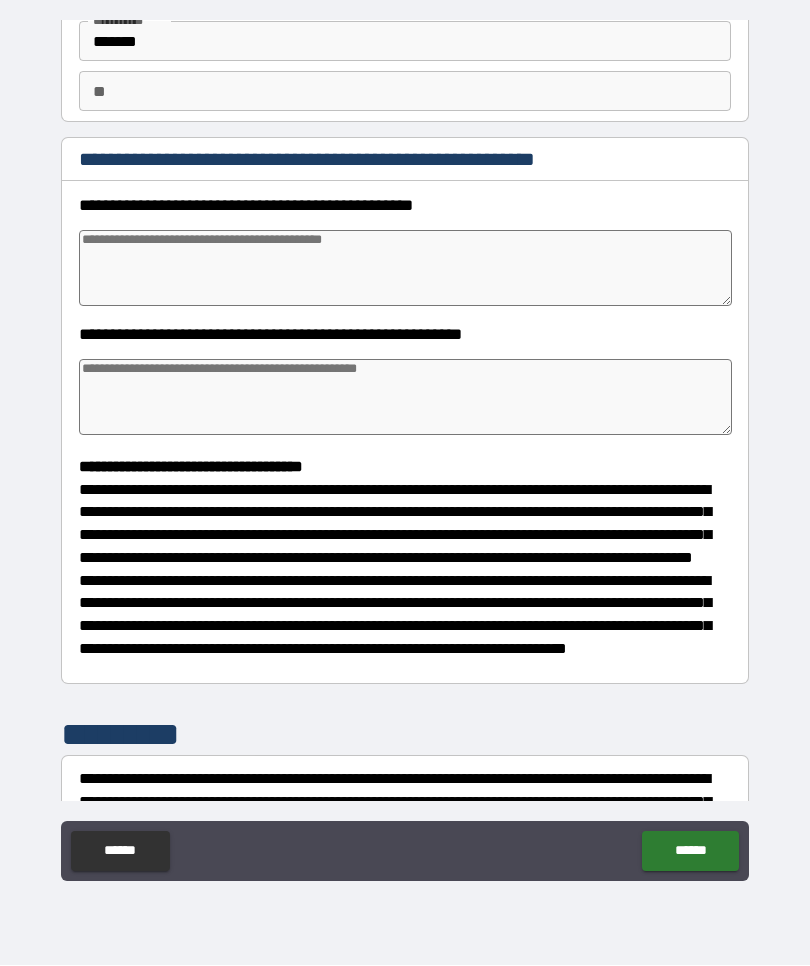 scroll, scrollTop: 143, scrollLeft: 0, axis: vertical 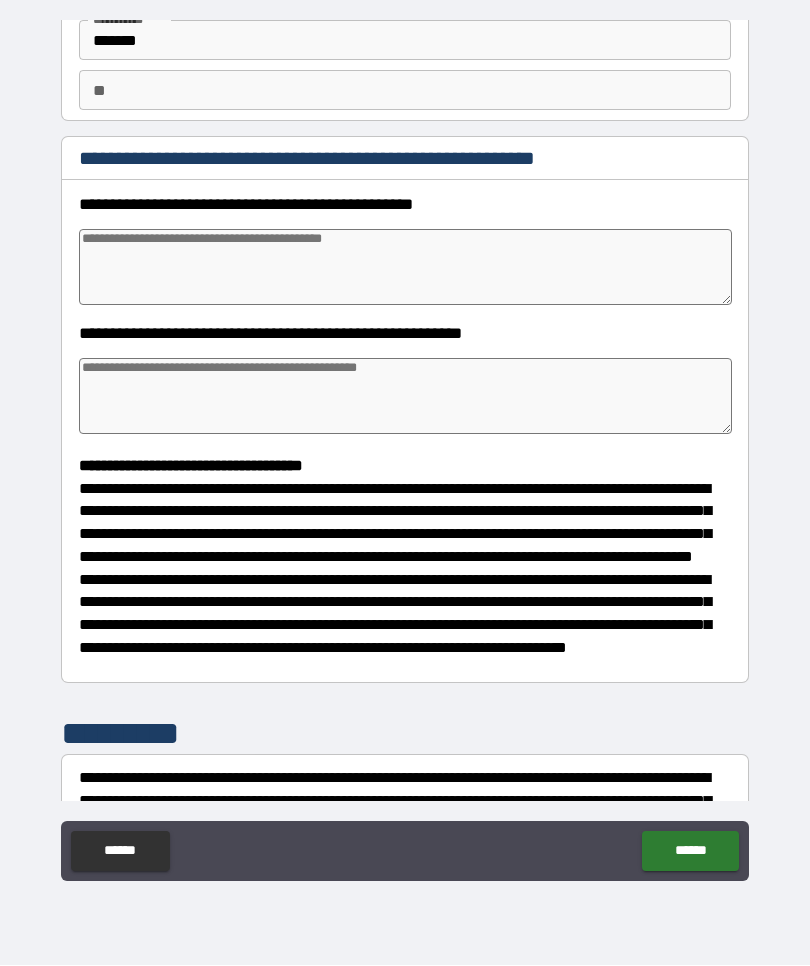 click at bounding box center (405, 268) 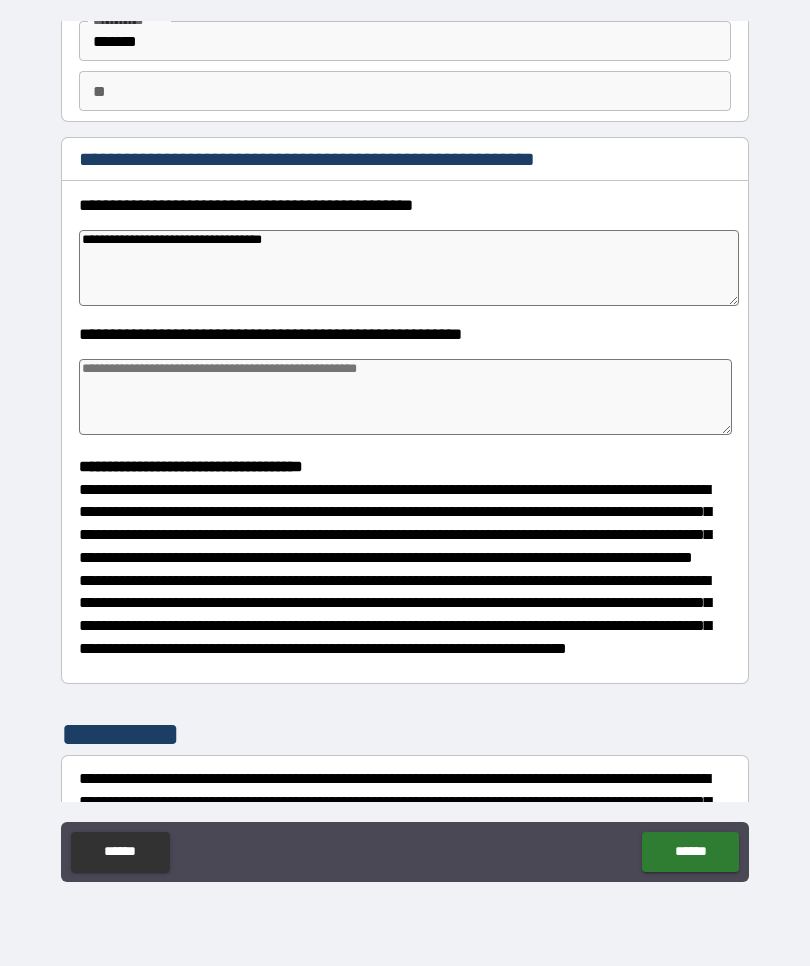 click at bounding box center [405, 397] 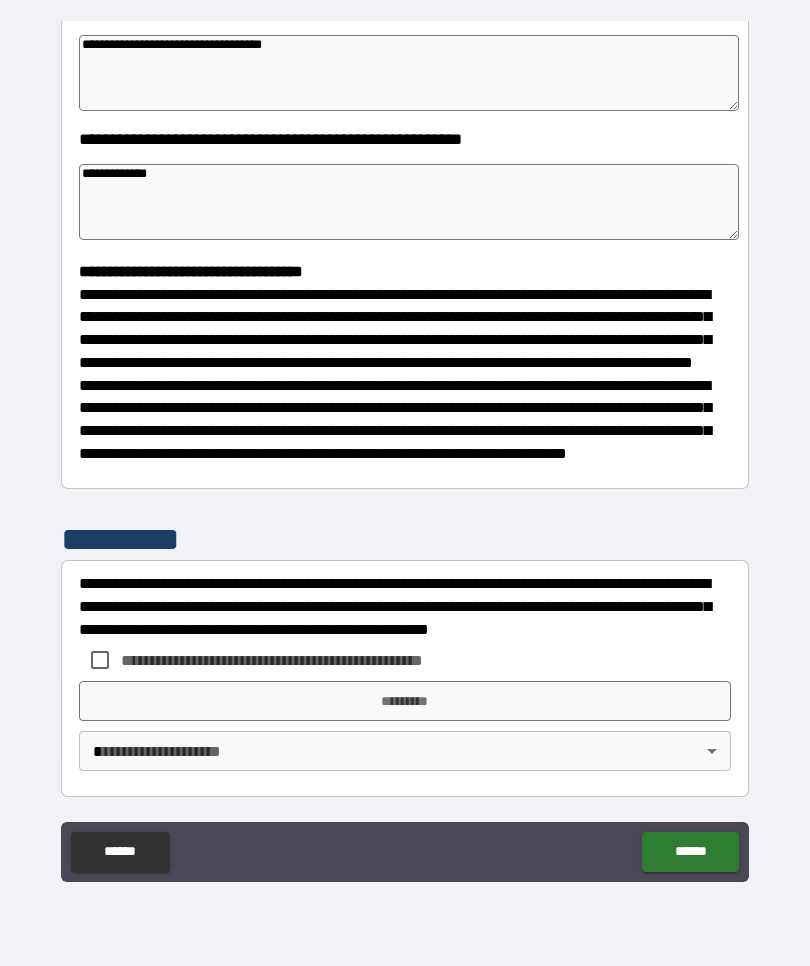 scroll, scrollTop: 375, scrollLeft: 0, axis: vertical 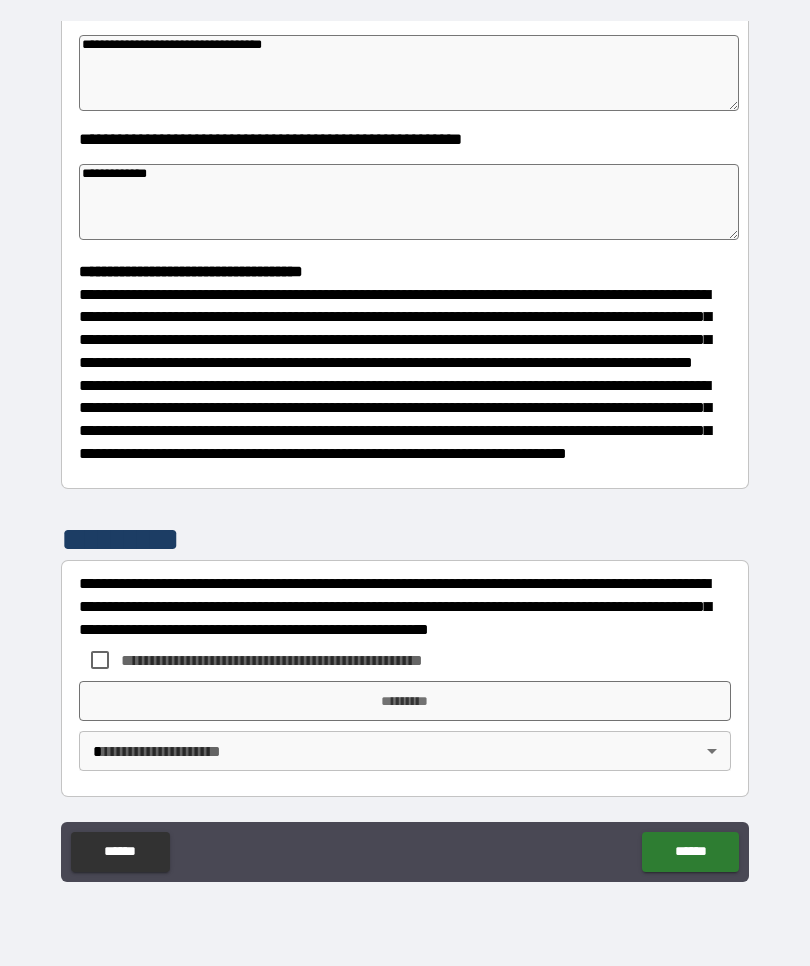 click on "**********" at bounding box center [405, 451] 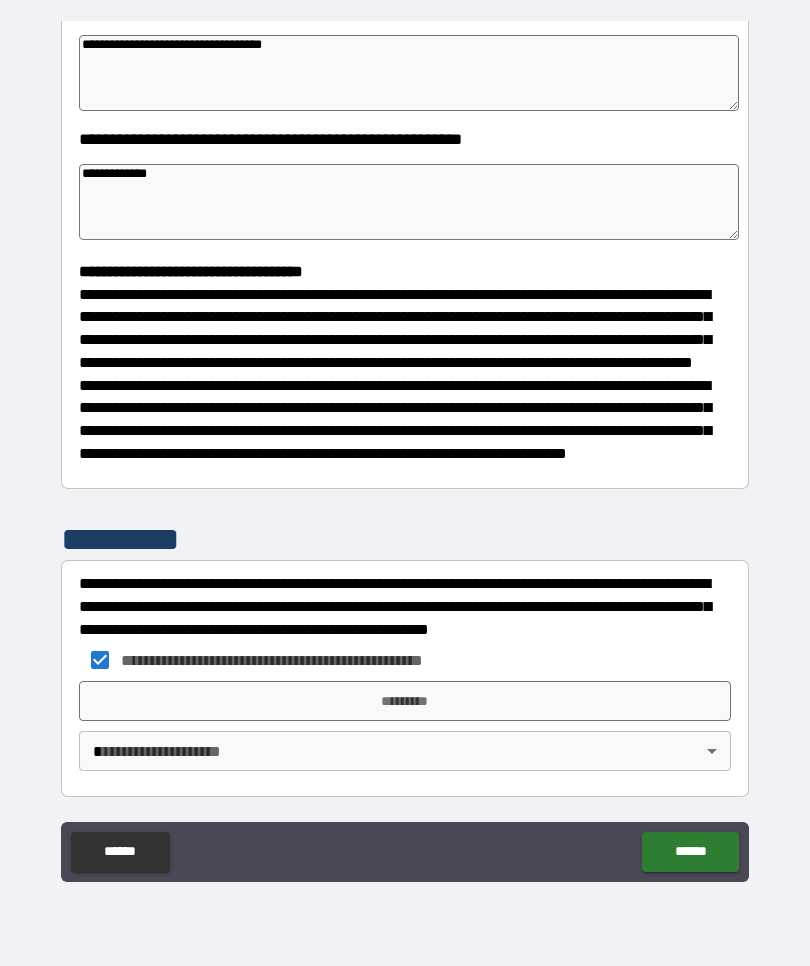 click on "*********" at bounding box center (405, 701) 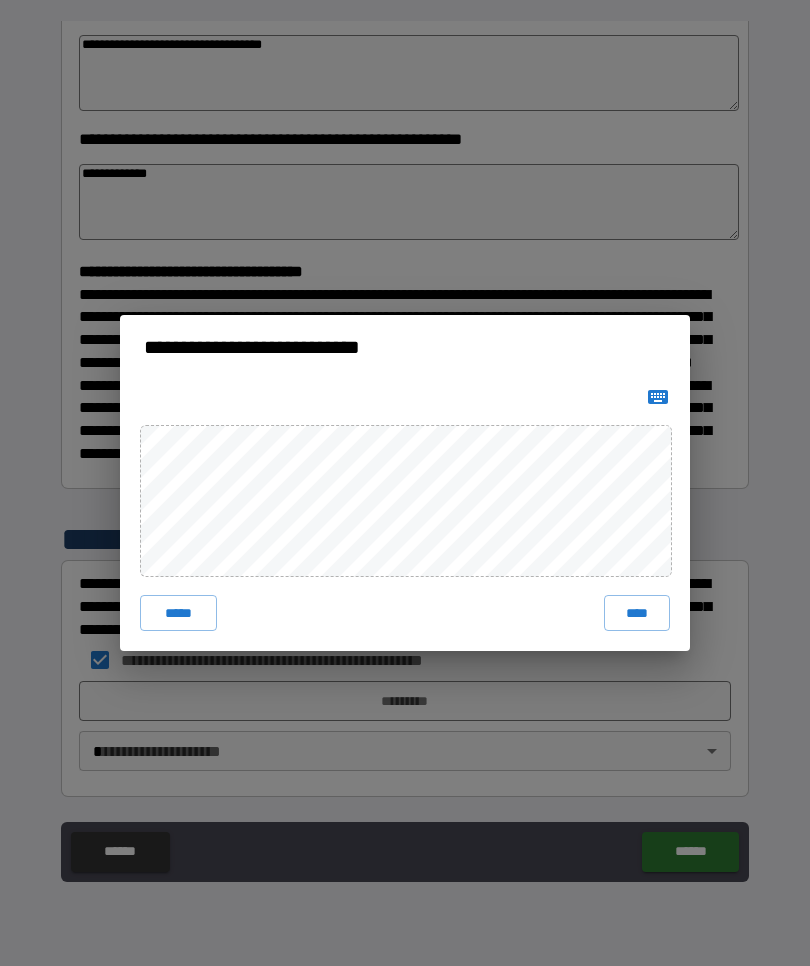 click on "****" at bounding box center (637, 613) 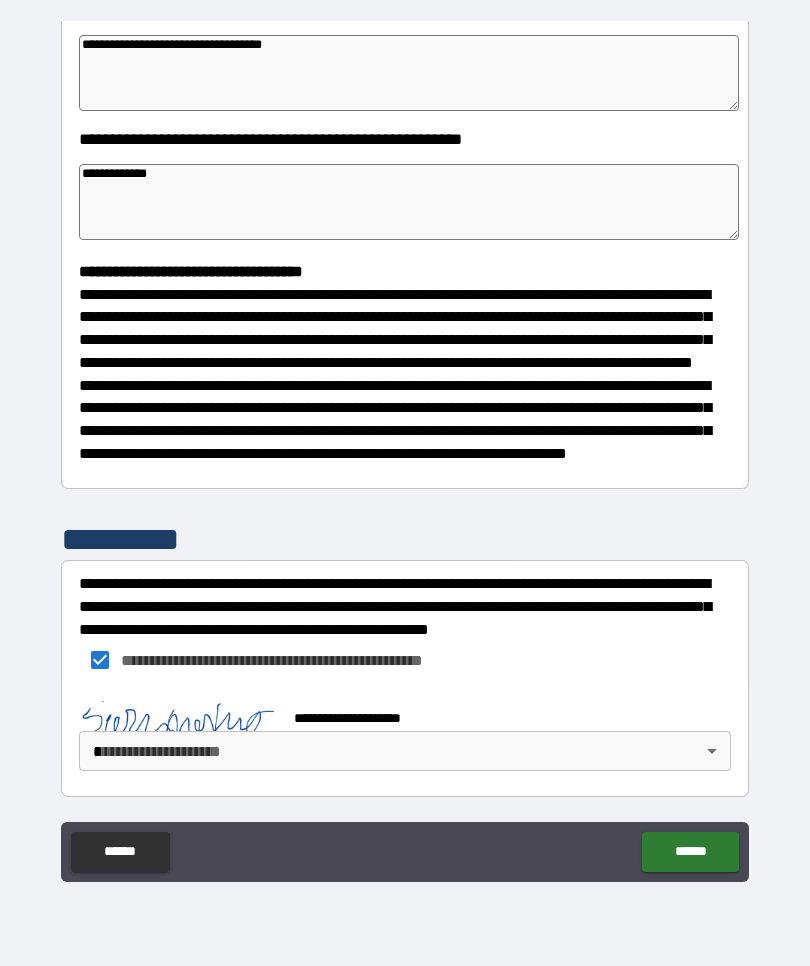scroll, scrollTop: 365, scrollLeft: 0, axis: vertical 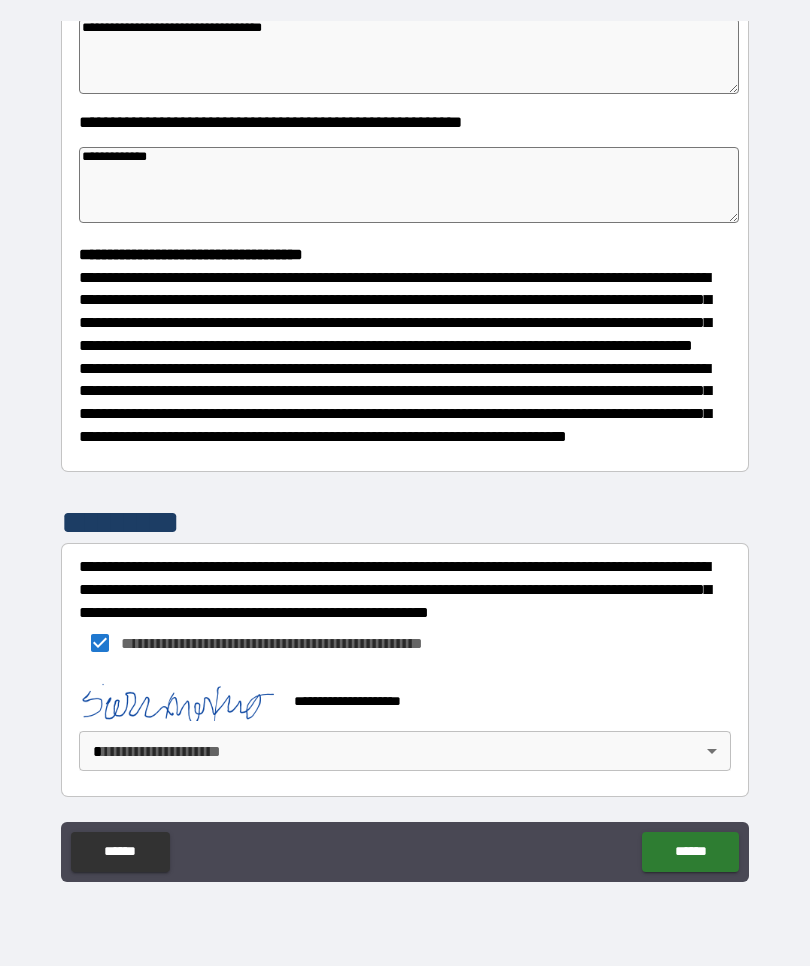 click on "**********" at bounding box center (405, 448) 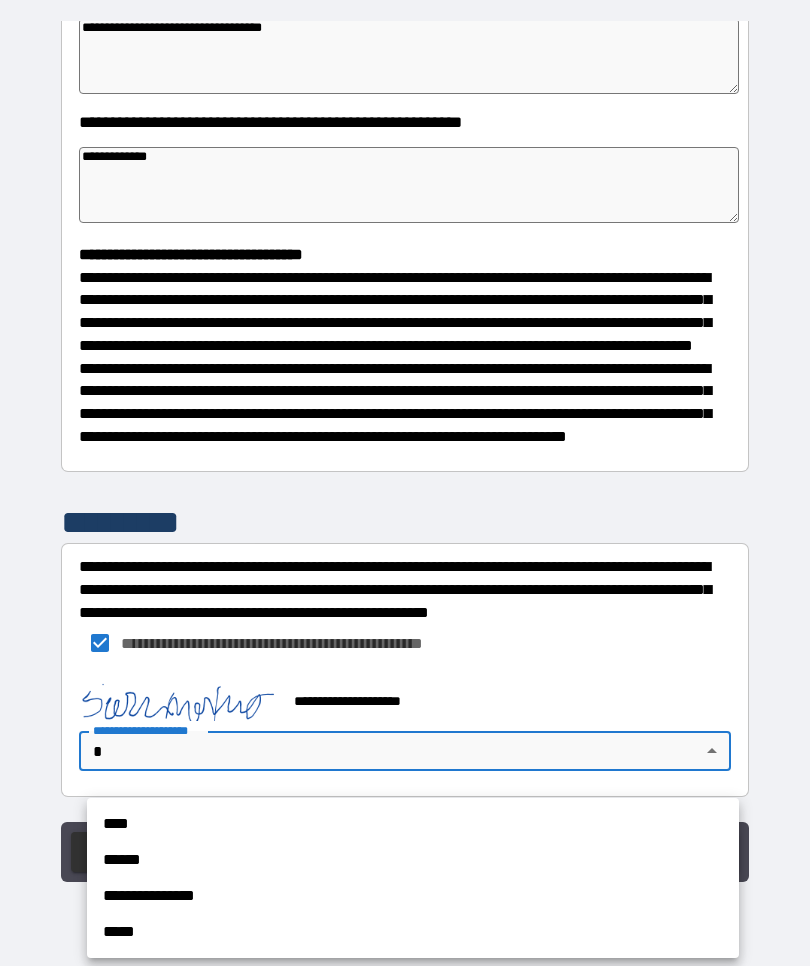 click on "**********" at bounding box center (413, 896) 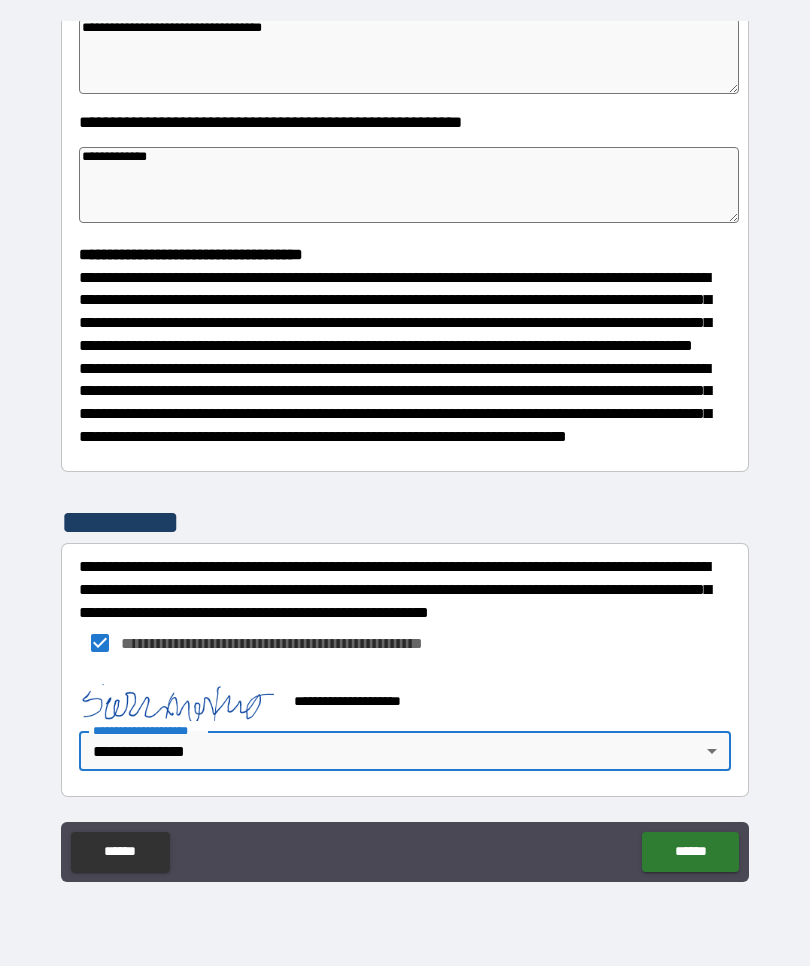 click on "******" at bounding box center (690, 852) 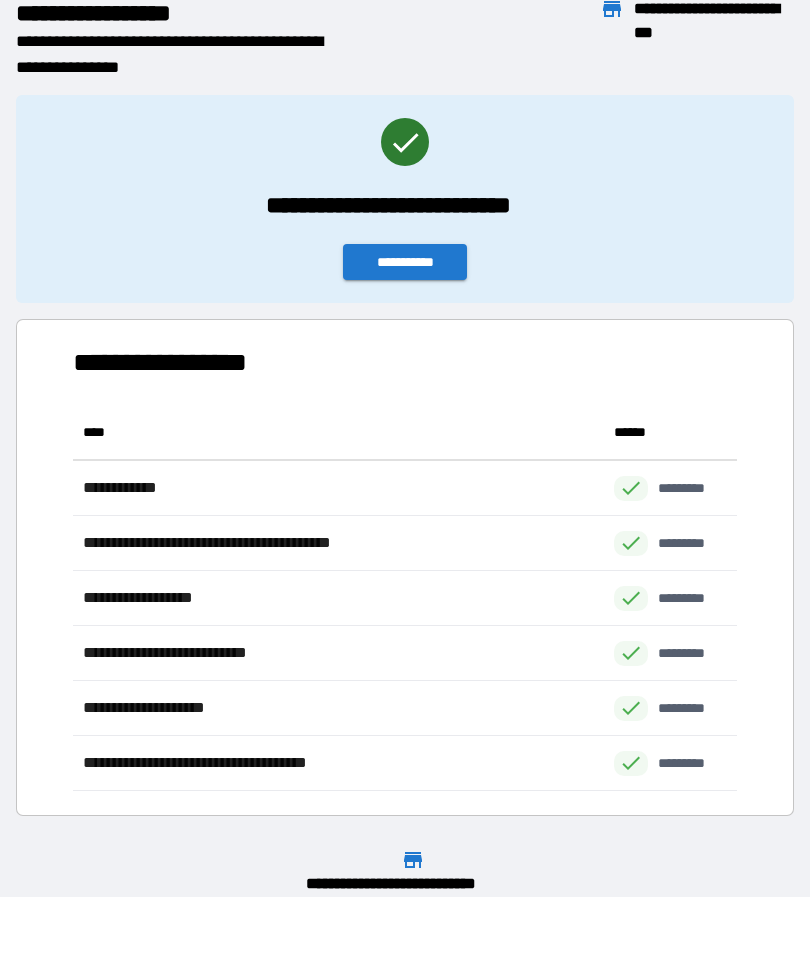 scroll, scrollTop: 386, scrollLeft: 664, axis: both 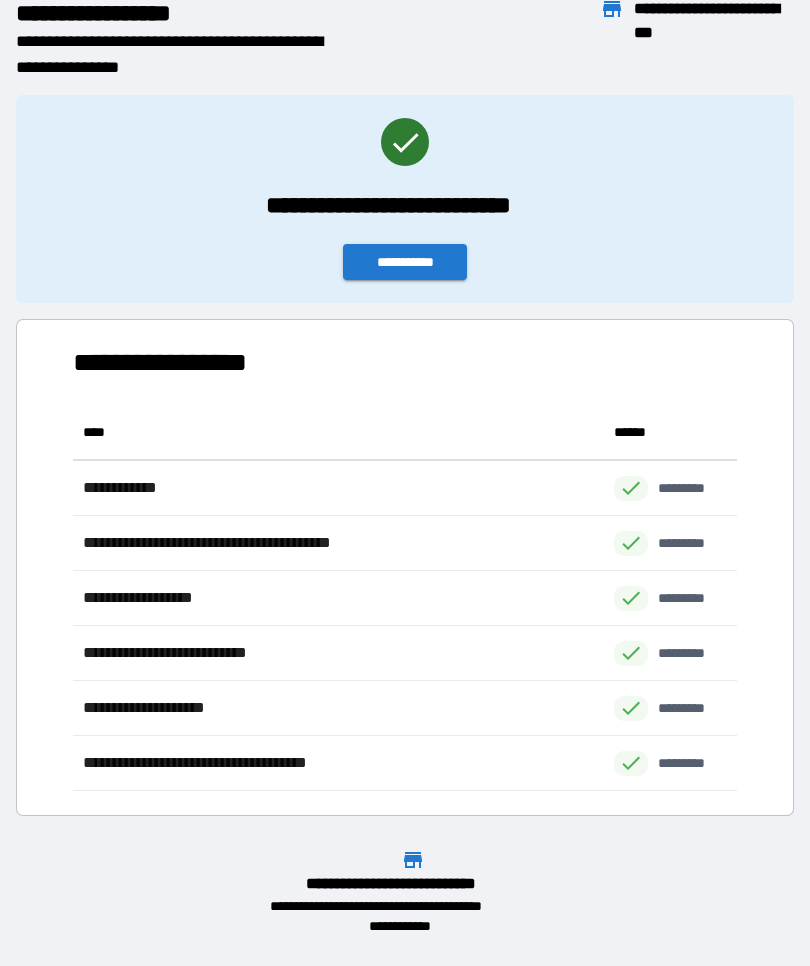 click on "**********" at bounding box center (405, 262) 